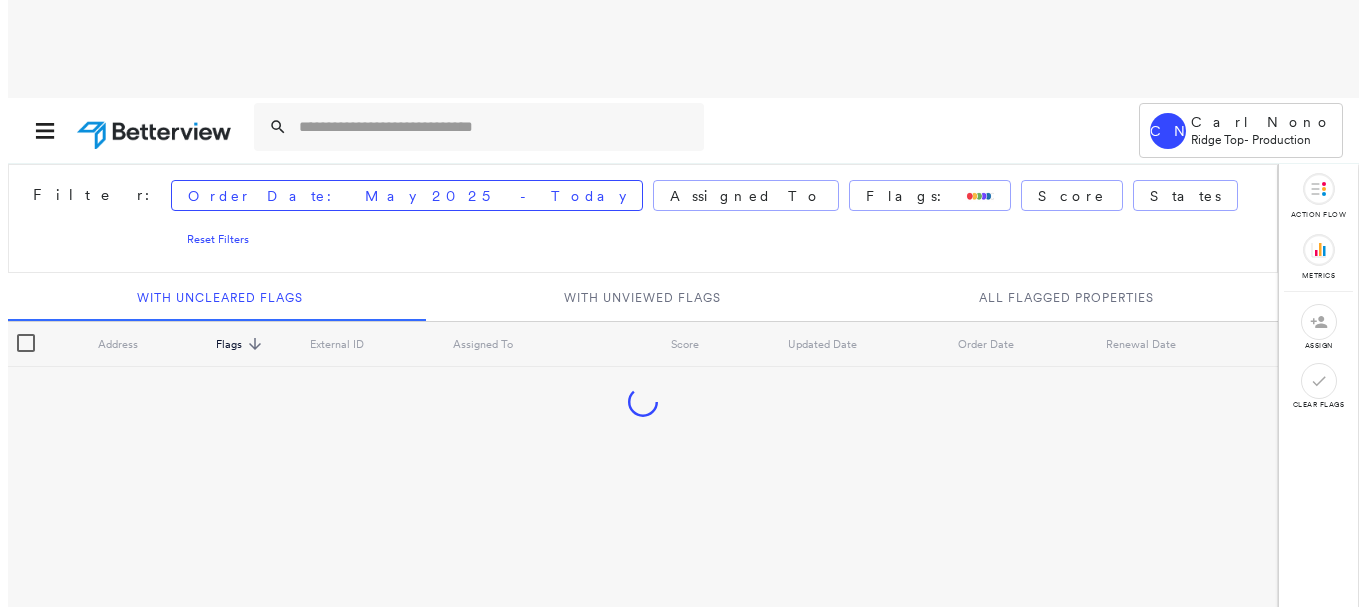 scroll, scrollTop: 0, scrollLeft: 0, axis: both 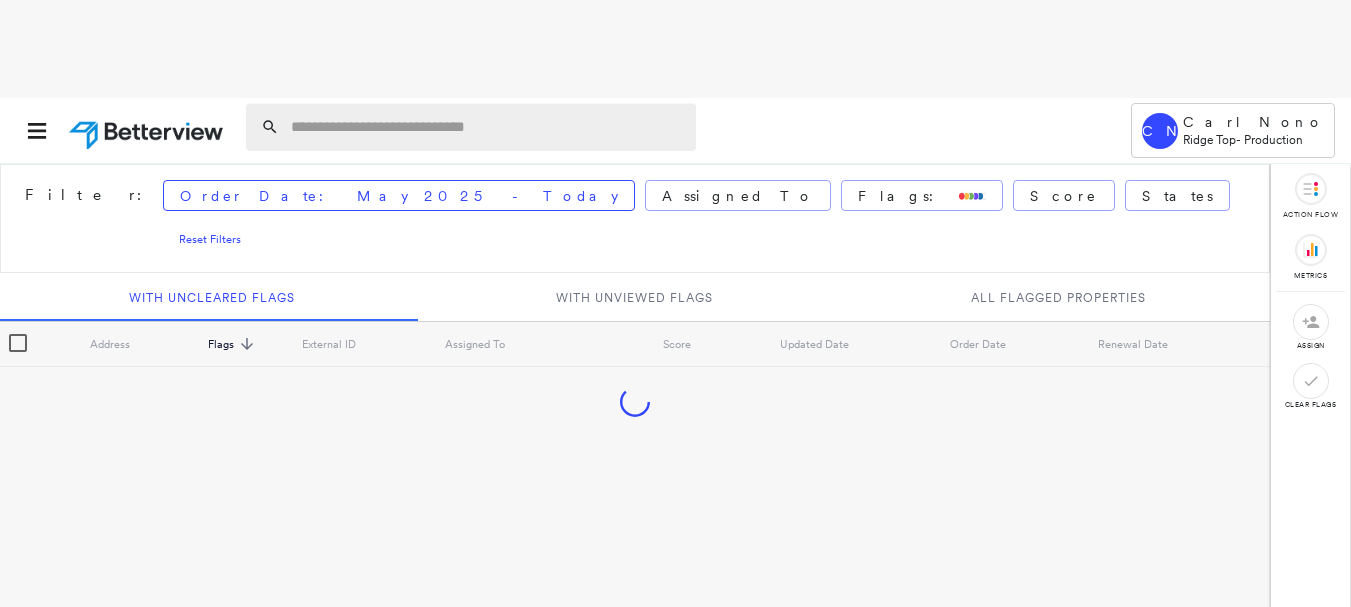 click at bounding box center [487, 127] 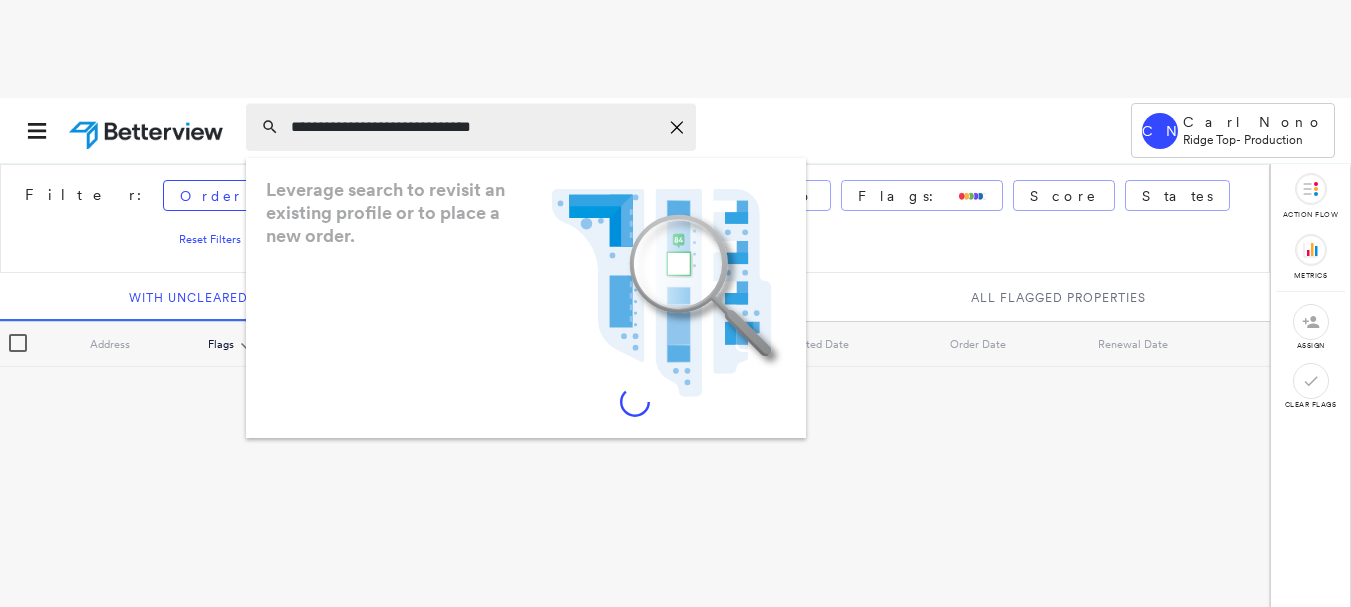 type on "**********" 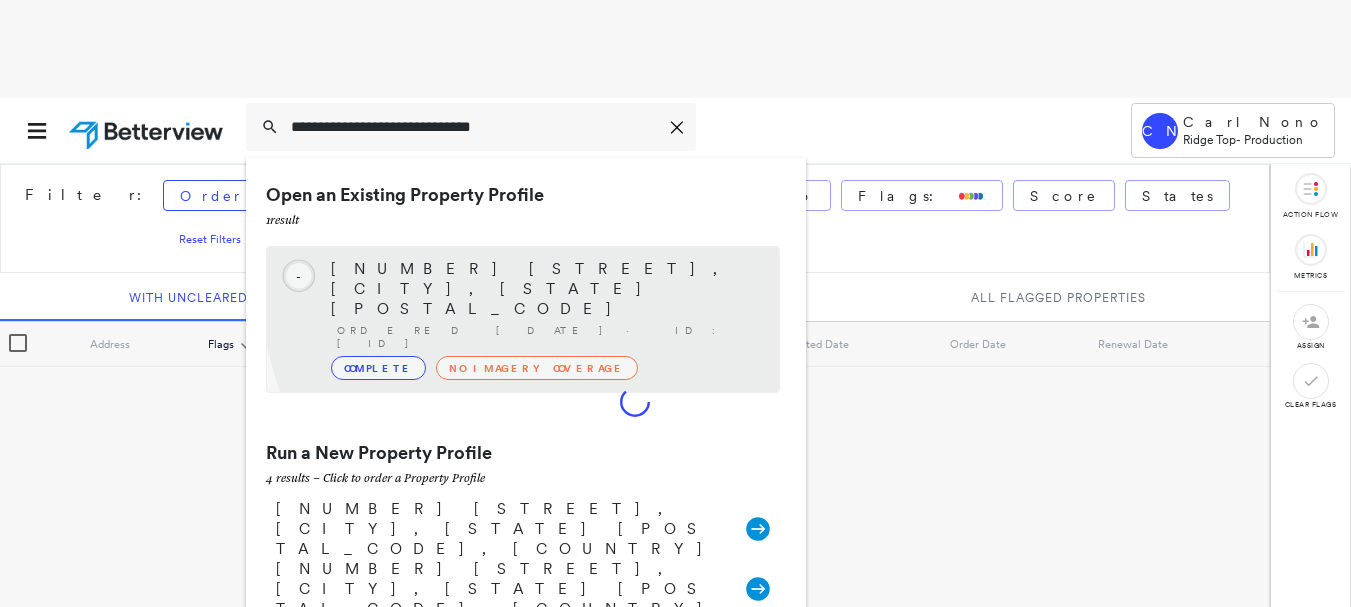 click on "[NUMBER] [STREET], [CITY], [STATE] [POSTAL_CODE]" at bounding box center [545, 289] 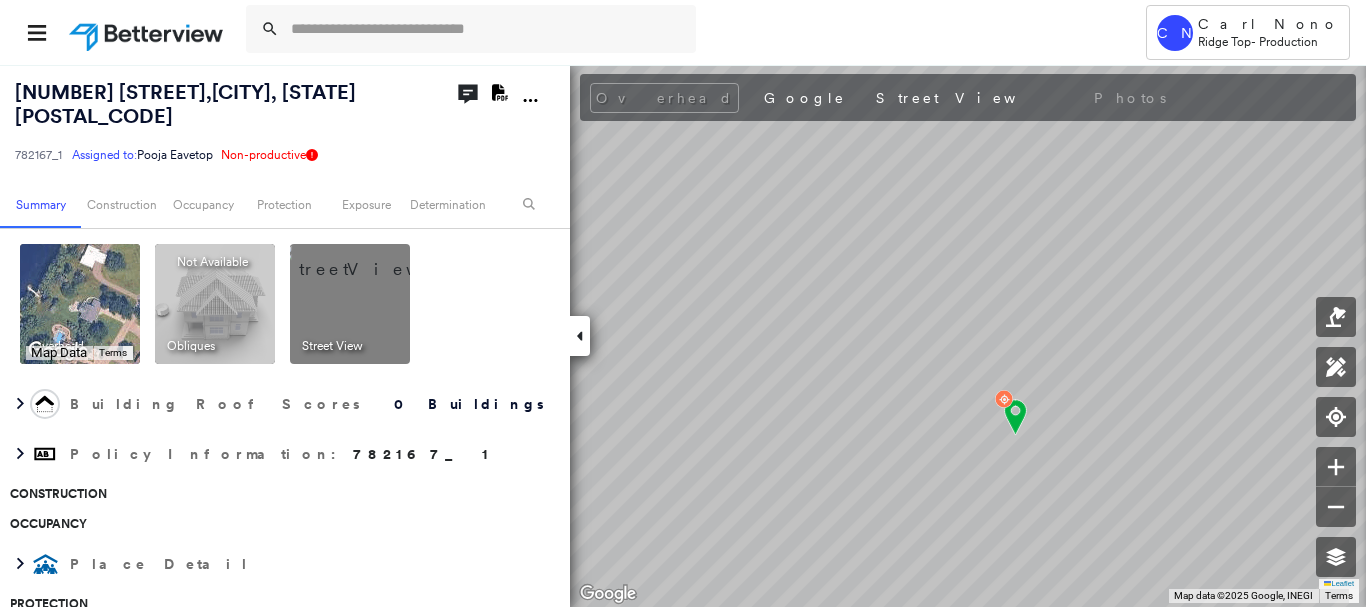 click 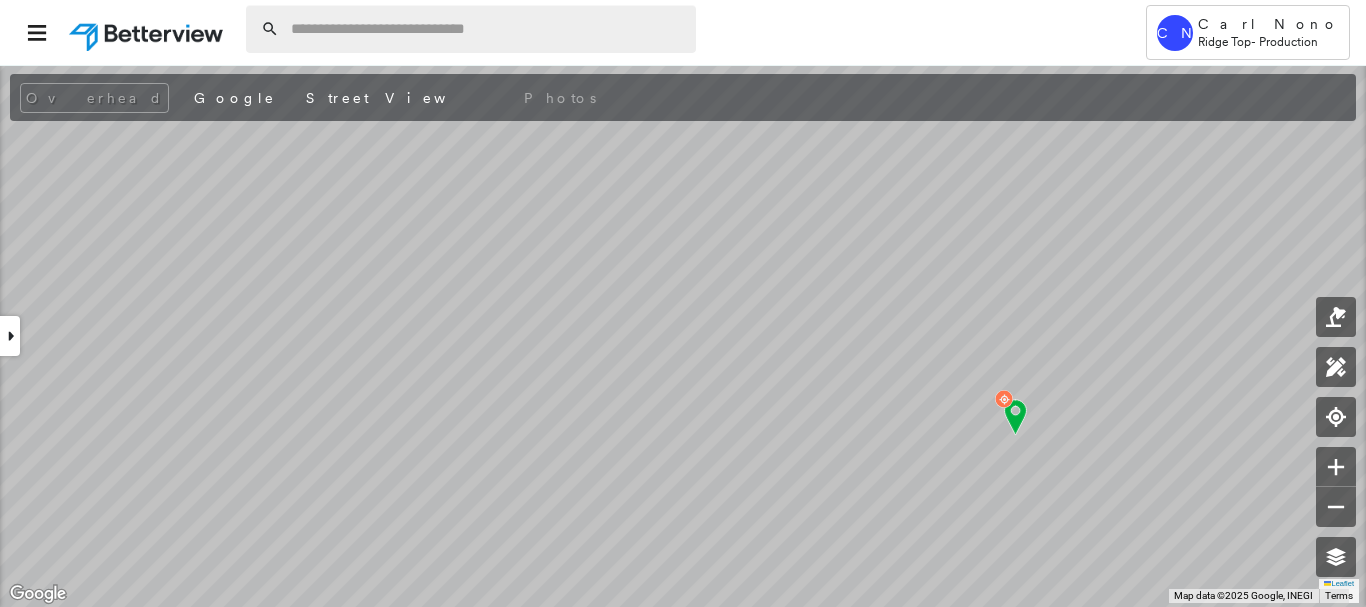 drag, startPoint x: 413, startPoint y: 27, endPoint x: 413, endPoint y: 15, distance: 12 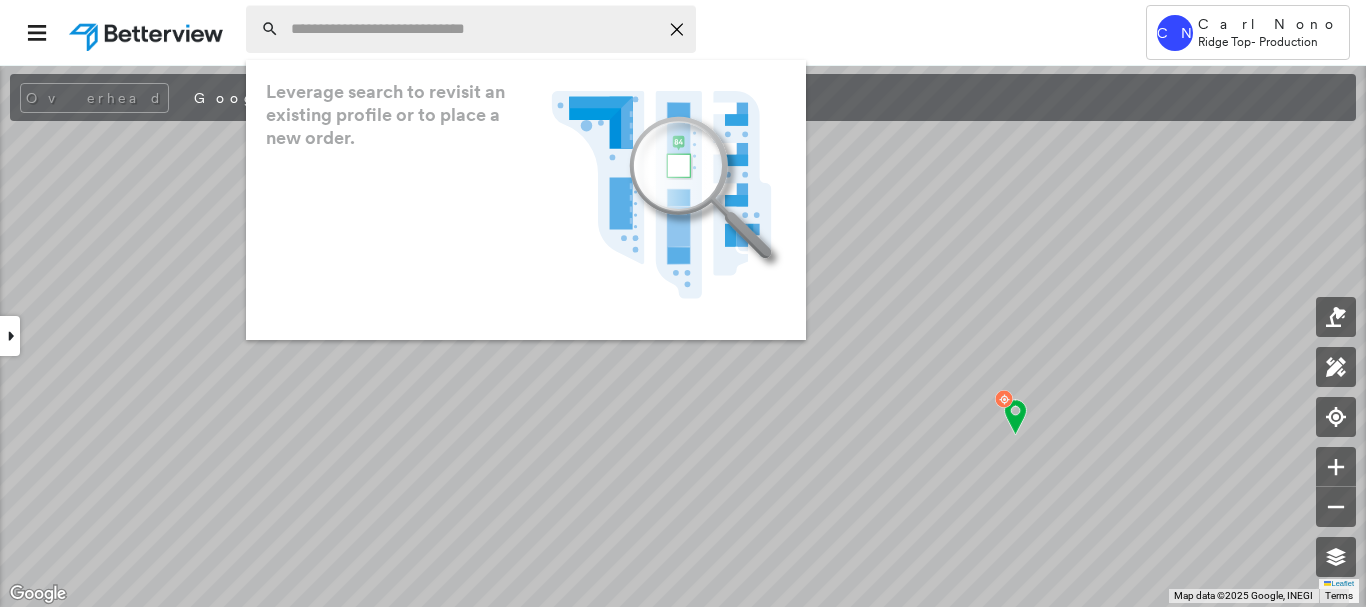 paste on "**********" 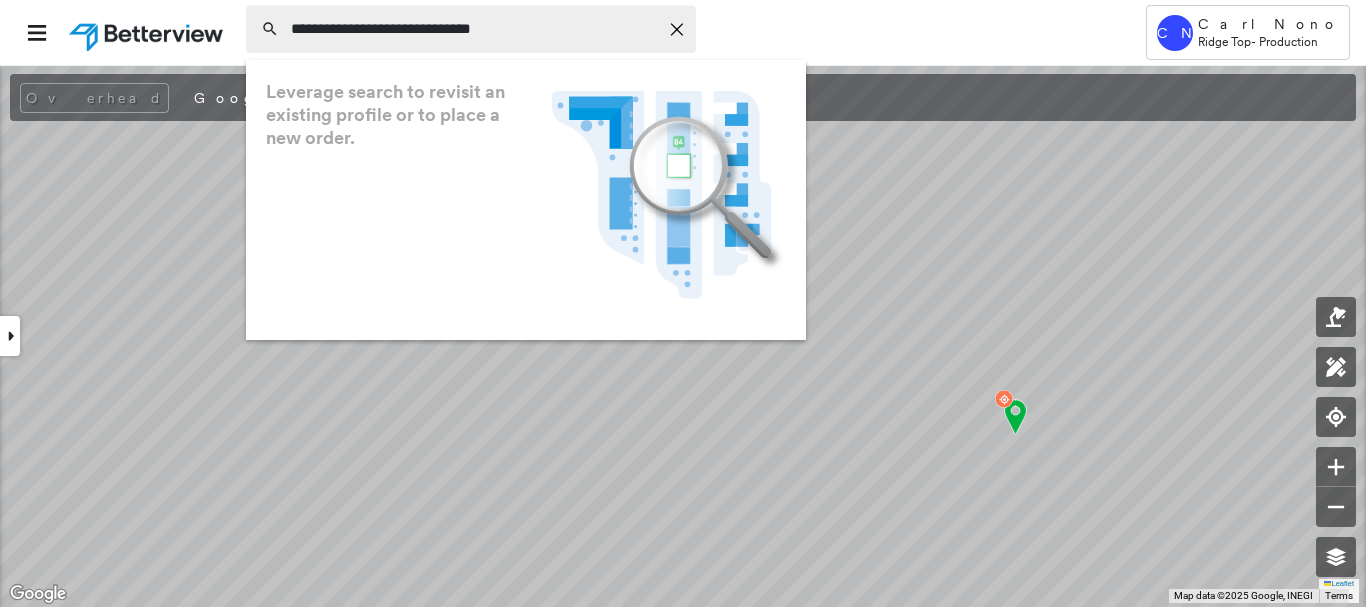 type on "**********" 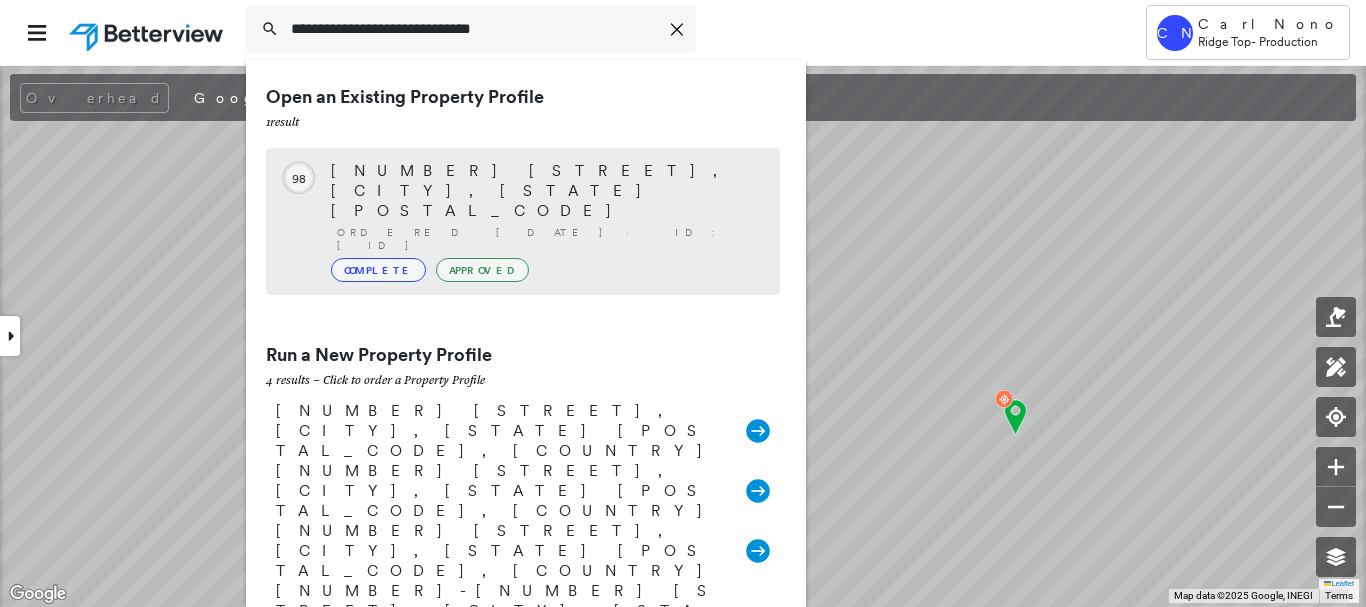 click on "Complete Approved" at bounding box center (545, 270) 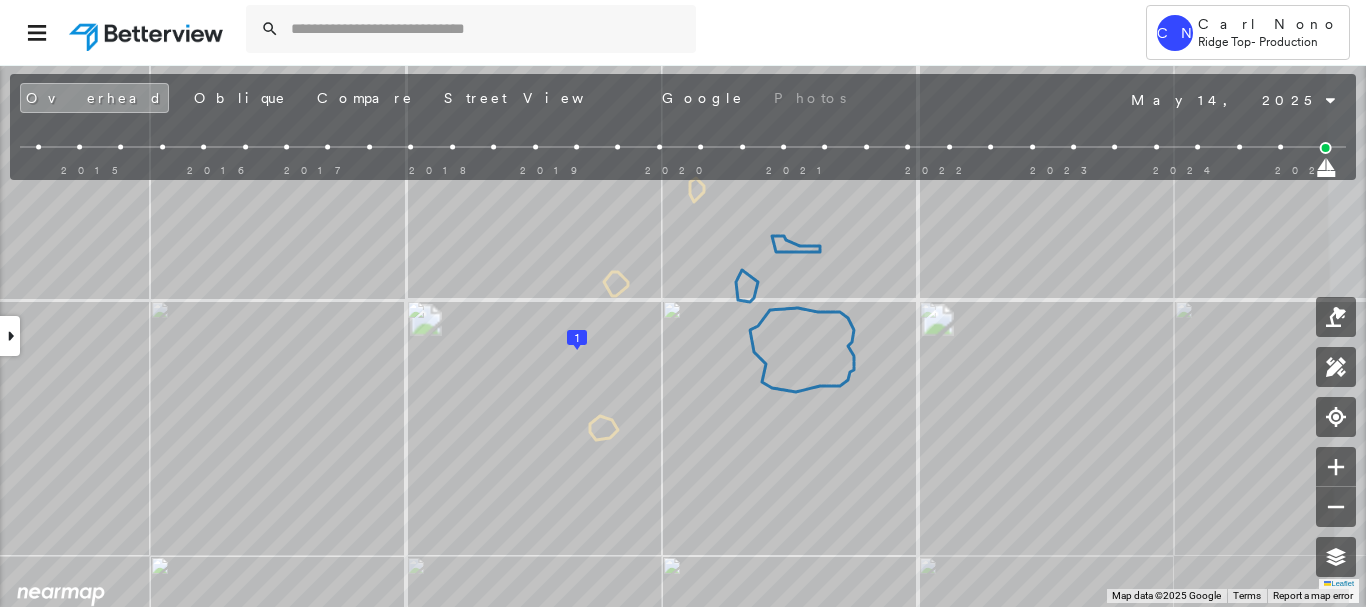 click at bounding box center [1280, 147] 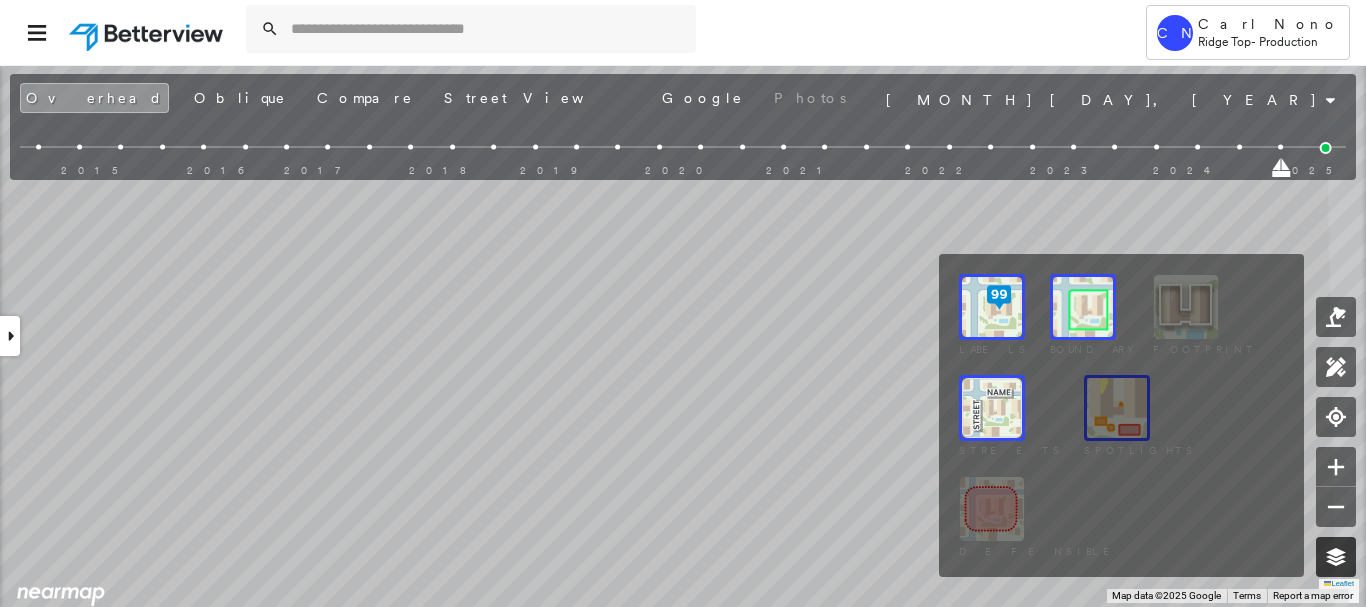 click at bounding box center (1336, 557) 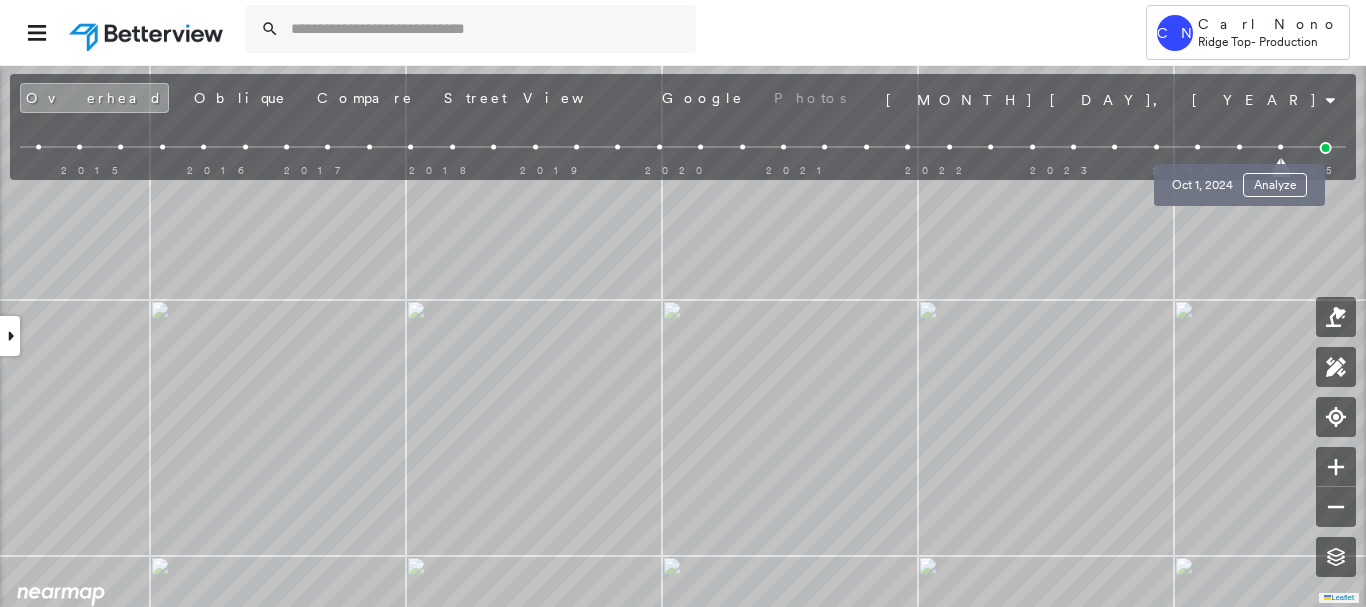 click at bounding box center [1239, 147] 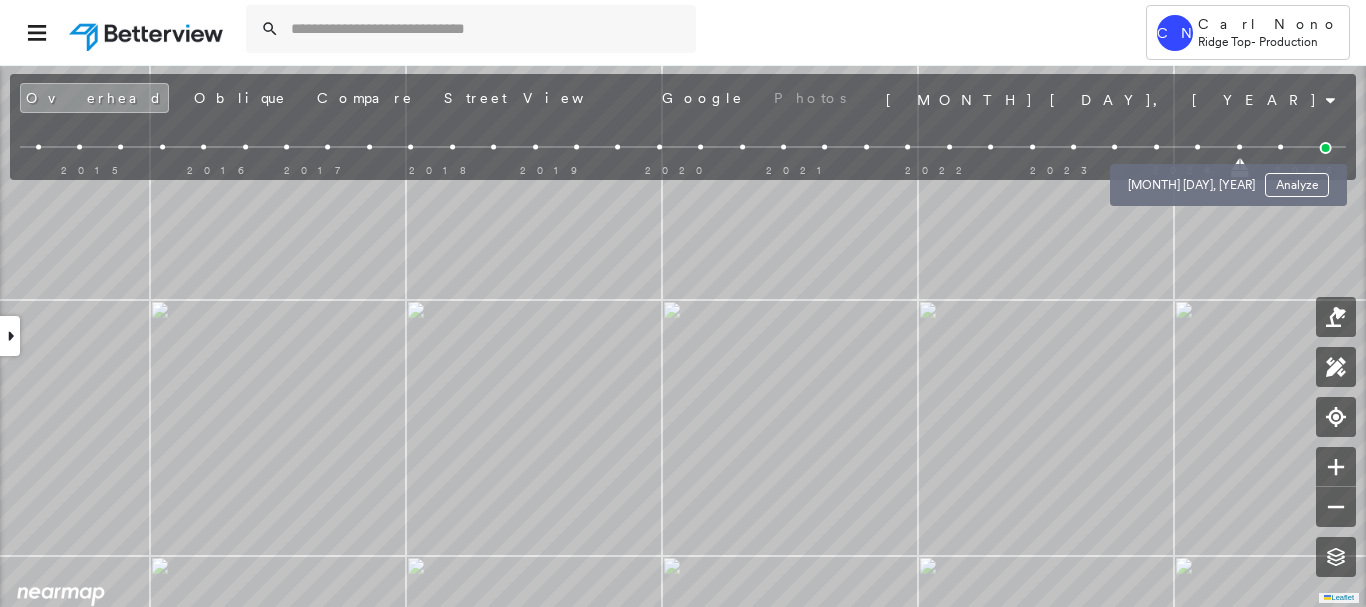 click at bounding box center [1197, 147] 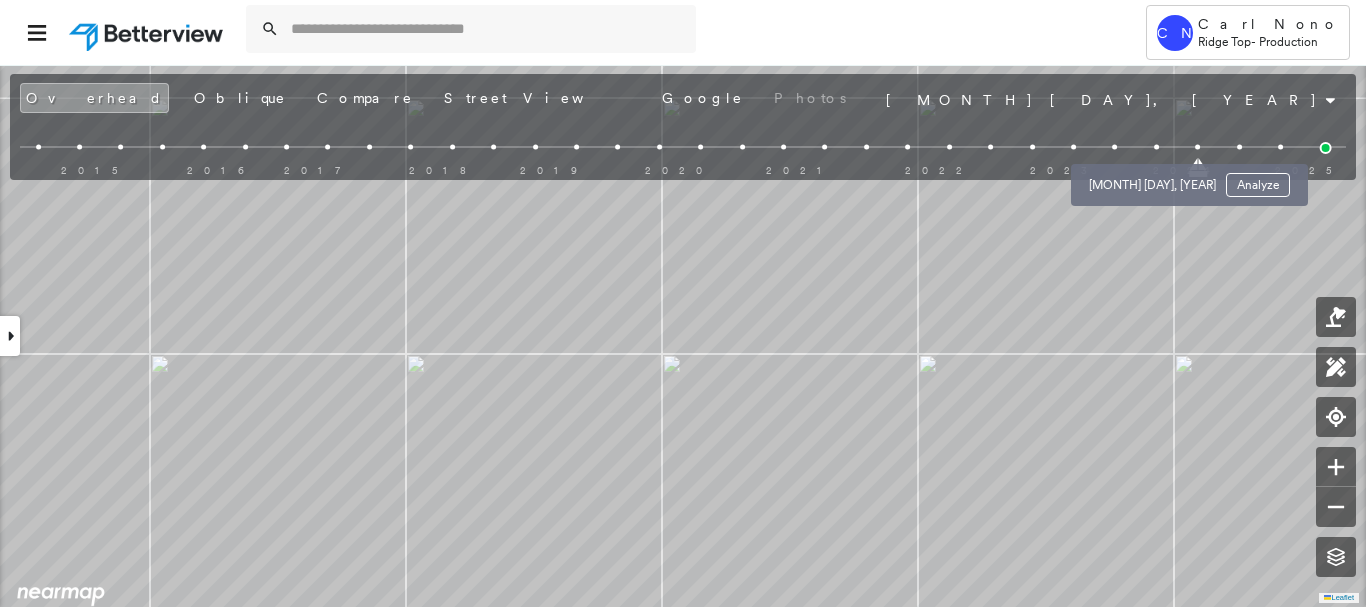 click at bounding box center (1156, 147) 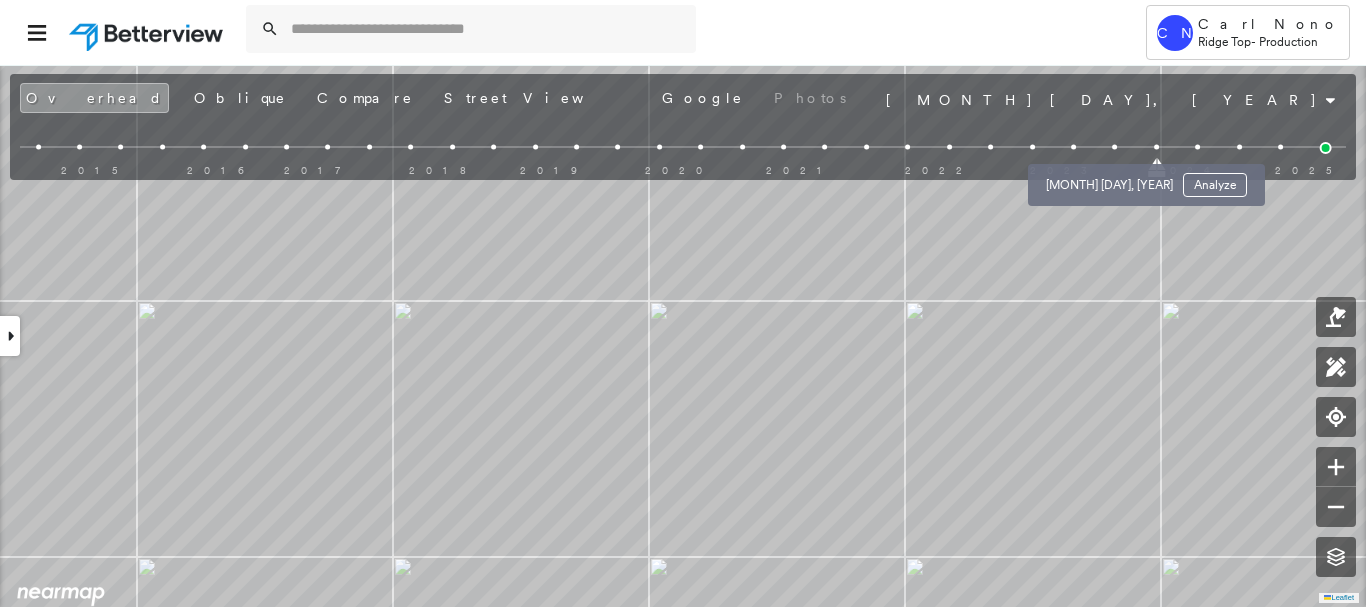 click at bounding box center [1114, 147] 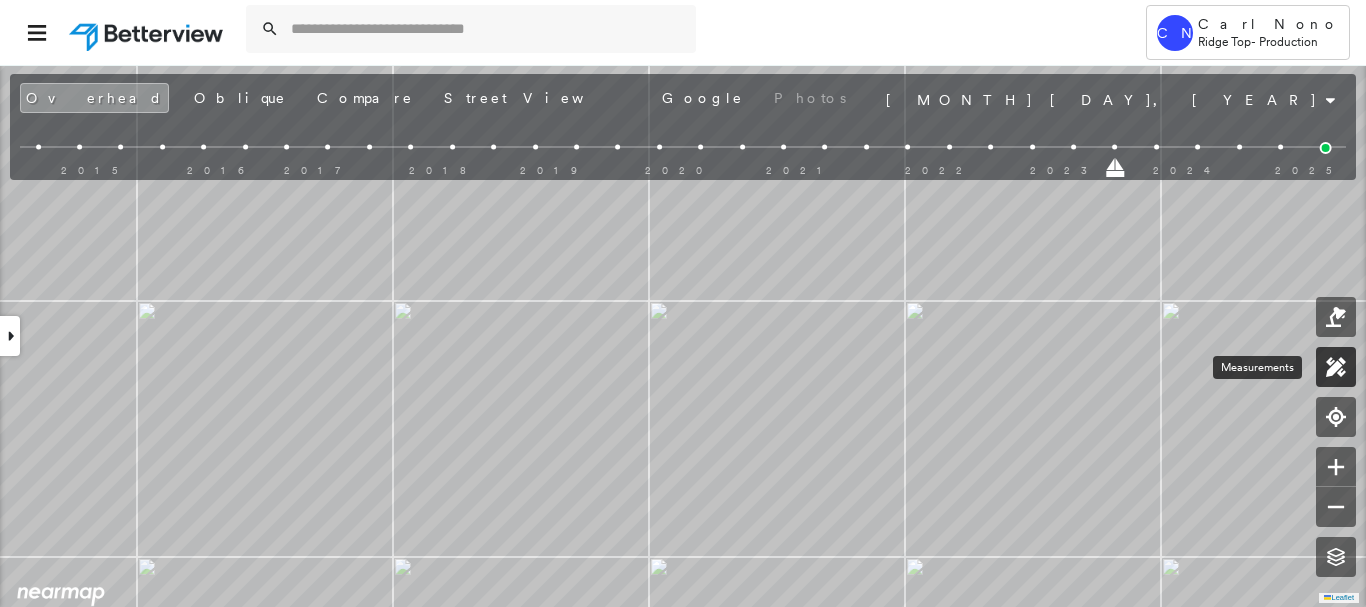 click at bounding box center (1336, 367) 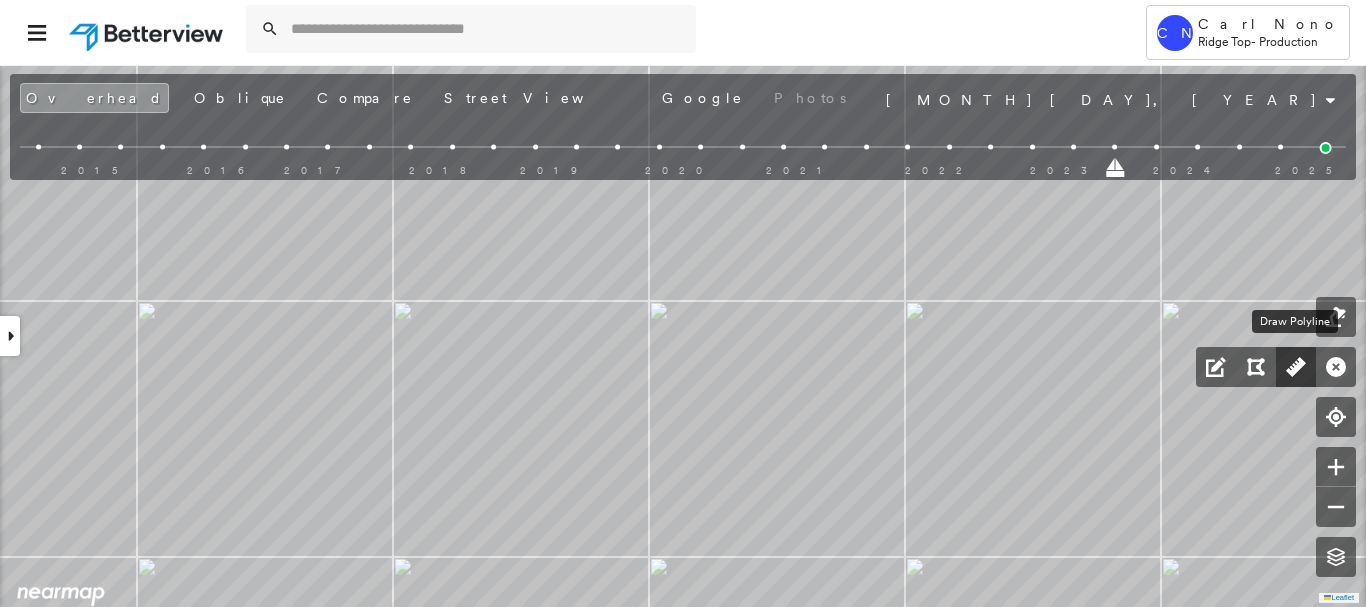 click 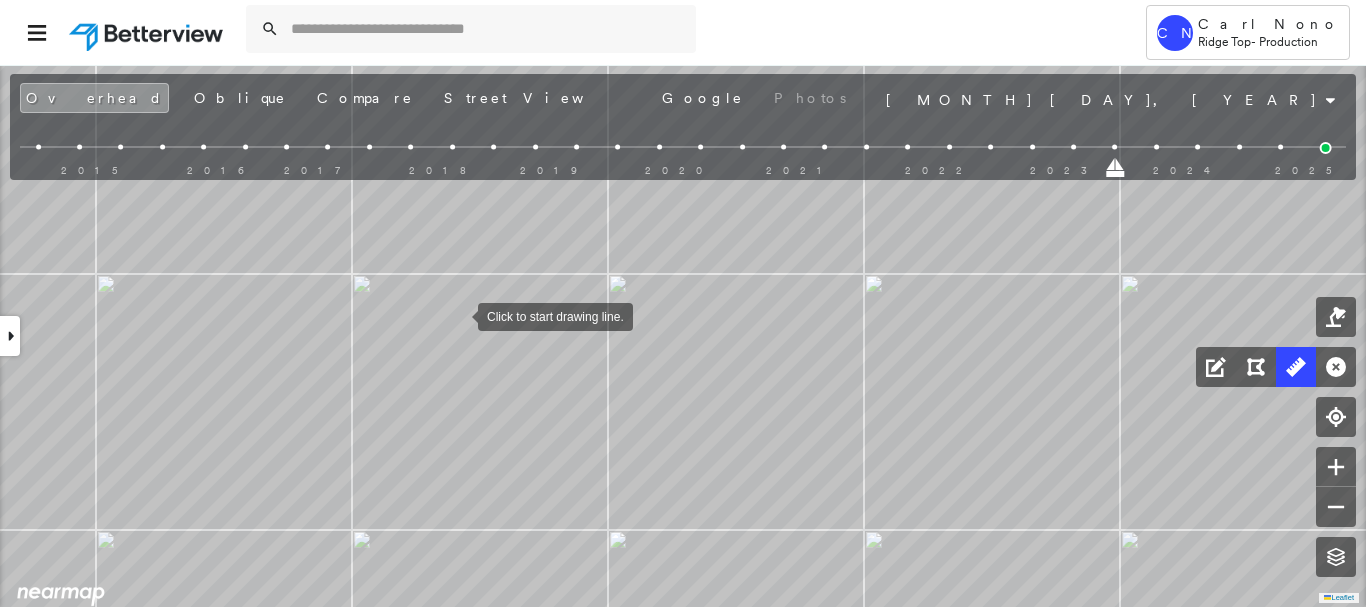 click at bounding box center [458, 315] 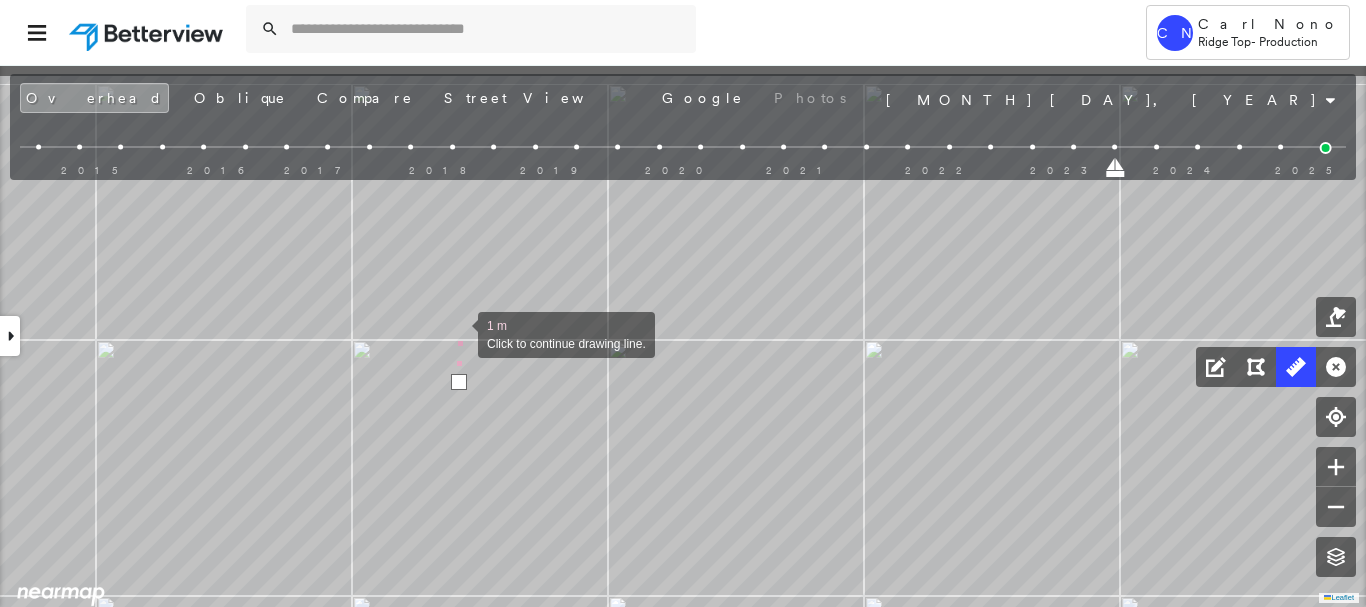 drag, startPoint x: 458, startPoint y: 266, endPoint x: 464, endPoint y: 292, distance: 26.683329 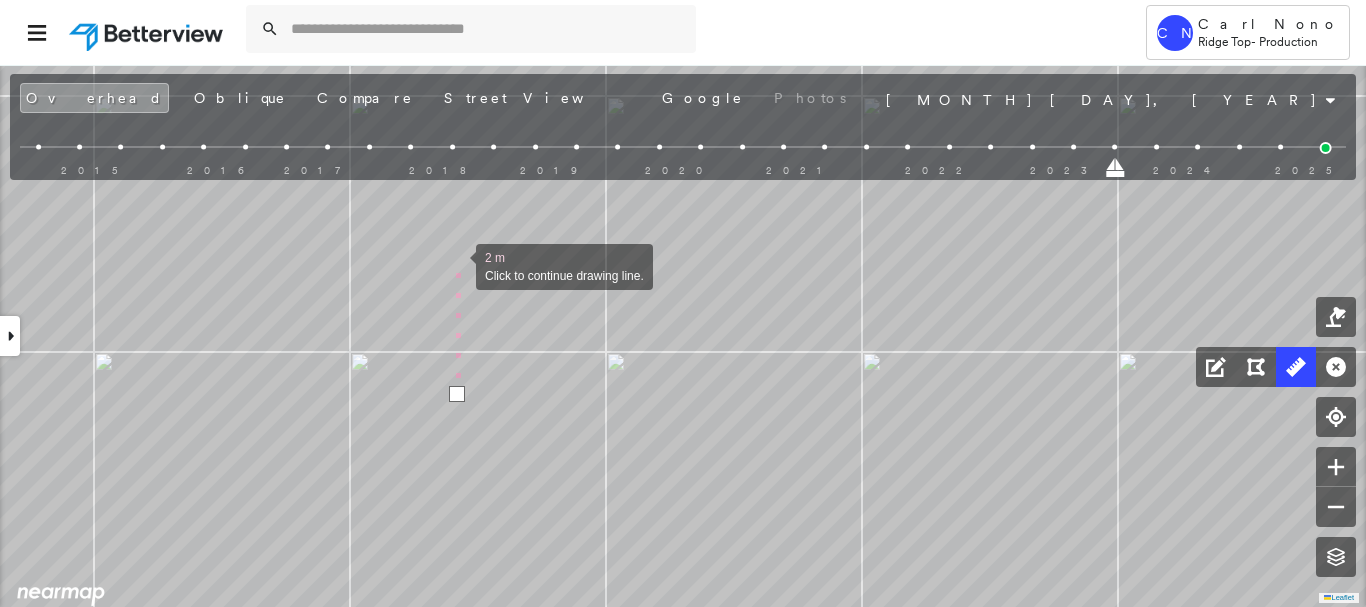 click at bounding box center [456, 265] 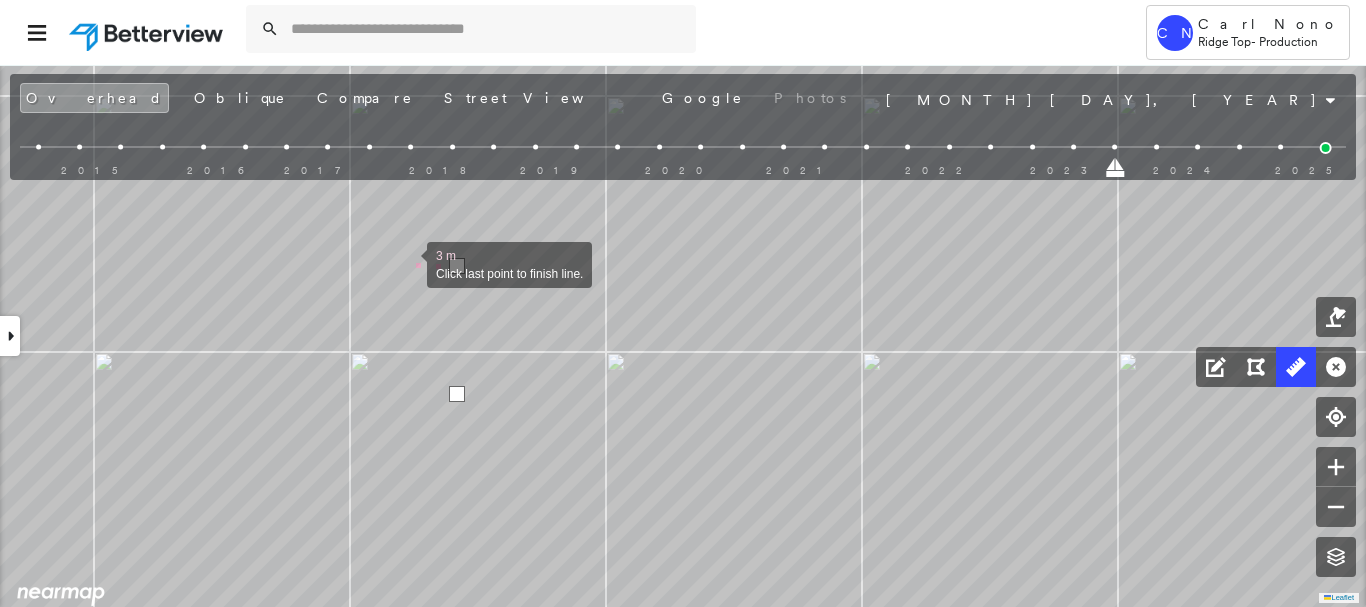 click at bounding box center (407, 263) 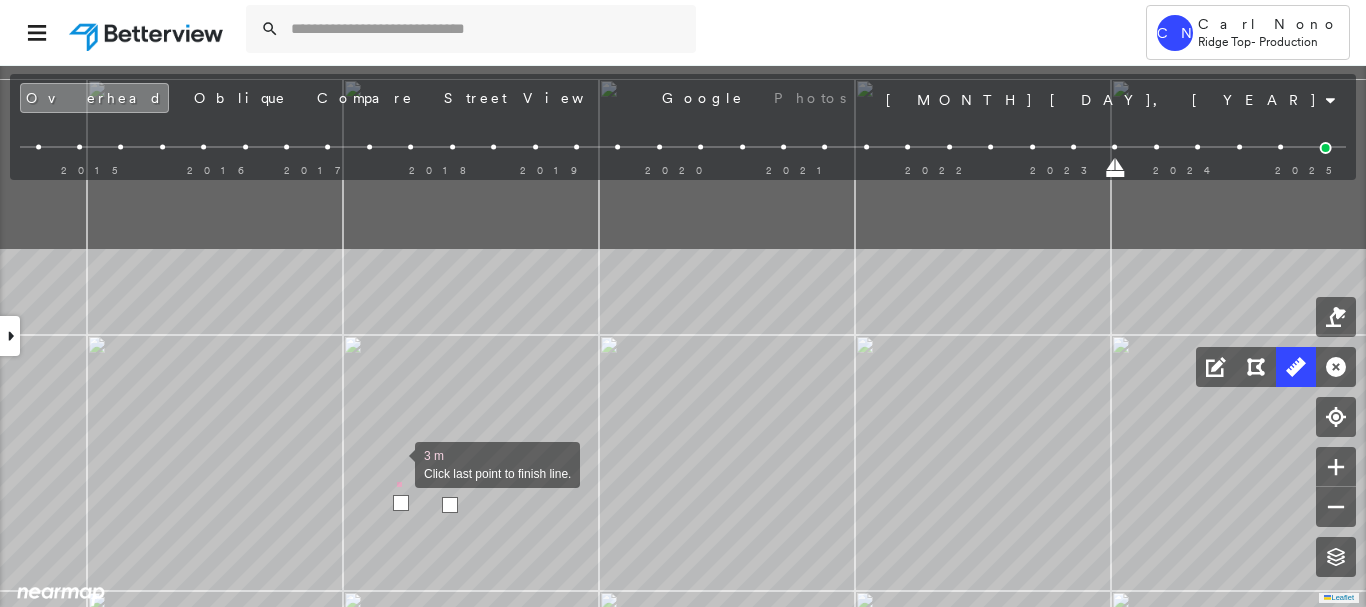 drag, startPoint x: 402, startPoint y: 222, endPoint x: 394, endPoint y: 410, distance: 188.17014 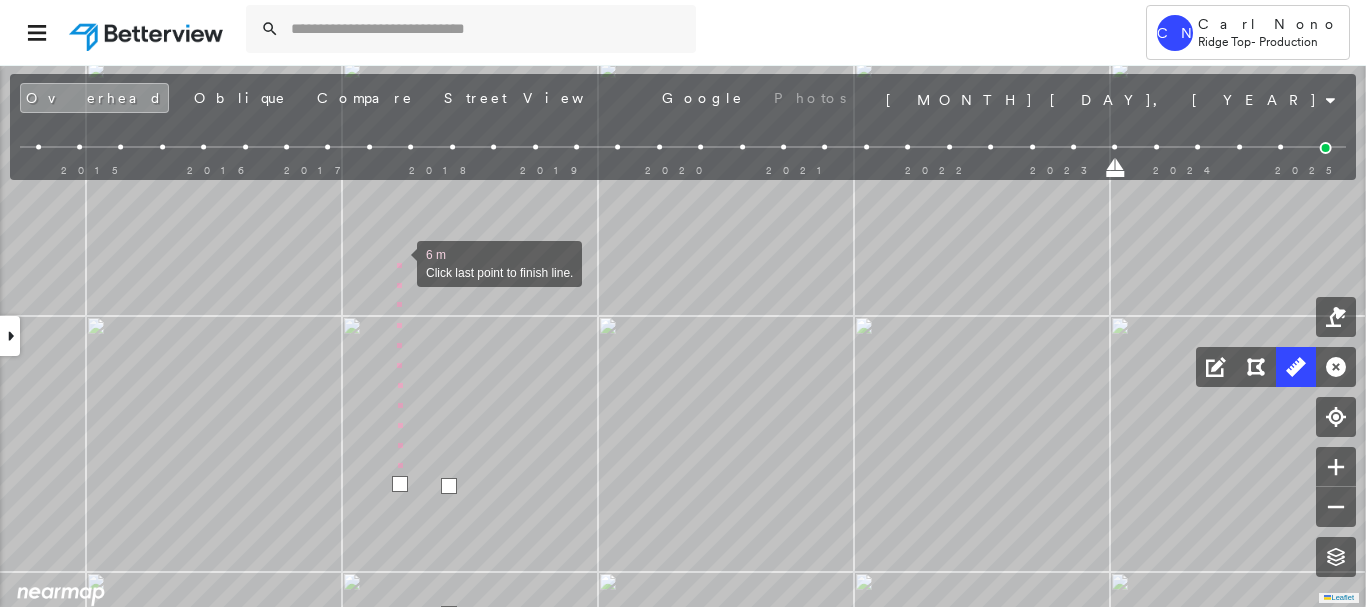 click at bounding box center (397, 262) 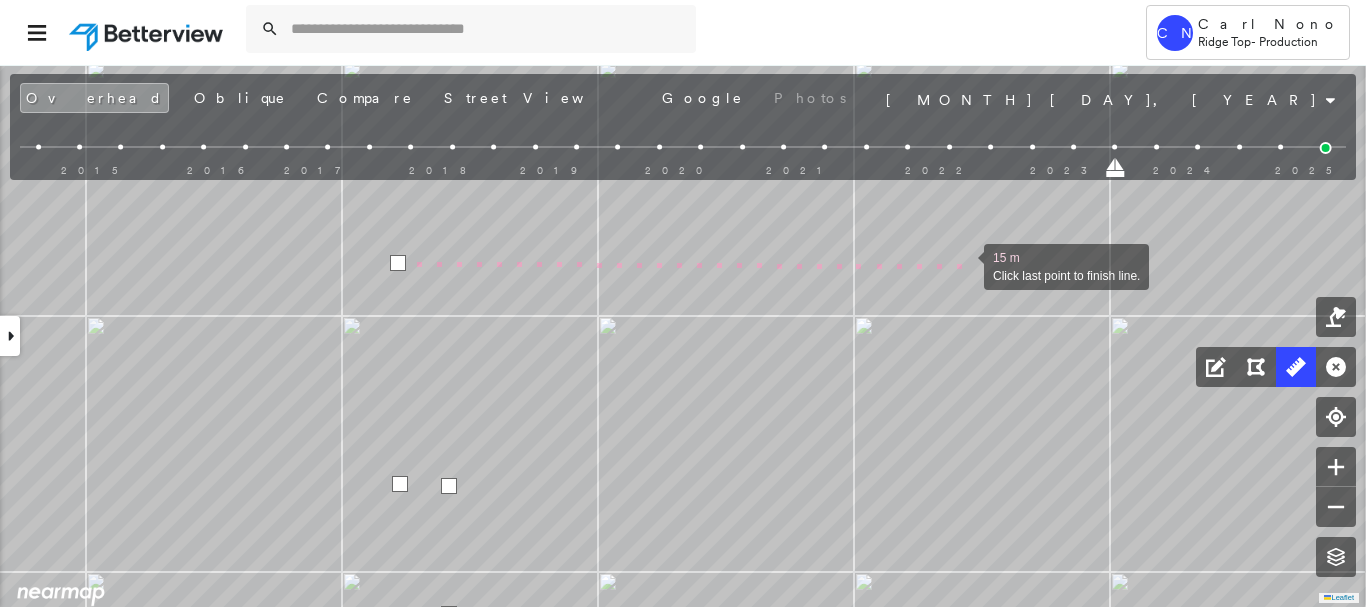 click at bounding box center (964, 265) 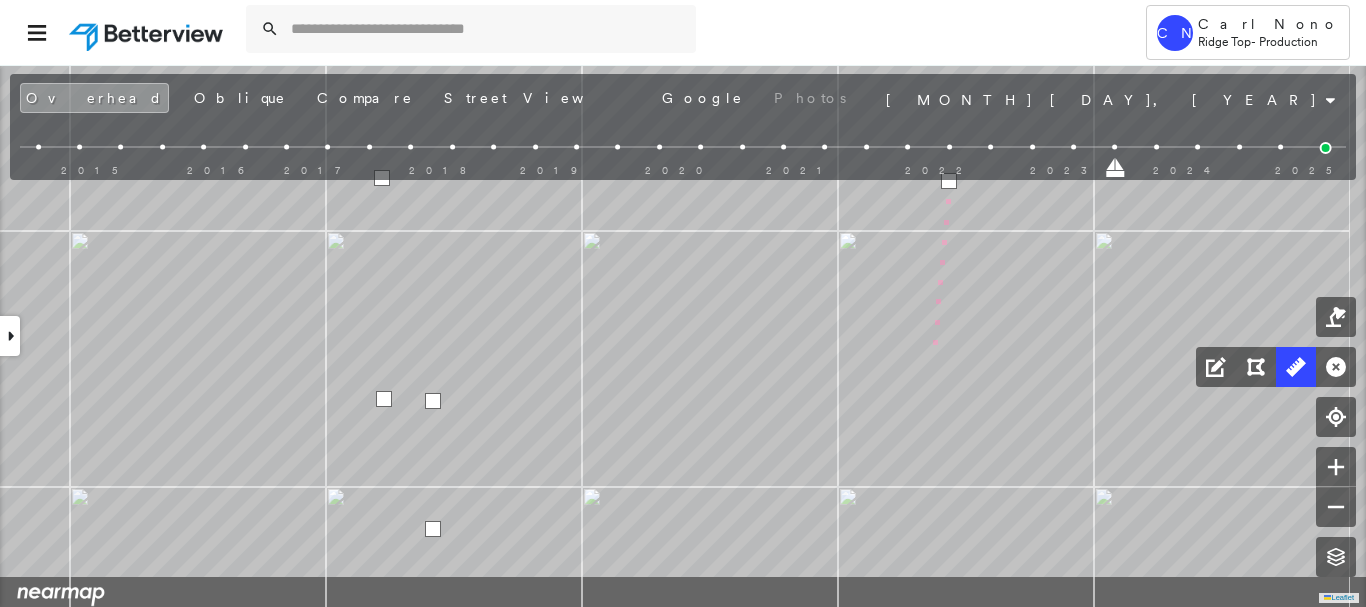 drag, startPoint x: 948, startPoint y: 432, endPoint x: 918, endPoint y: 306, distance: 129.5222 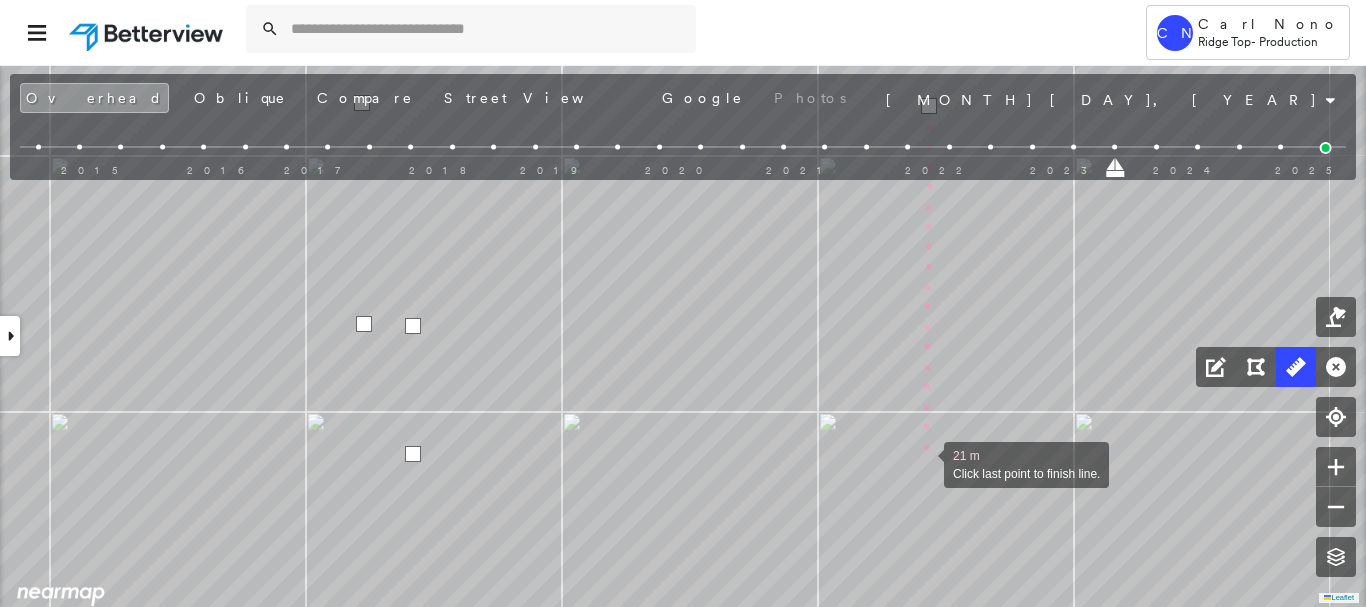 click on "21 m Click last point to finish line." at bounding box center [-59, 203] 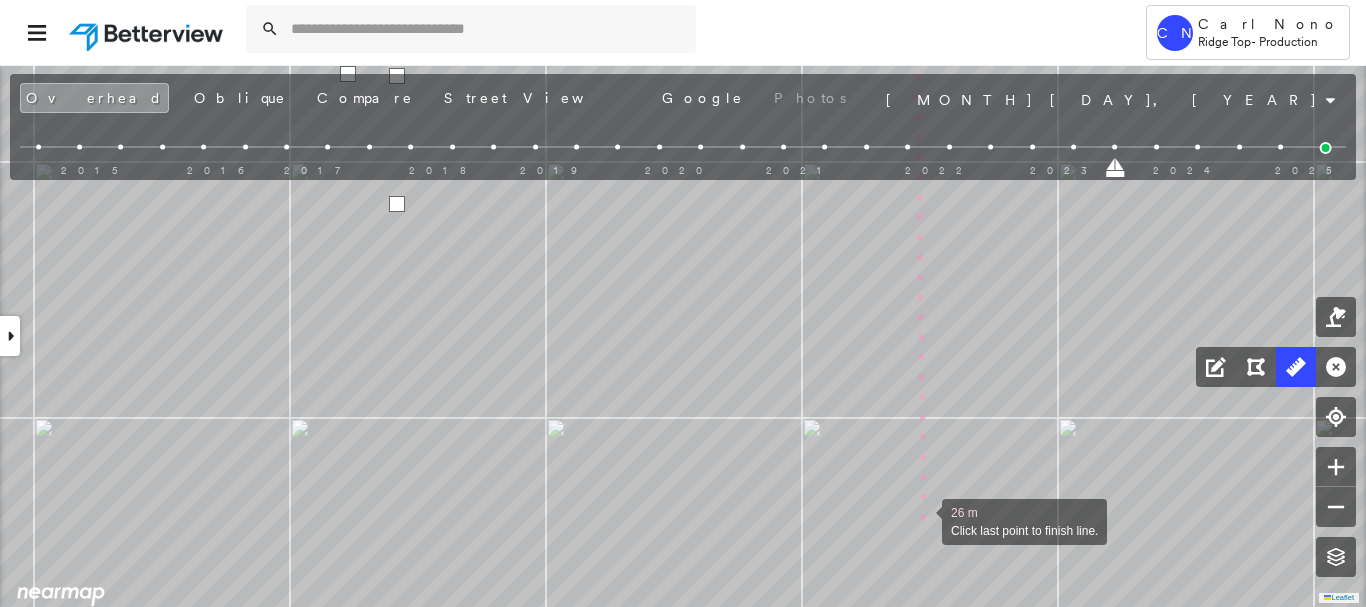 click at bounding box center [922, 520] 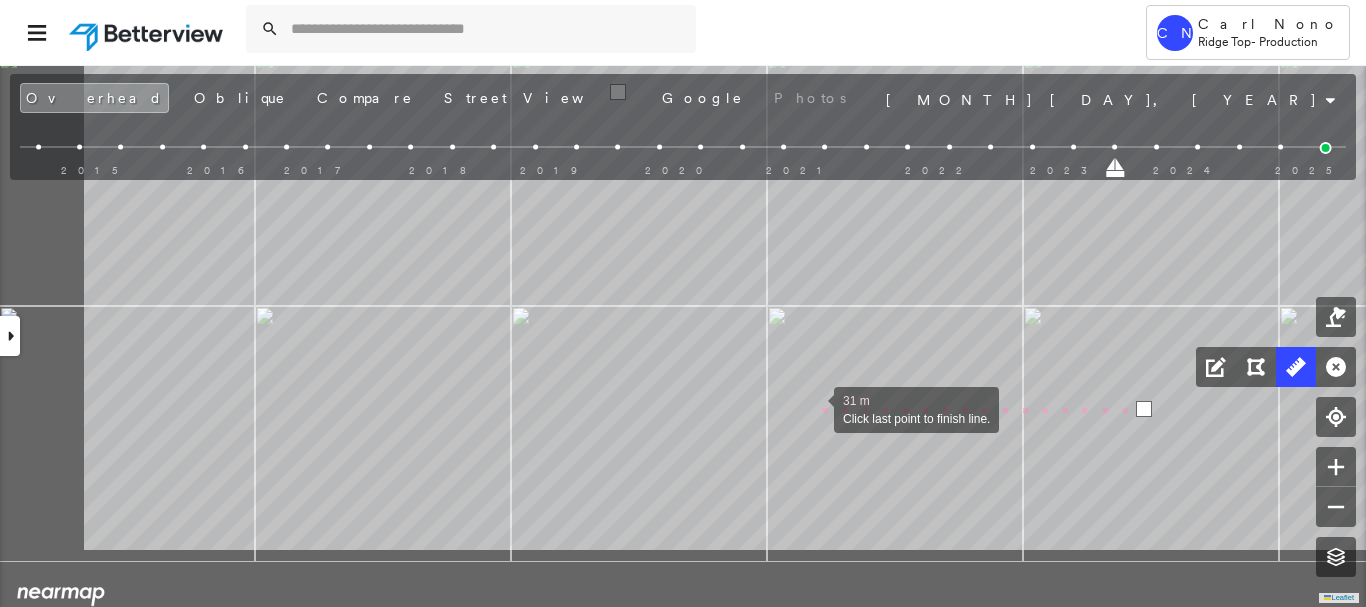 drag, startPoint x: 593, startPoint y: 519, endPoint x: 814, endPoint y: 408, distance: 247.30952 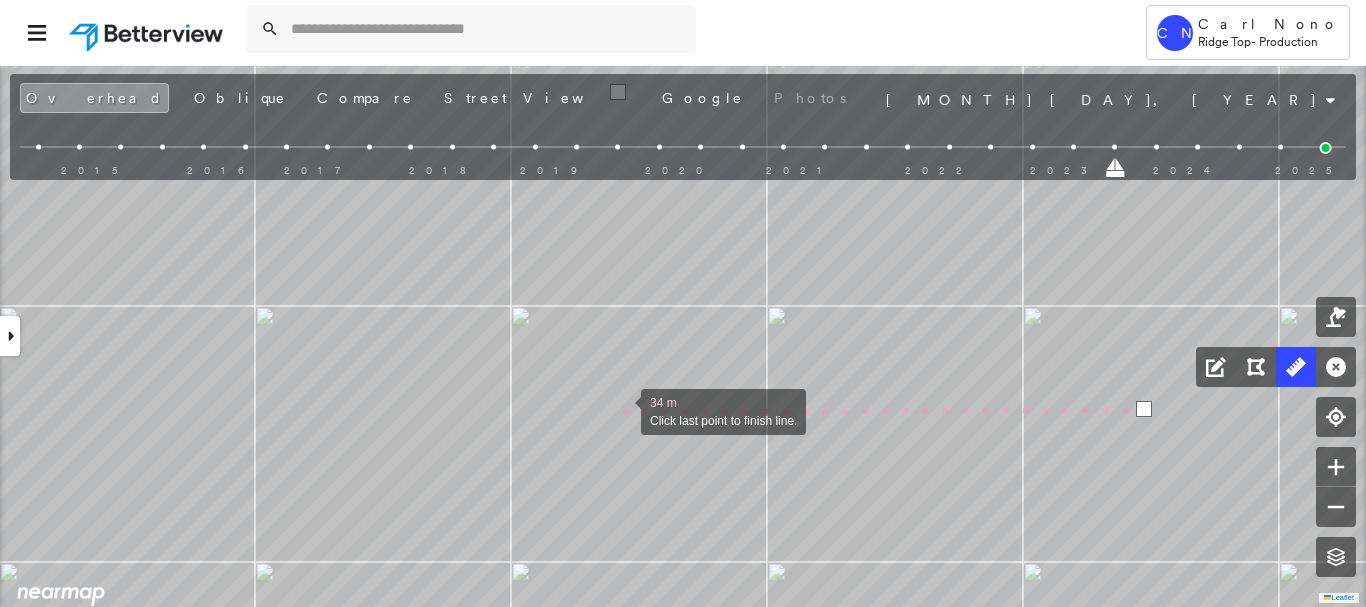 click at bounding box center [621, 410] 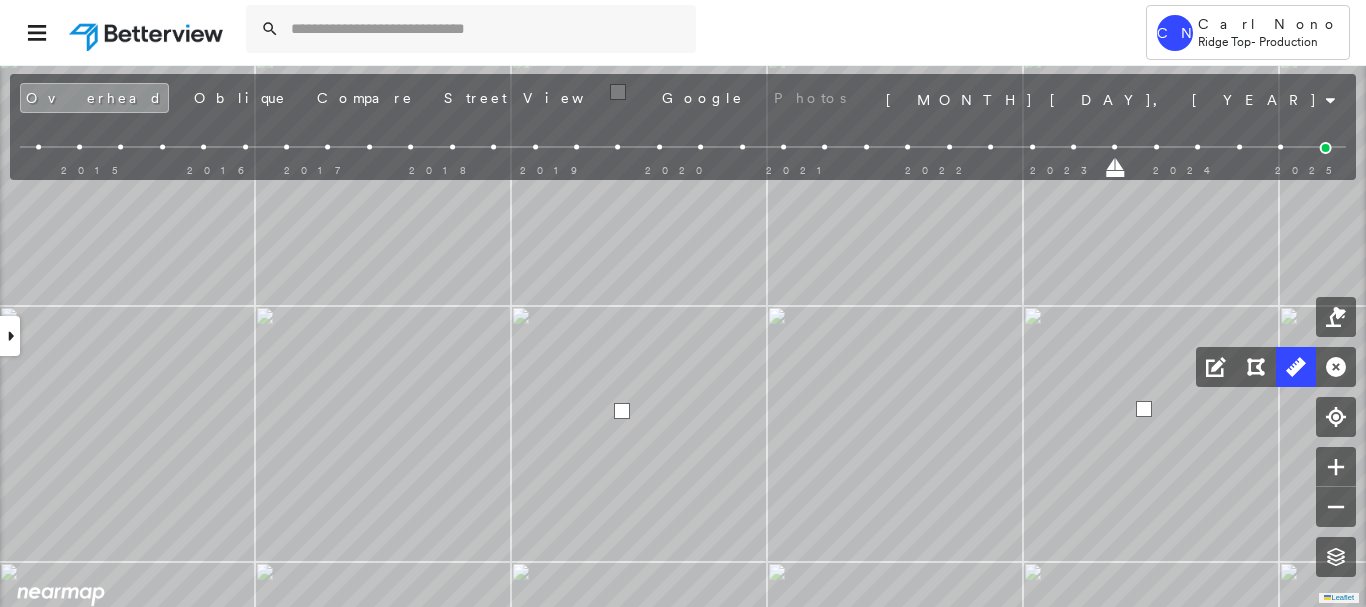 click at bounding box center [622, 411] 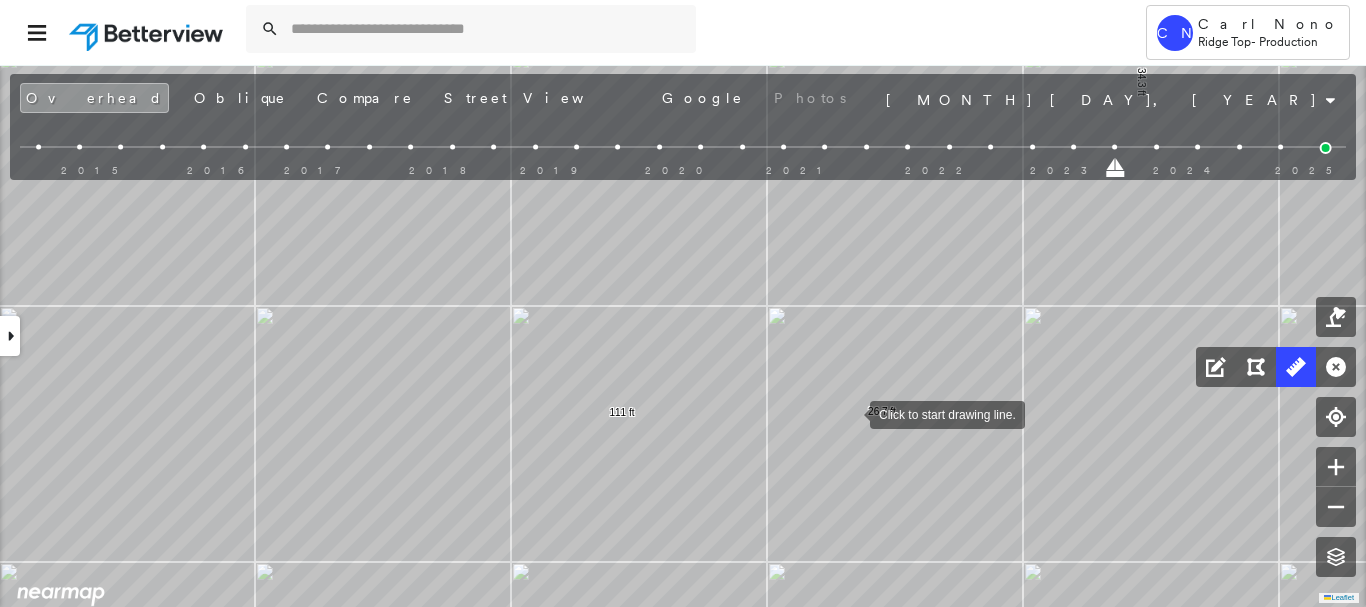 click at bounding box center (850, 413) 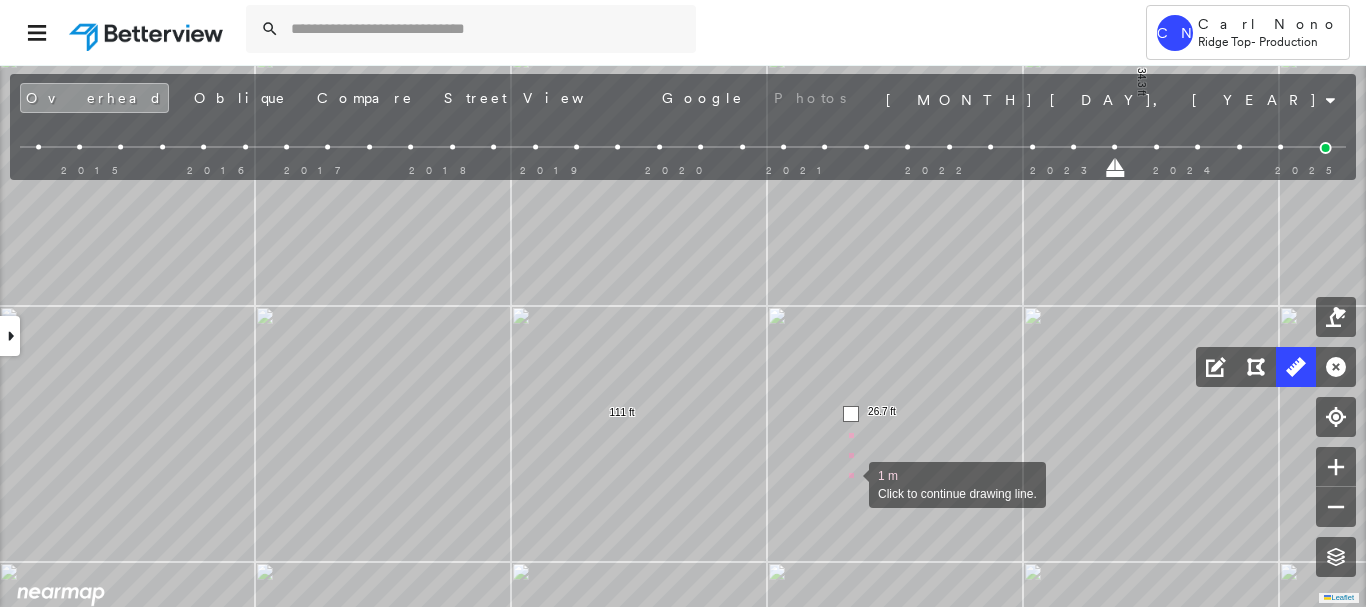 click at bounding box center (849, 483) 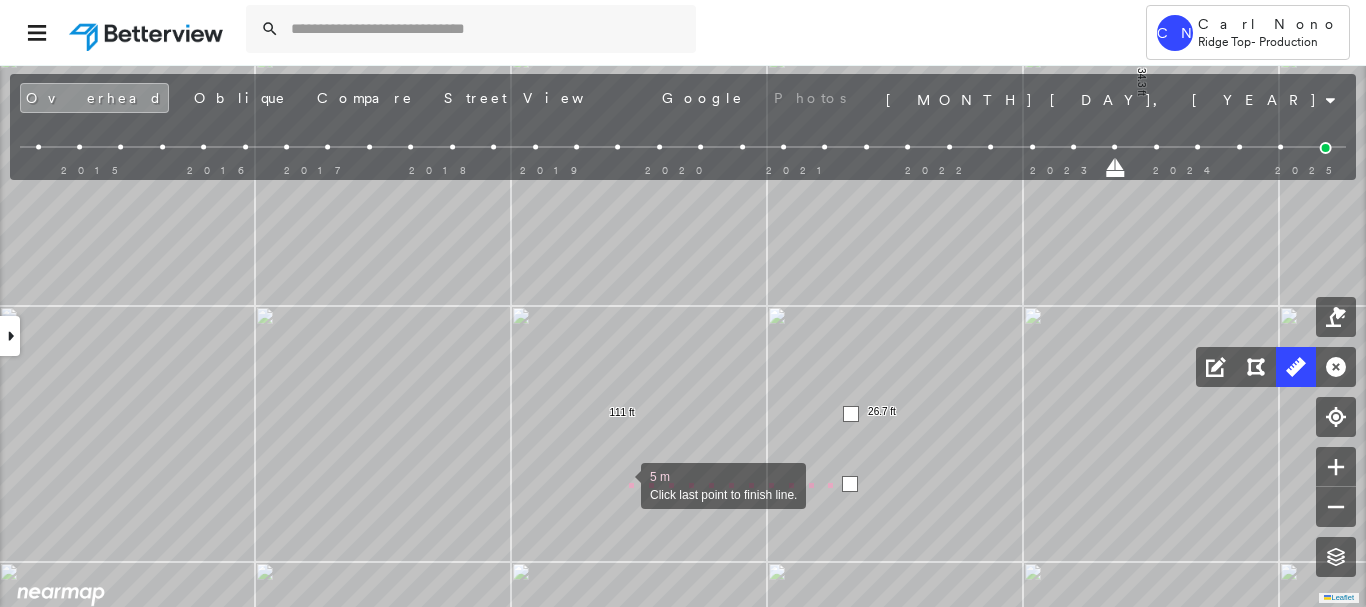 click at bounding box center (621, 484) 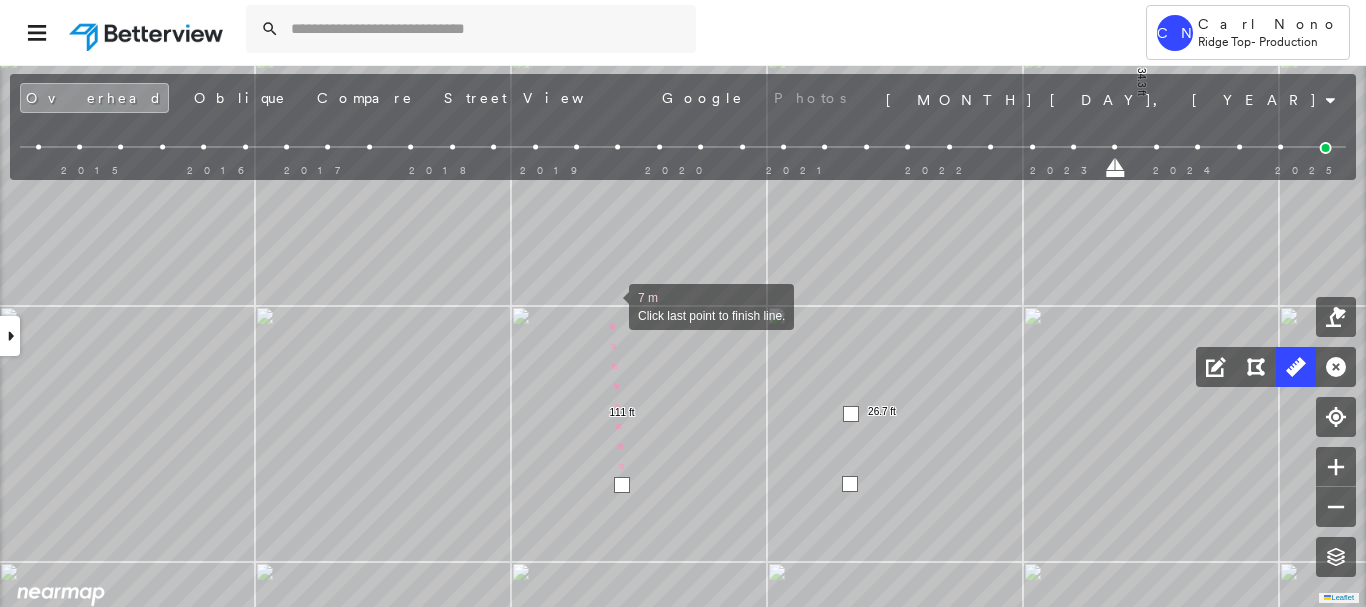 drag, startPoint x: 609, startPoint y: 305, endPoint x: 617, endPoint y: 416, distance: 111.28792 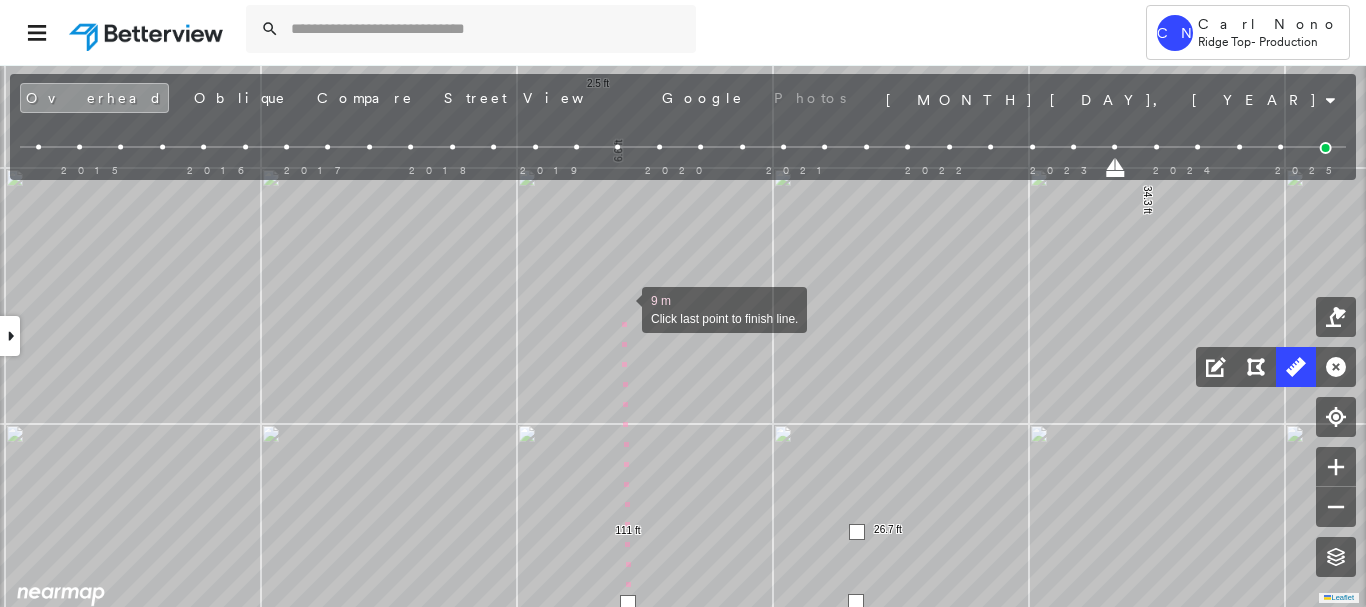click at bounding box center [622, 308] 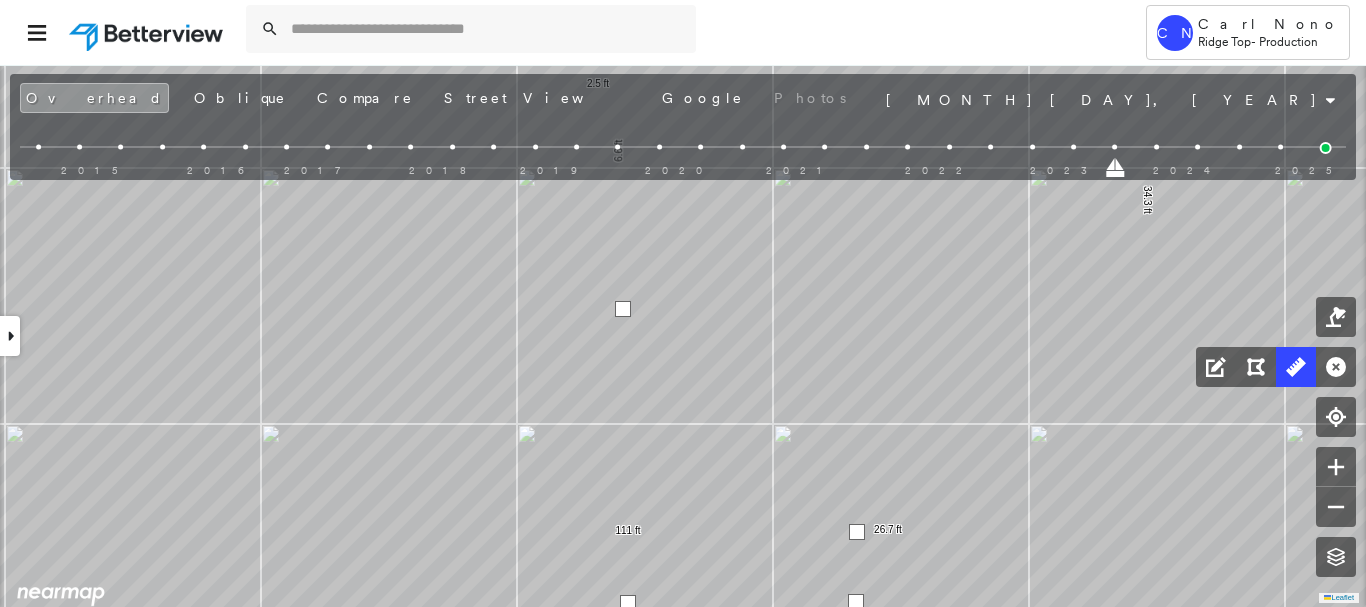 click at bounding box center (623, 309) 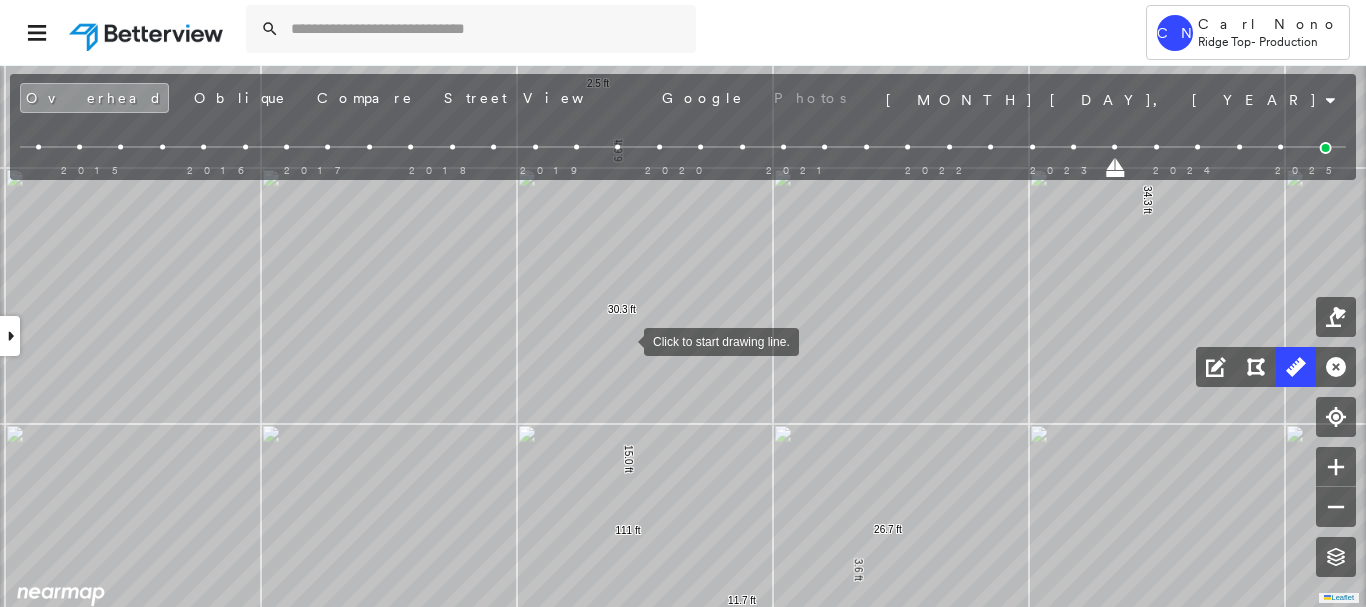 click at bounding box center (624, 340) 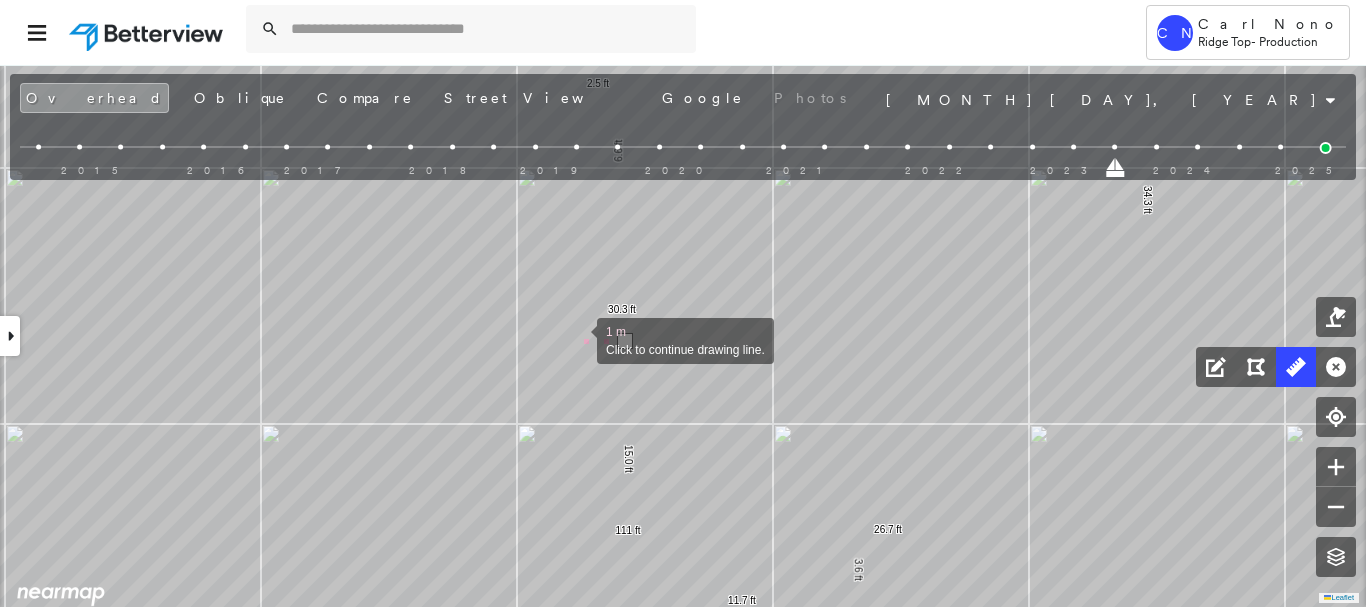 drag, startPoint x: 577, startPoint y: 339, endPoint x: 576, endPoint y: 265, distance: 74.00676 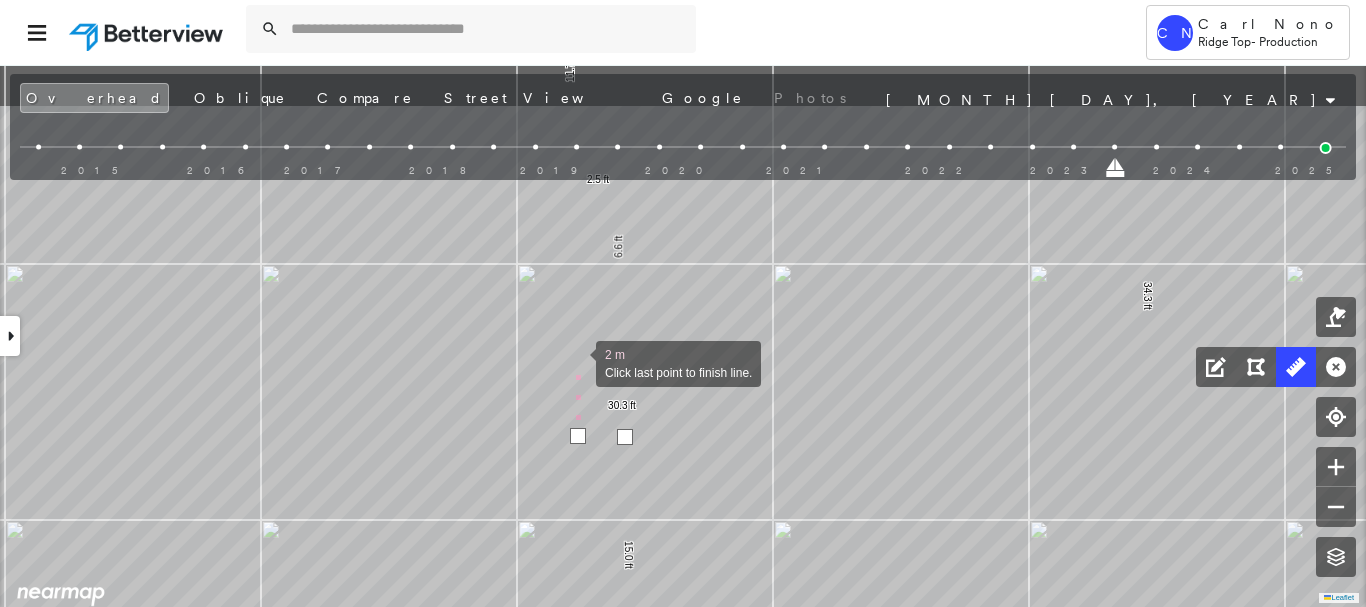 click at bounding box center (576, 362) 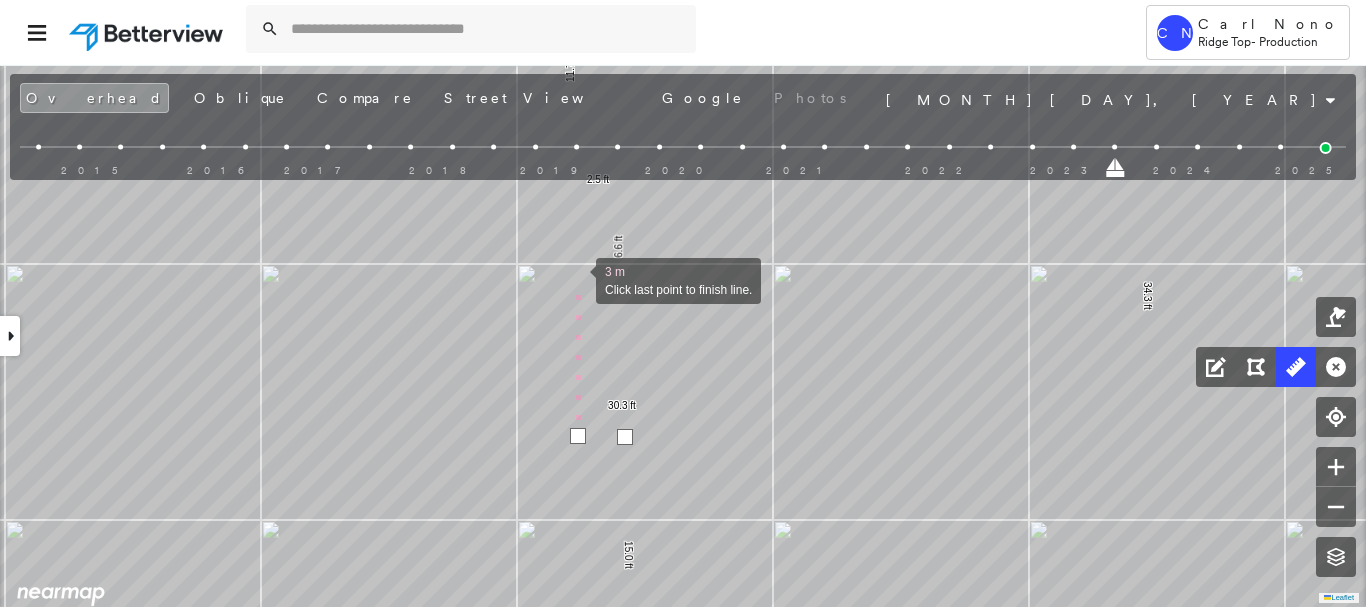 click at bounding box center [576, 279] 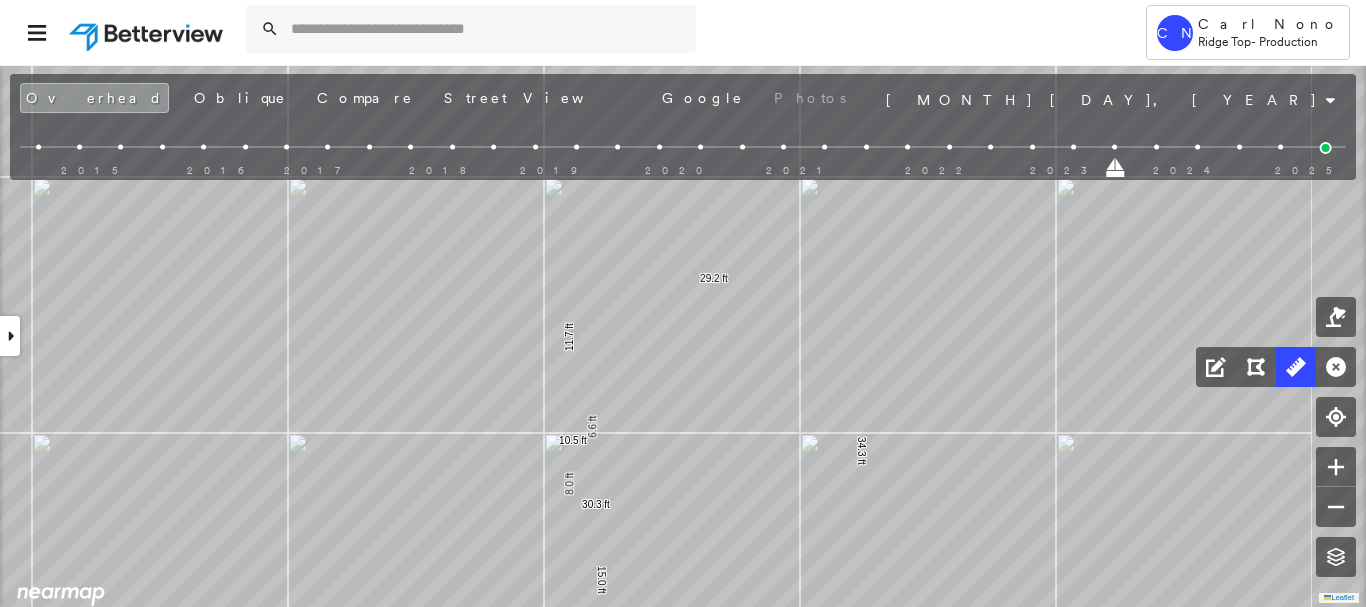 click on "6.6 ft 11.7 ft 29.2 ft 34.3 ft 26.7 ft 111 ft 3.6 ft 11.7 ft 15.0 ft 30.3 ft 8.0 ft 10.5 ft Click to start drawing line." at bounding box center (87, 55) 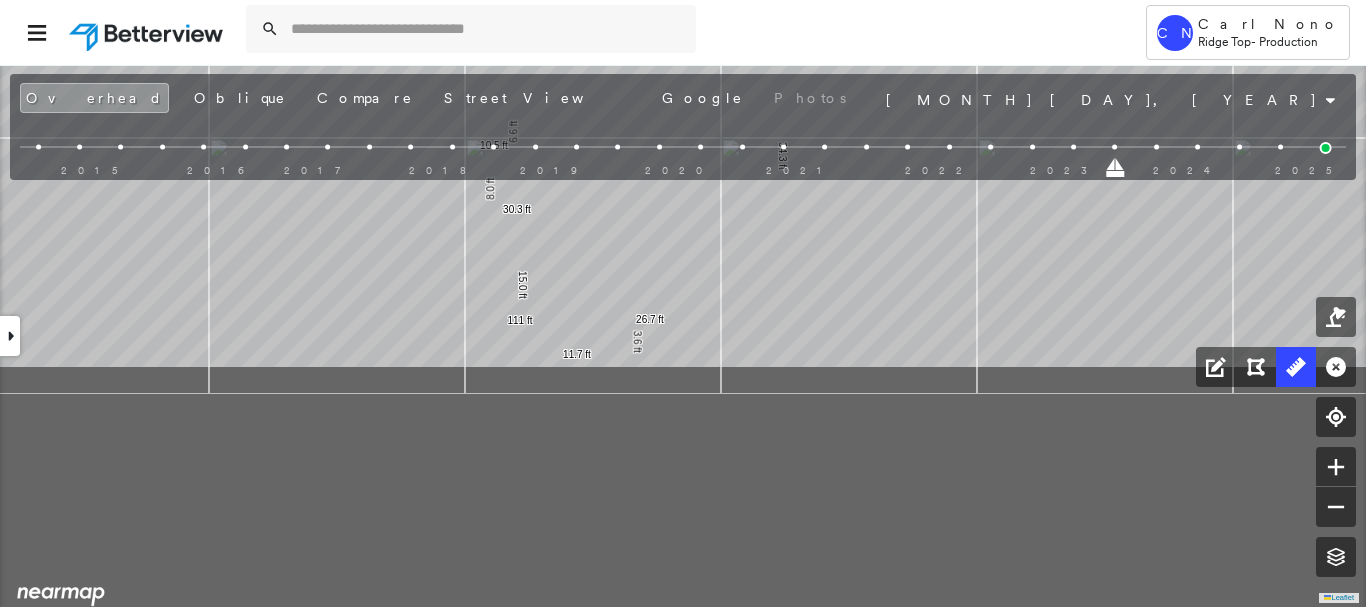 click on "6.6 ft 11.7 ft 29.2 ft 34.3 ft 26.7 ft 111 ft 3.6 ft 11.7 ft 15.0 ft 30.3 ft 8.0 ft 10.5 ft Click to start drawing line." at bounding box center (8, -240) 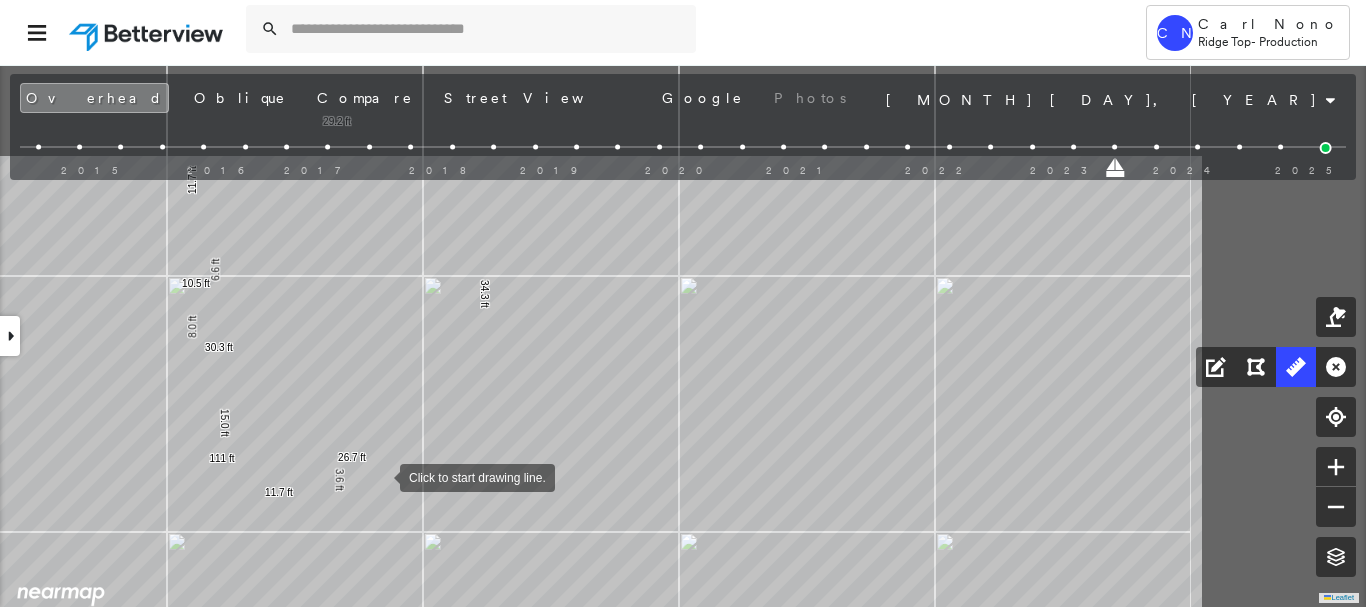 drag, startPoint x: 679, startPoint y: 330, endPoint x: 381, endPoint y: 476, distance: 331.84332 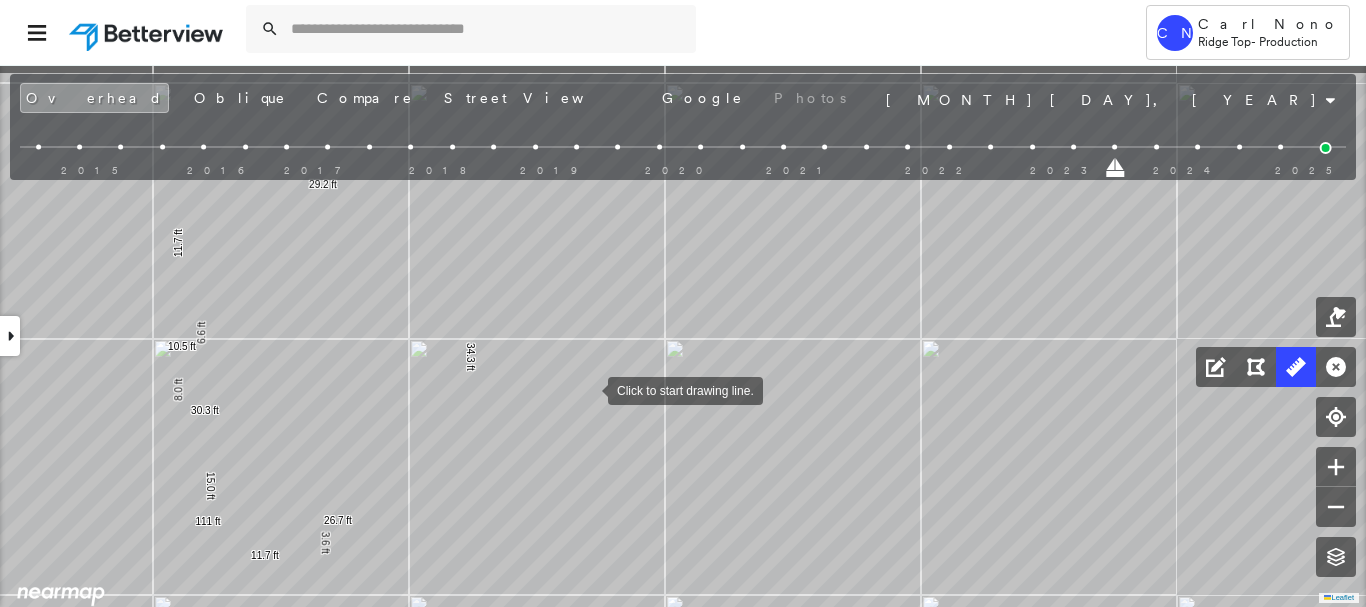drag, startPoint x: 603, startPoint y: 320, endPoint x: 587, endPoint y: 389, distance: 70.83079 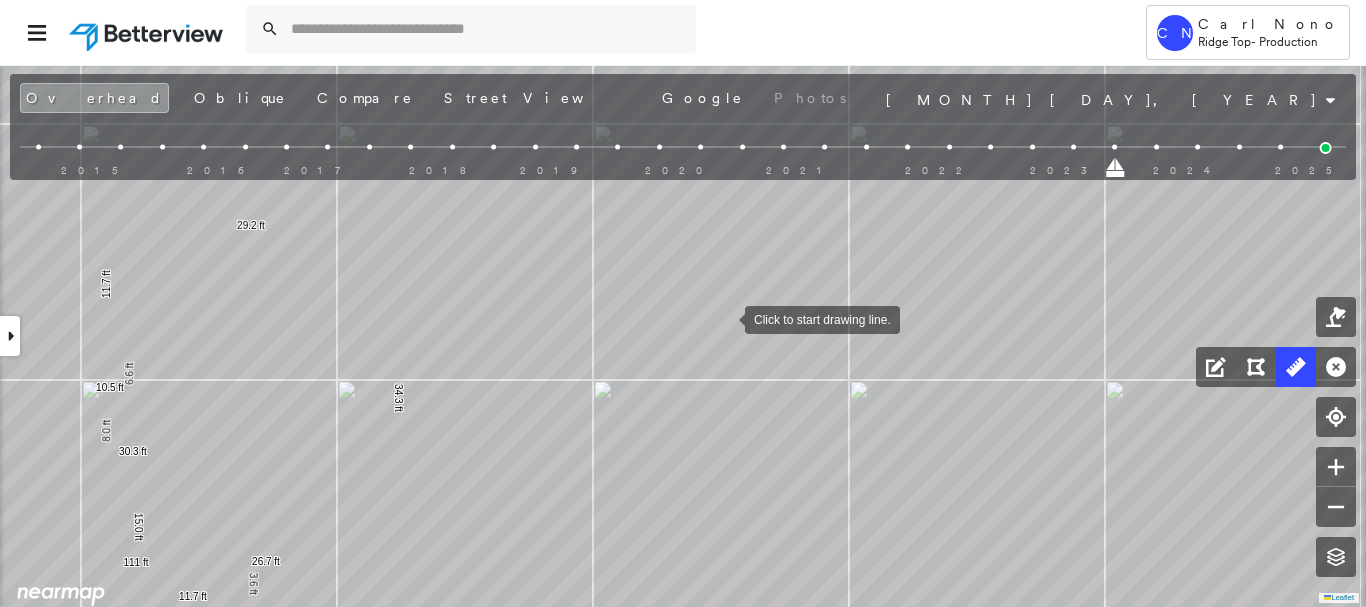 drag, startPoint x: 779, startPoint y: 294, endPoint x: 726, endPoint y: 317, distance: 57.77543 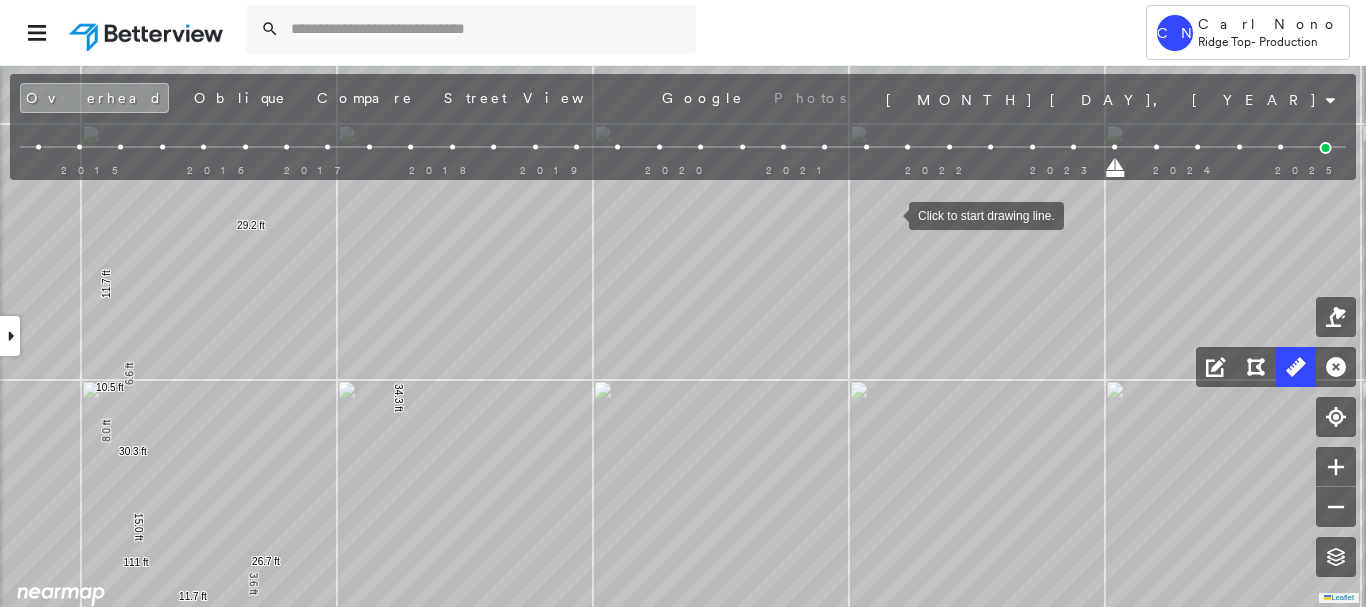 click at bounding box center [889, 214] 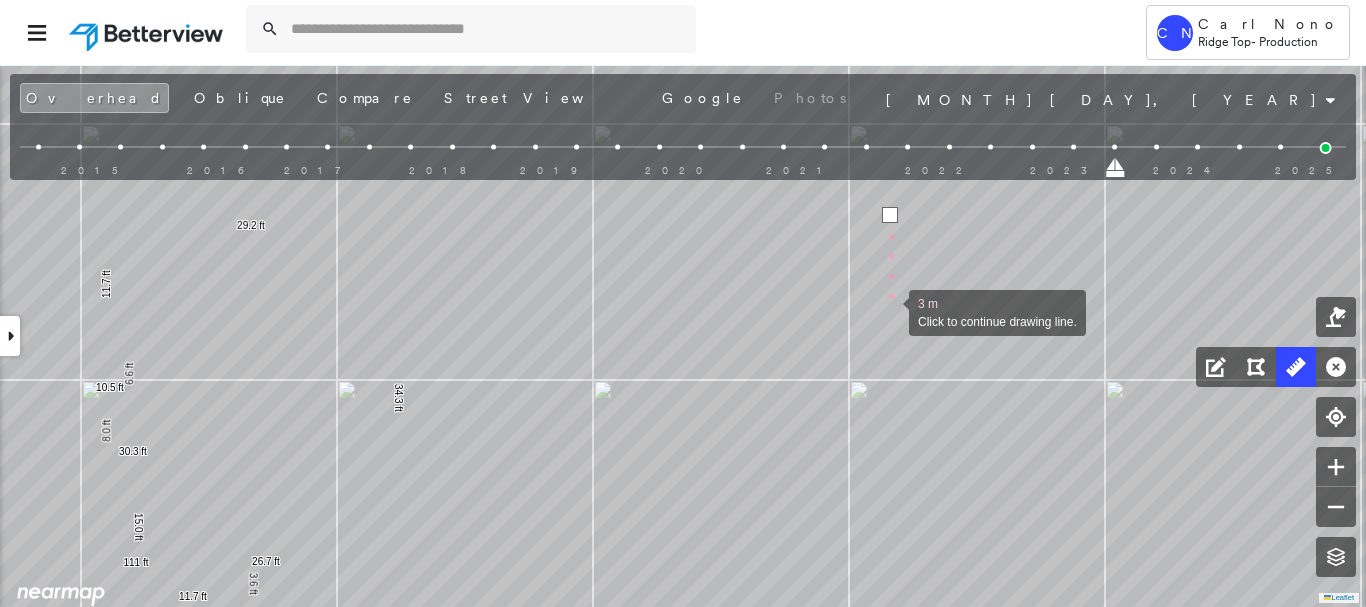 click at bounding box center (889, 311) 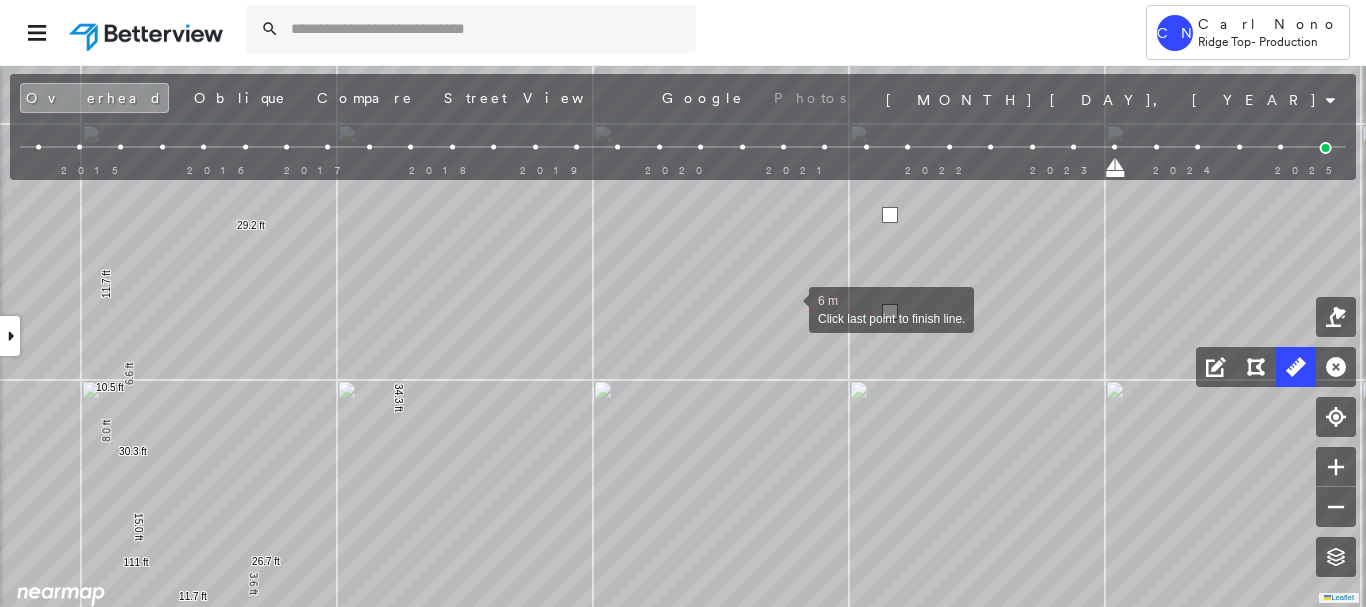 click at bounding box center [789, 308] 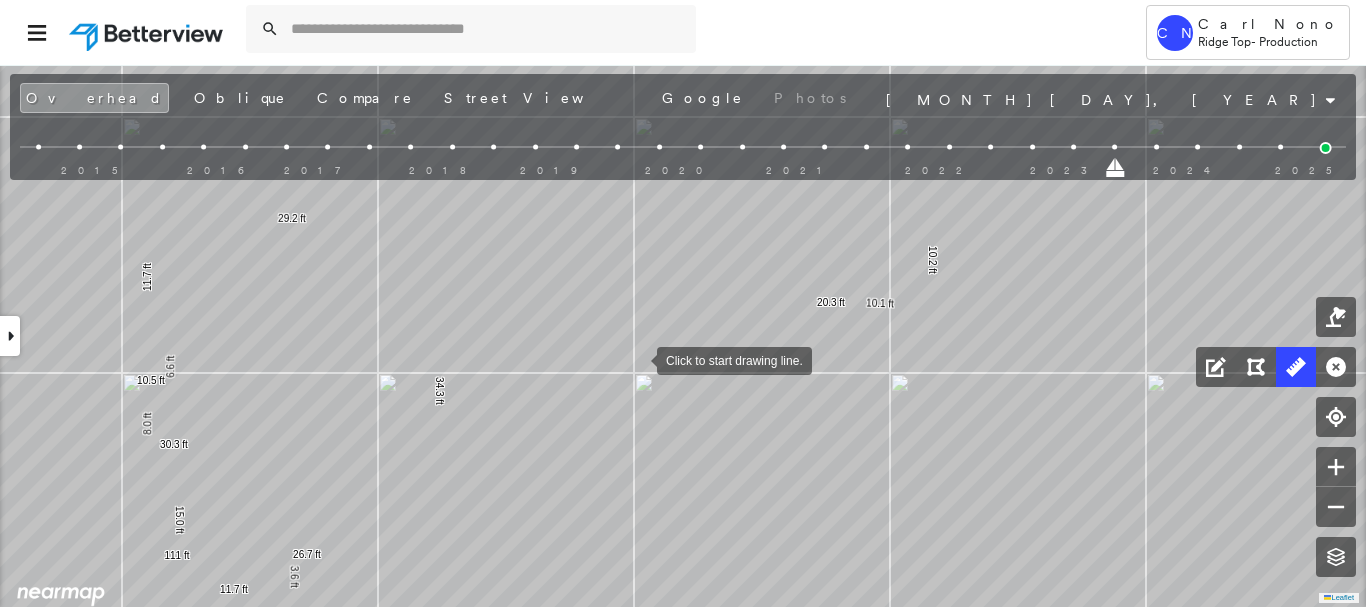 drag, startPoint x: 587, startPoint y: 368, endPoint x: 638, endPoint y: 359, distance: 51.78803 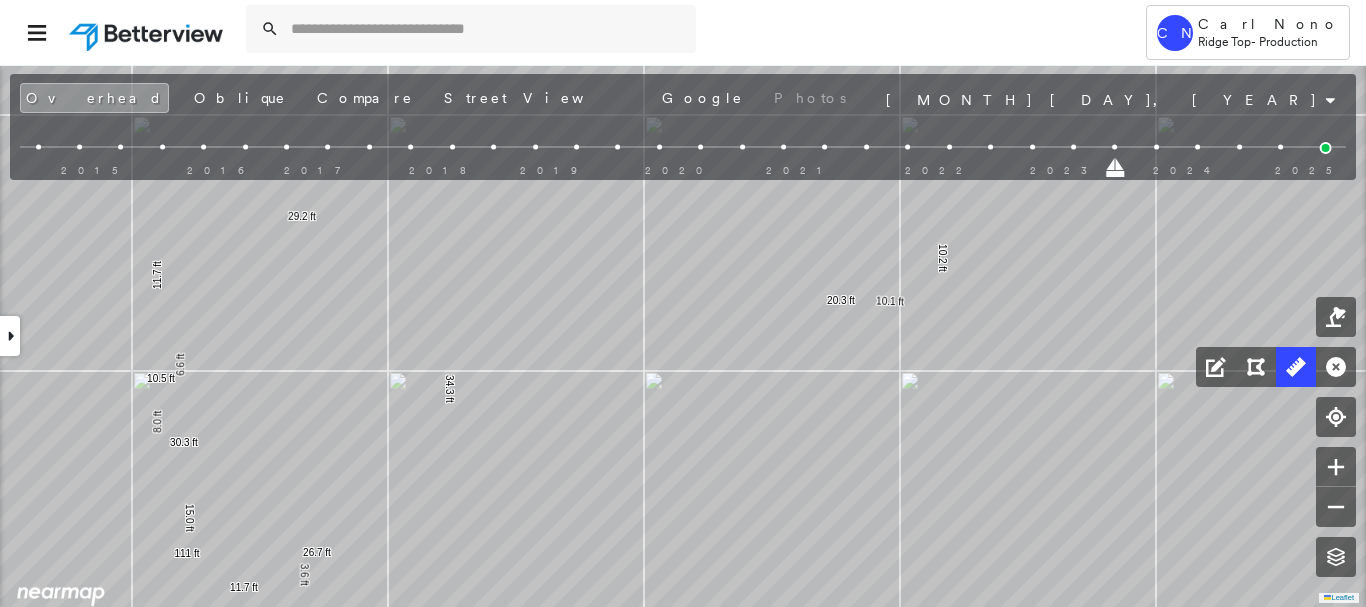 click on "Overhead Oblique Compare Street View Google Photos" at bounding box center [445, 98] 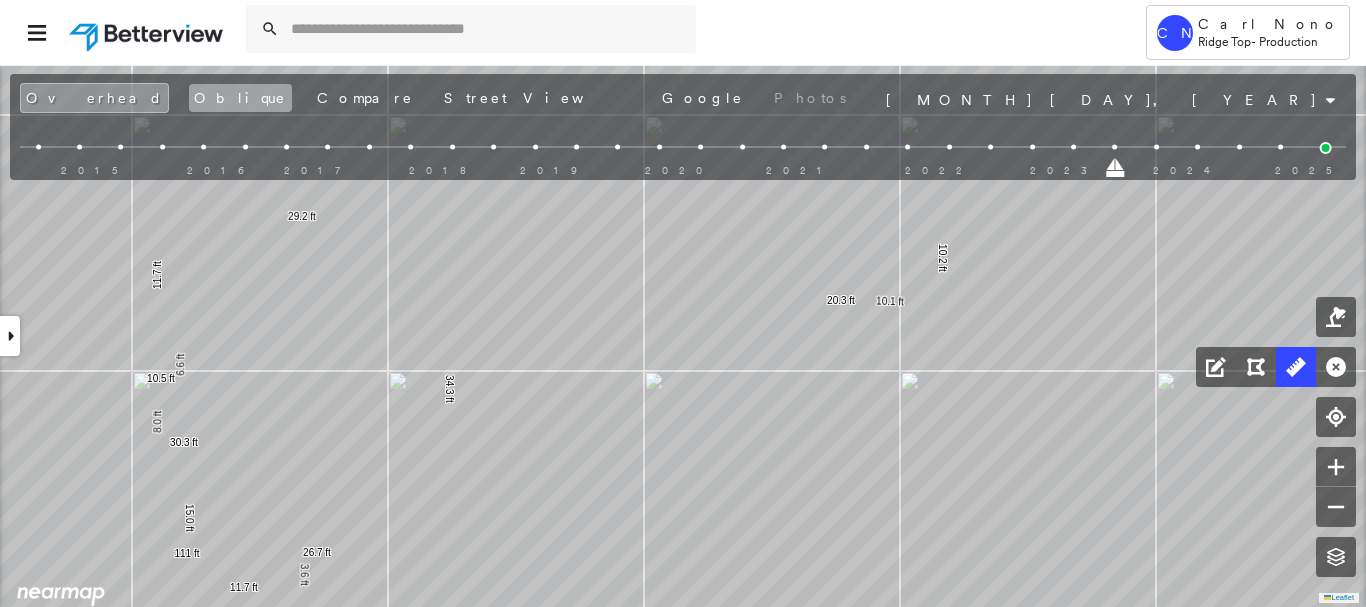 click on "Oblique" at bounding box center (240, 98) 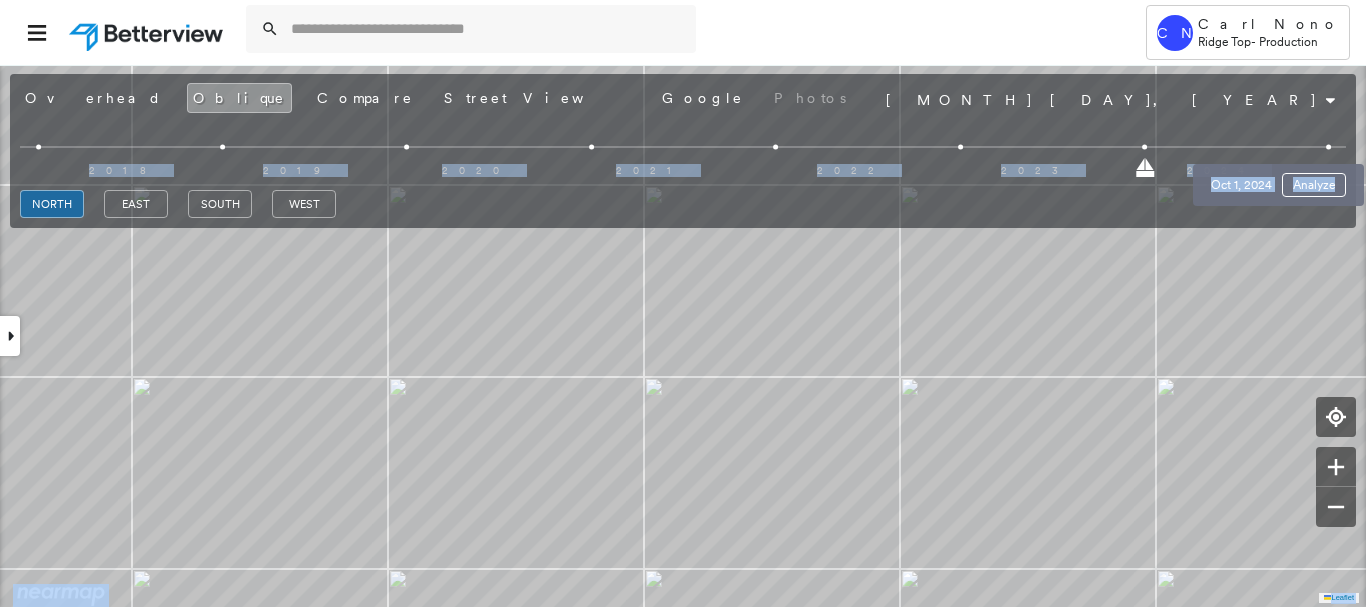 click on "Tower CN Carl Nono Ridge Top  -   Production [NUMBER] [STREET] ,  [CITY], [STATE] [POSTAL_CODE] [ID] Assigned to:  [NAME] Assigned to:  [NAME] [ID] Assigned to:  [NAME] Open Comments Download PDF Report Summary Construction Occupancy Protection Exposure Determination Looking for roof spotlights? Analyze this date Overhead Obliques Street View Roof Spotlight™ Index 0 100 25 50 75 1 Building Roof Scores 0 Buildings Policy Information :  [ID] Flags :  1 (0 cleared, 1 uncleared) Construction Occupancy Protection Exposure Determination Flags :  1 (0 cleared, 1 uncleared) Uncleared Flags (1) Cleared Flags  (0) Betterview Property Flagged [DATE] Clear Action Taken New Entry History Quote/New Business Terms & Conditions Added ACV Endorsement Added Cosmetic Endorsement Inspection/Loss Control Report Information Added to Inspection Survey Onsite Inspection Ordered Determined No Inspection Needed General Used Report to Further Agent/Insured Discussion Reject/Decline - New Business Allowed to Proceed / Policy Bound Added/Updated Building Information" at bounding box center (683, 303) 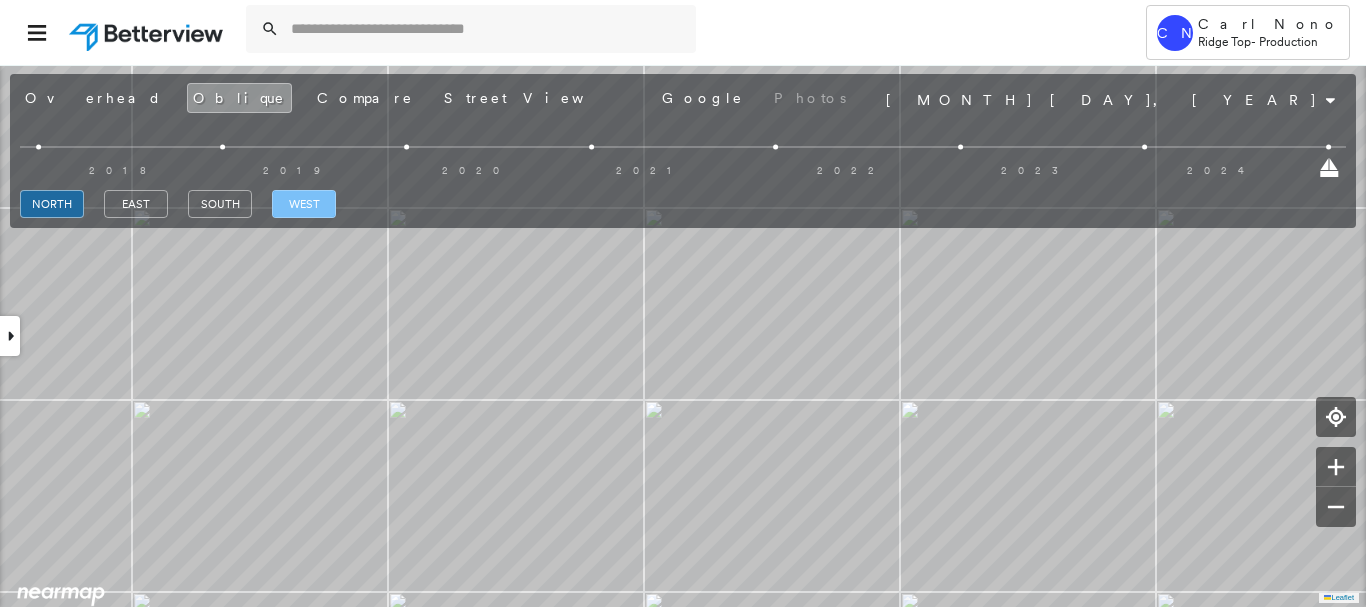 click on "west" at bounding box center [304, 204] 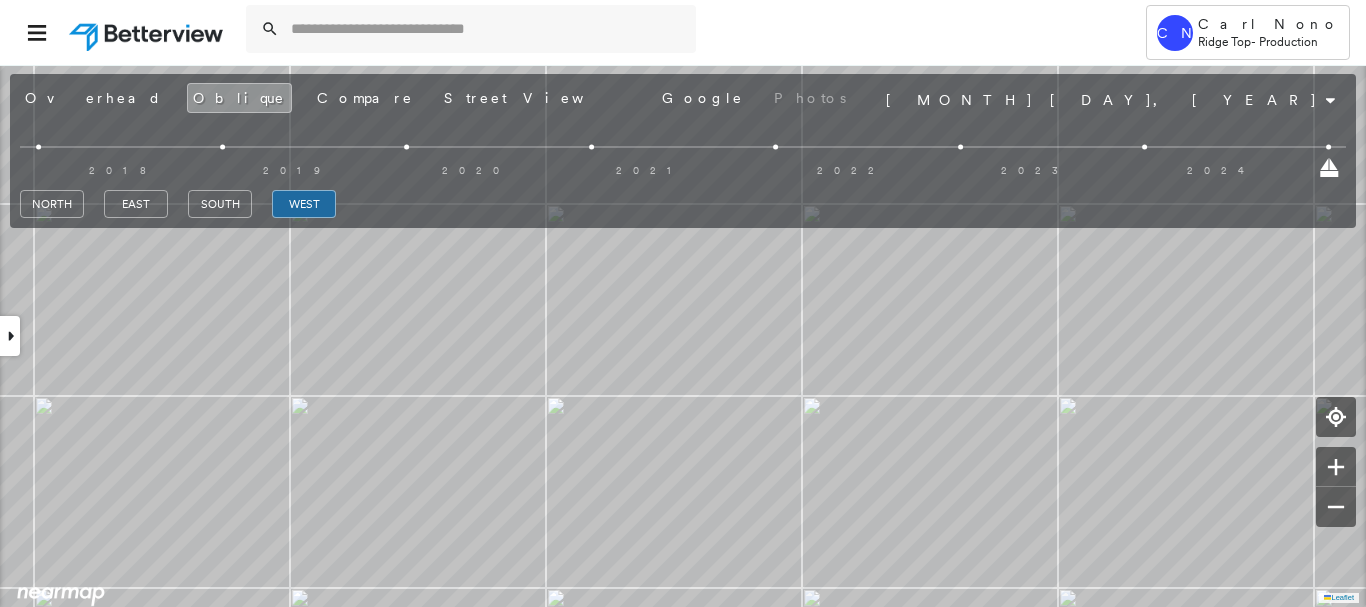 drag, startPoint x: 82, startPoint y: 106, endPoint x: 206, endPoint y: 9, distance: 157.43253 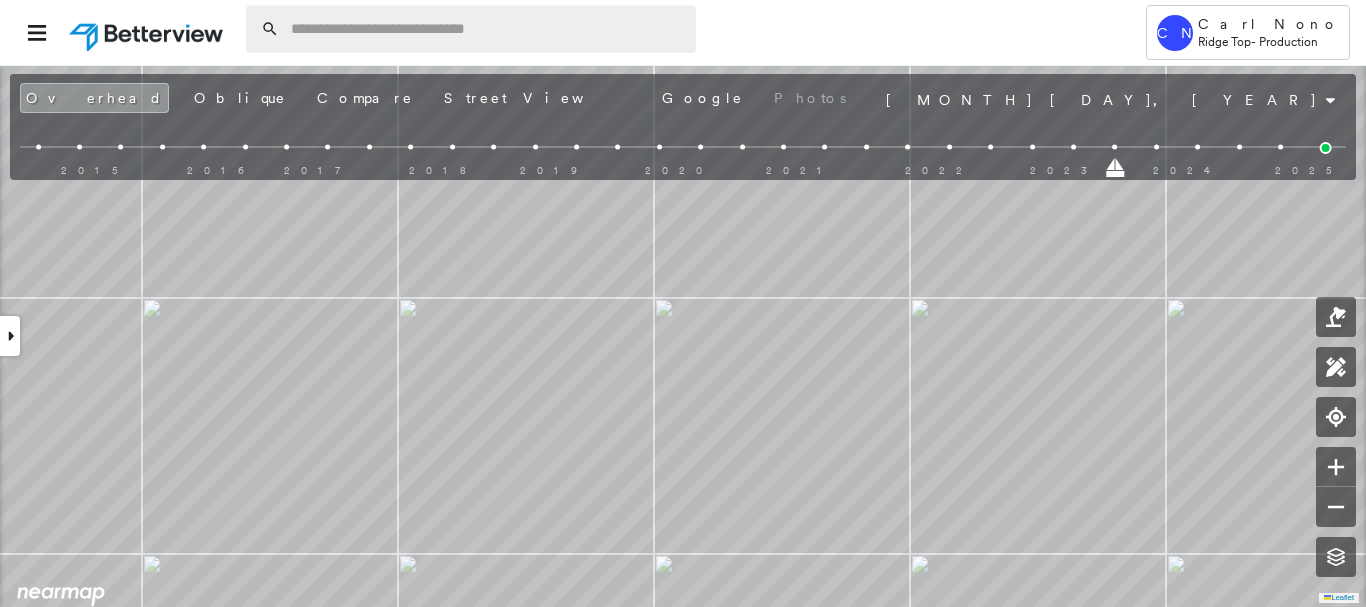click at bounding box center [487, 29] 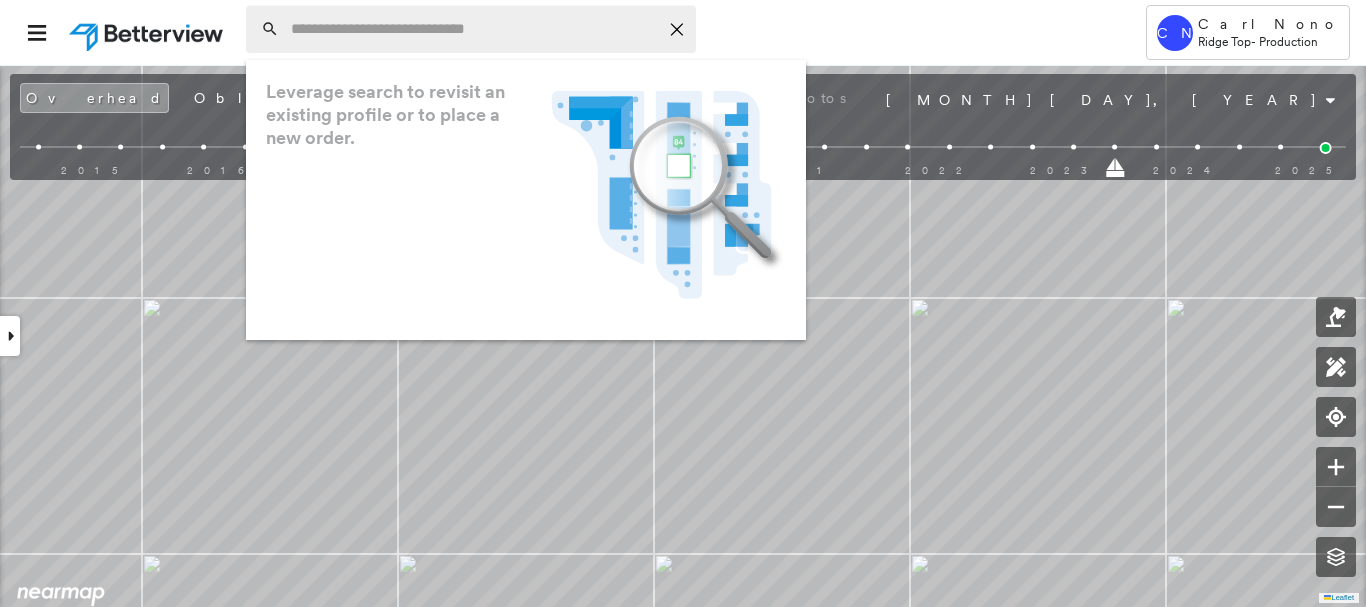 paste on "**********" 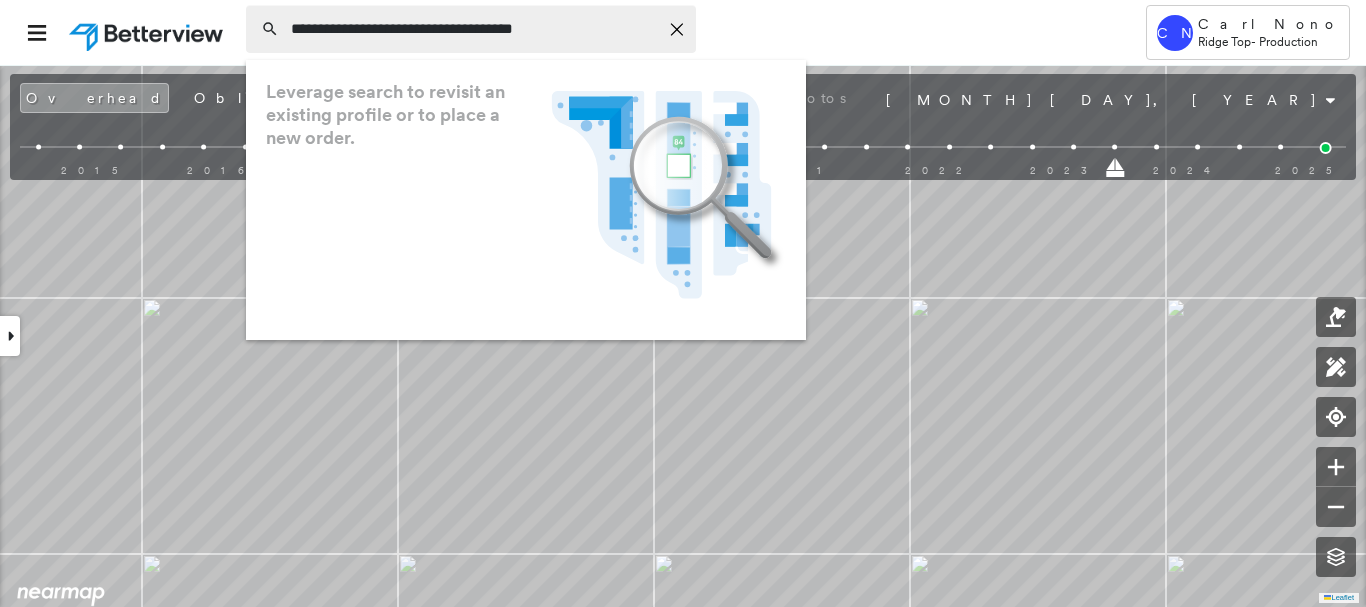 type on "**********" 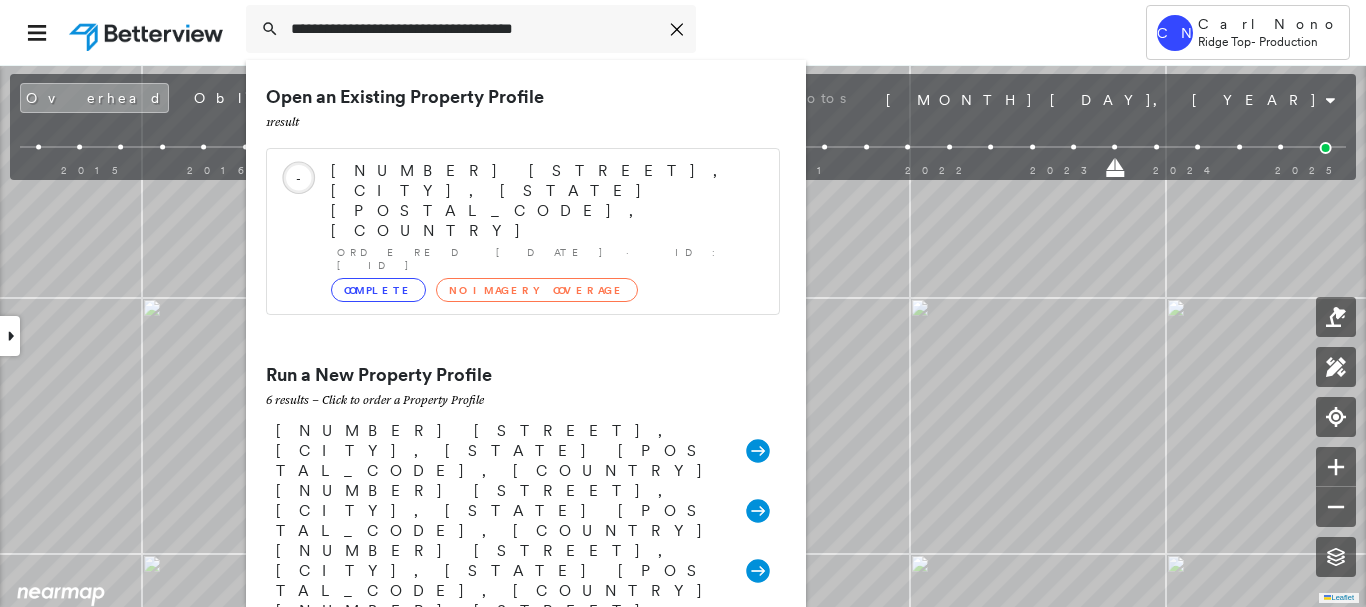 click on "[NUMBER] [STREET], [CITY], [STATE] [POSTAL_CODE] Ordered [DATE] · ID: [ID] Complete No Imagery Coverage" at bounding box center [545, 231] 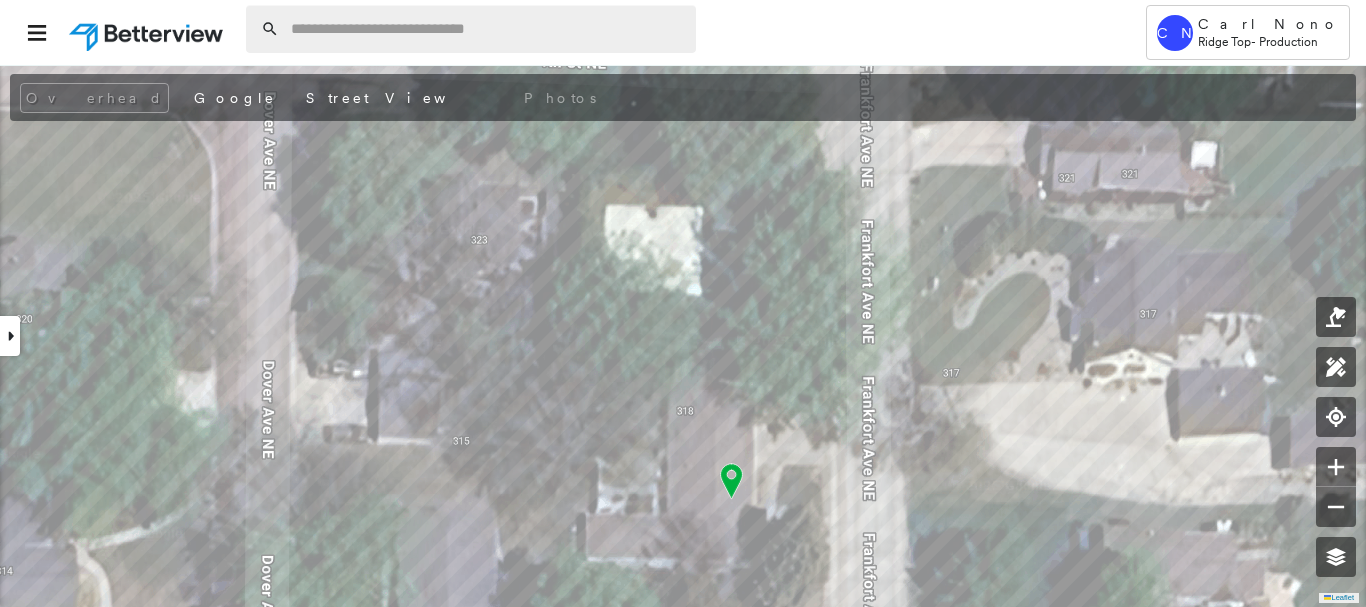 click at bounding box center (487, 29) 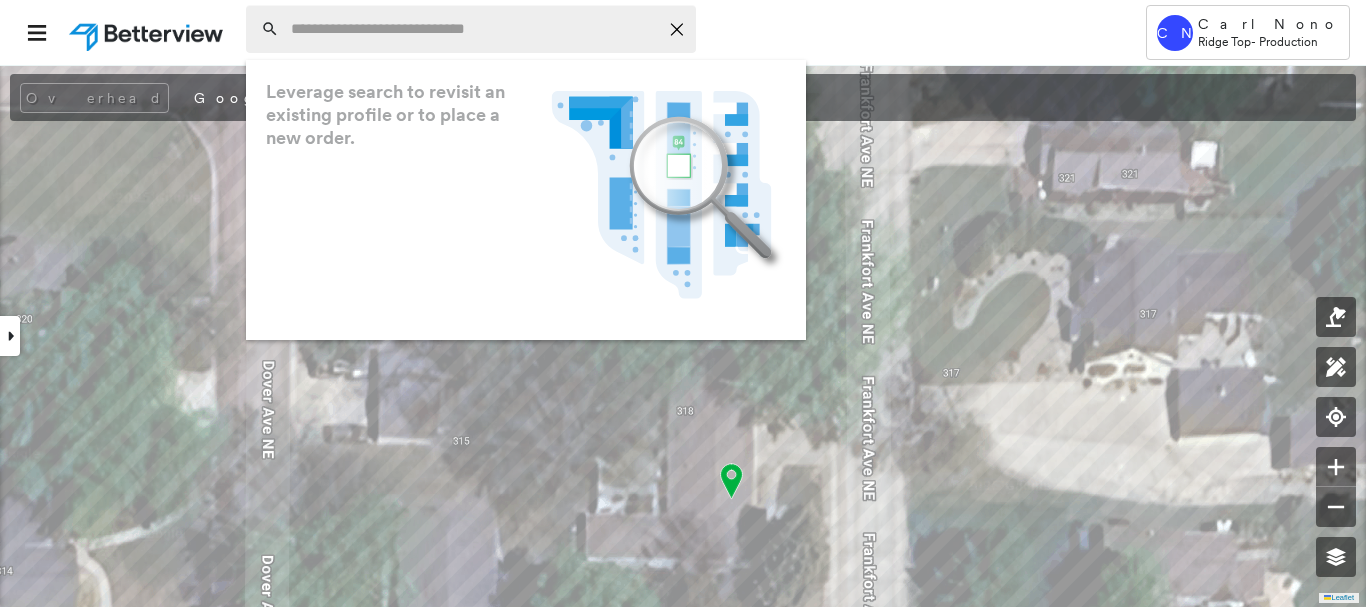 paste on "**********" 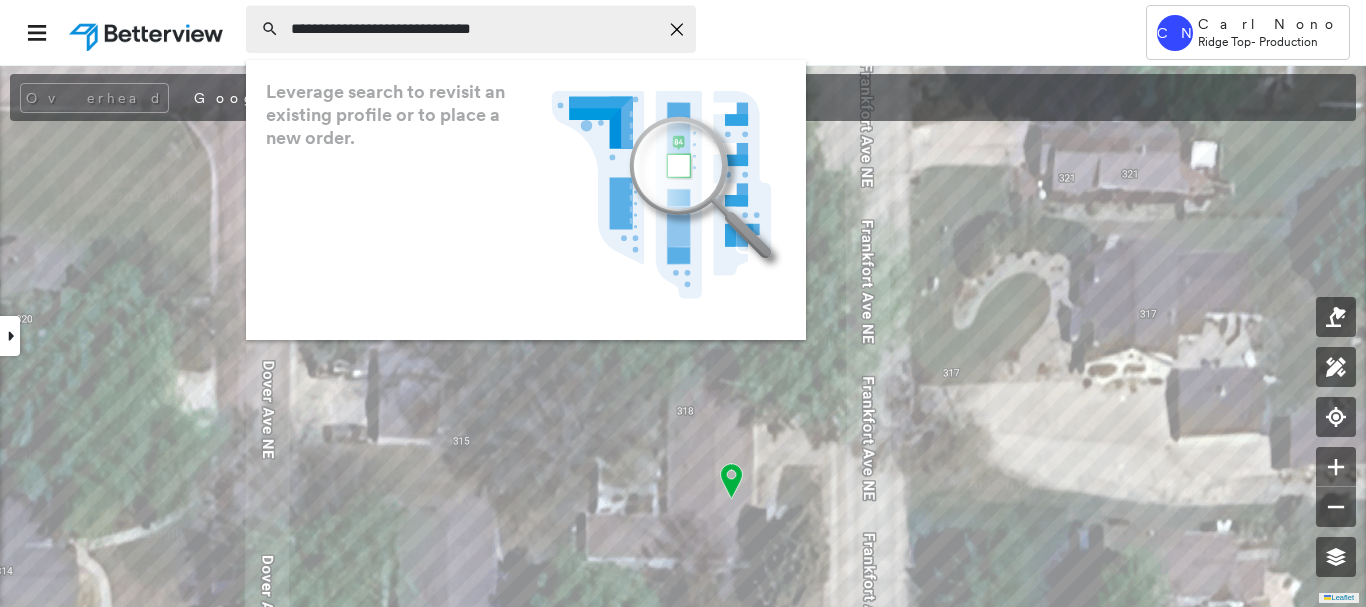 type on "**********" 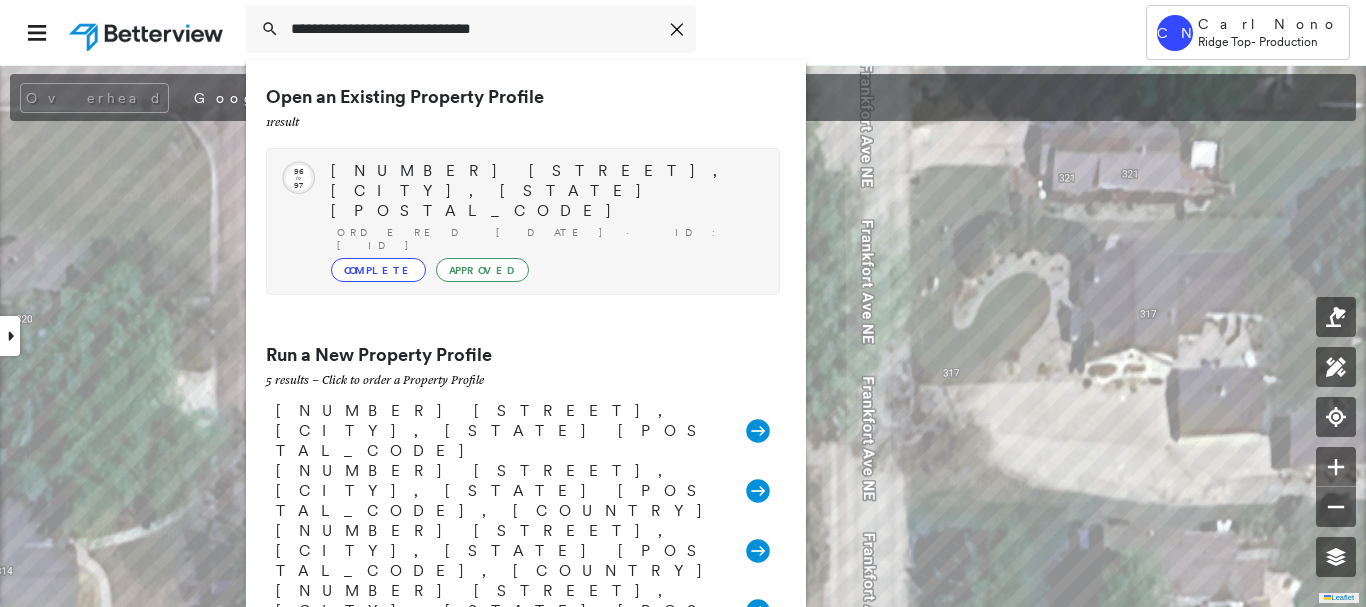 click on "[NUMBER] [STREET], [CITY], [STATE] [POSTAL_CODE] Ordered [DATE] · ID: [ID] Complete Approved" at bounding box center [545, 221] 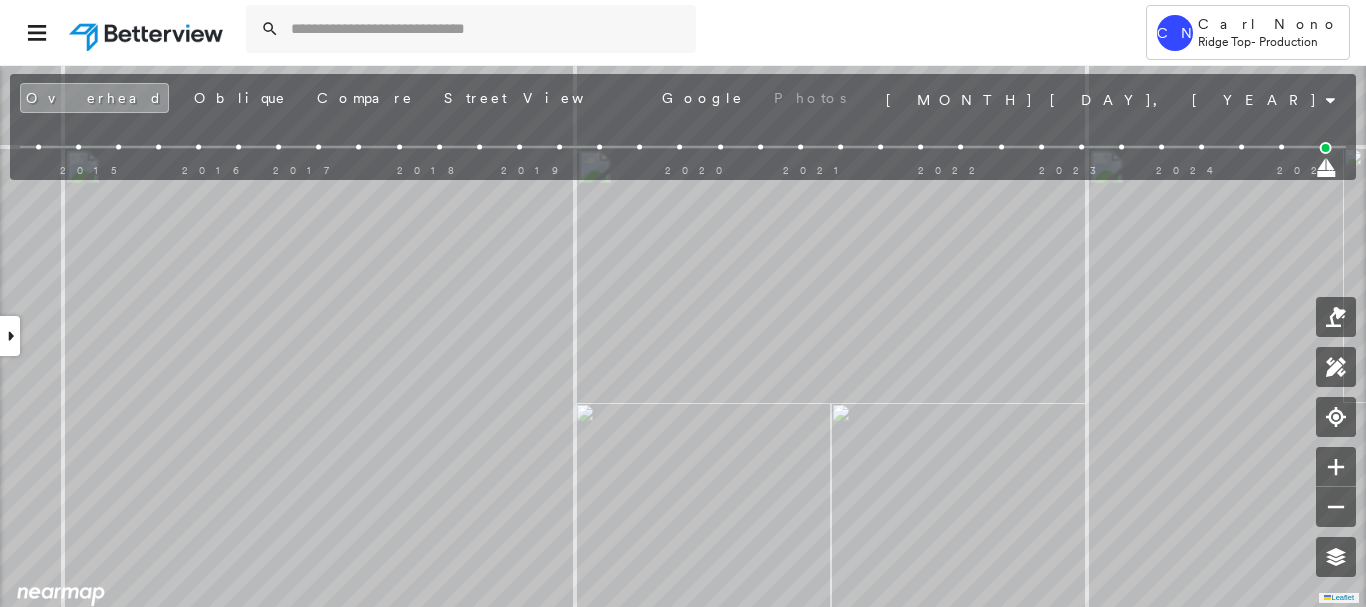 click at bounding box center [1281, 147] 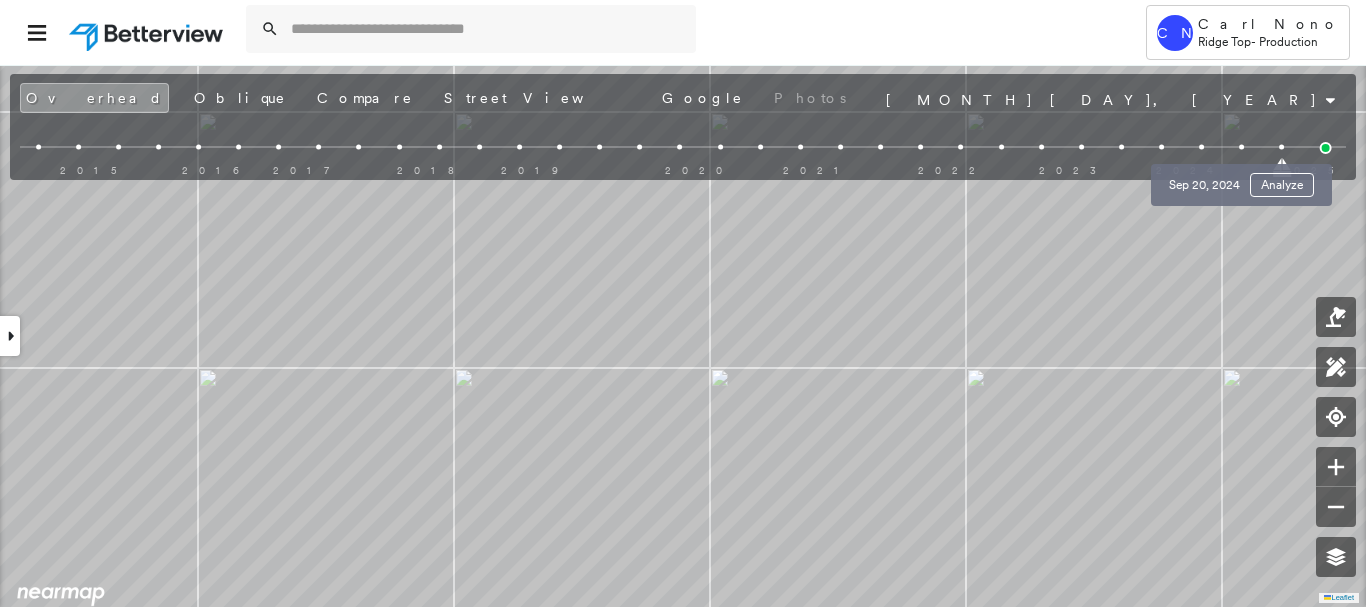 click at bounding box center (1241, 147) 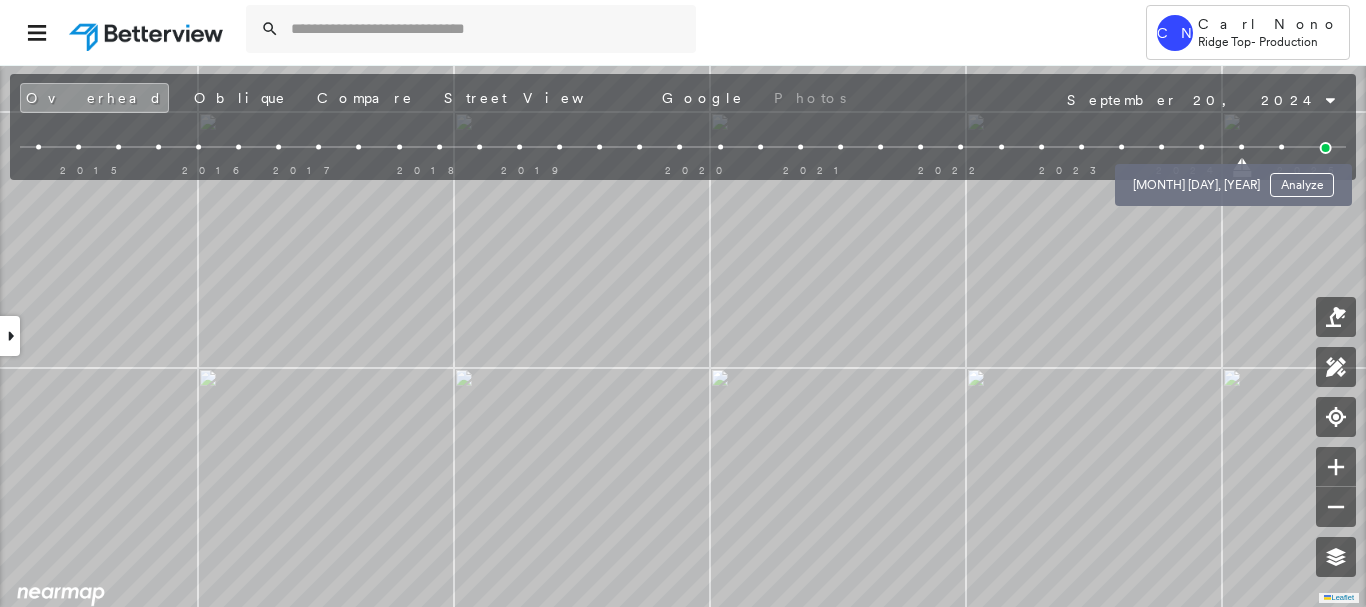 click at bounding box center (1201, 147) 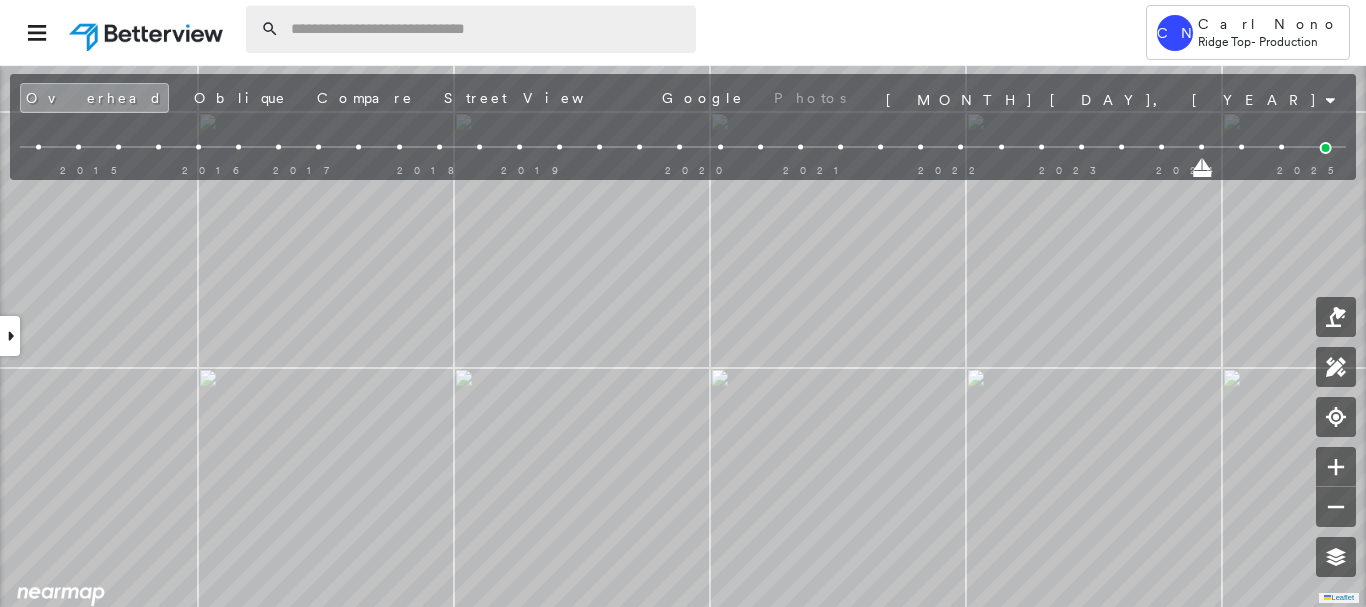 click at bounding box center [487, 29] 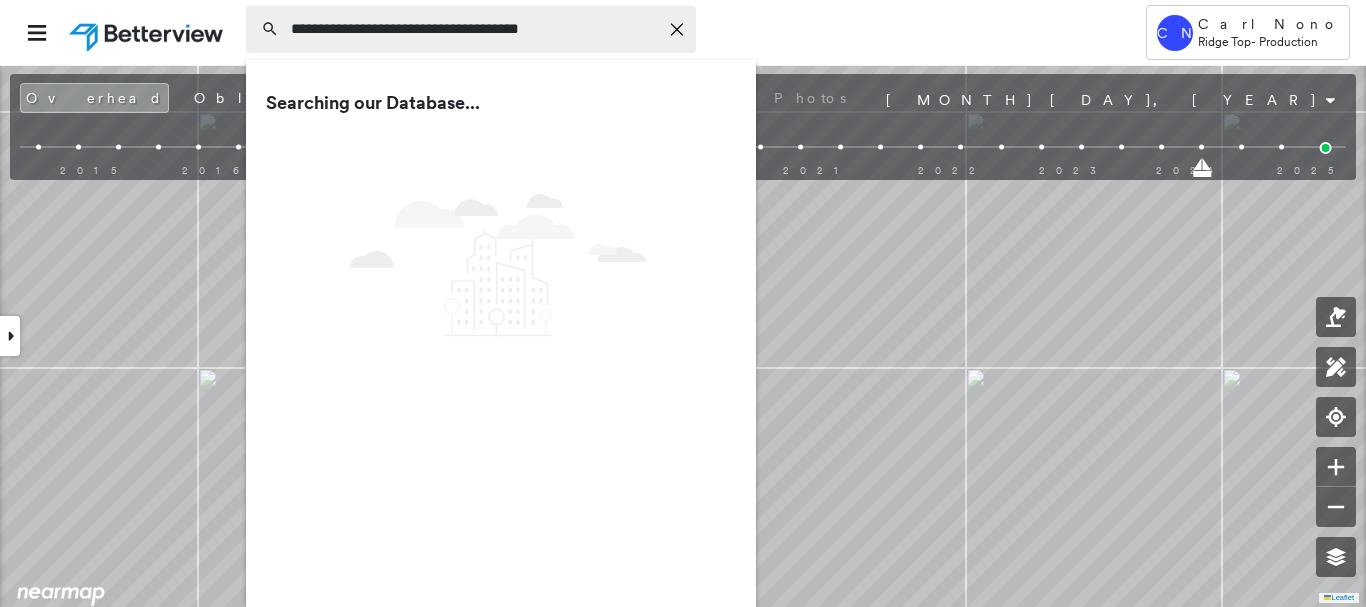 type on "**********" 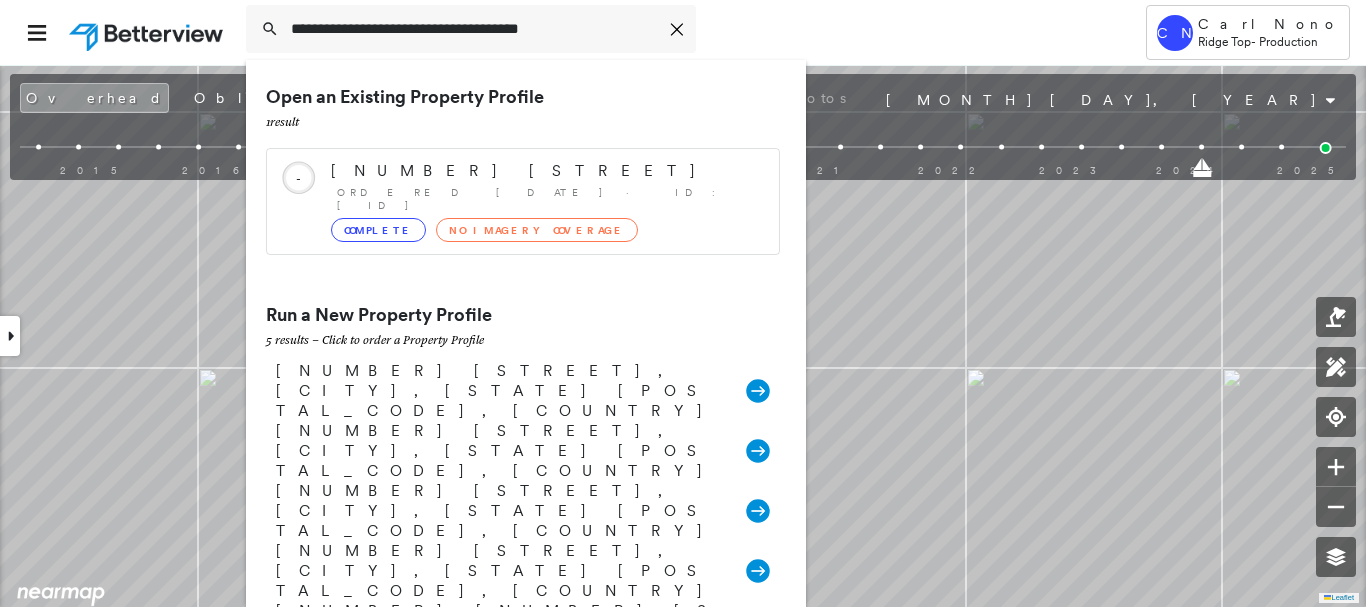 drag, startPoint x: 451, startPoint y: 166, endPoint x: 472, endPoint y: 168, distance: 21.095022 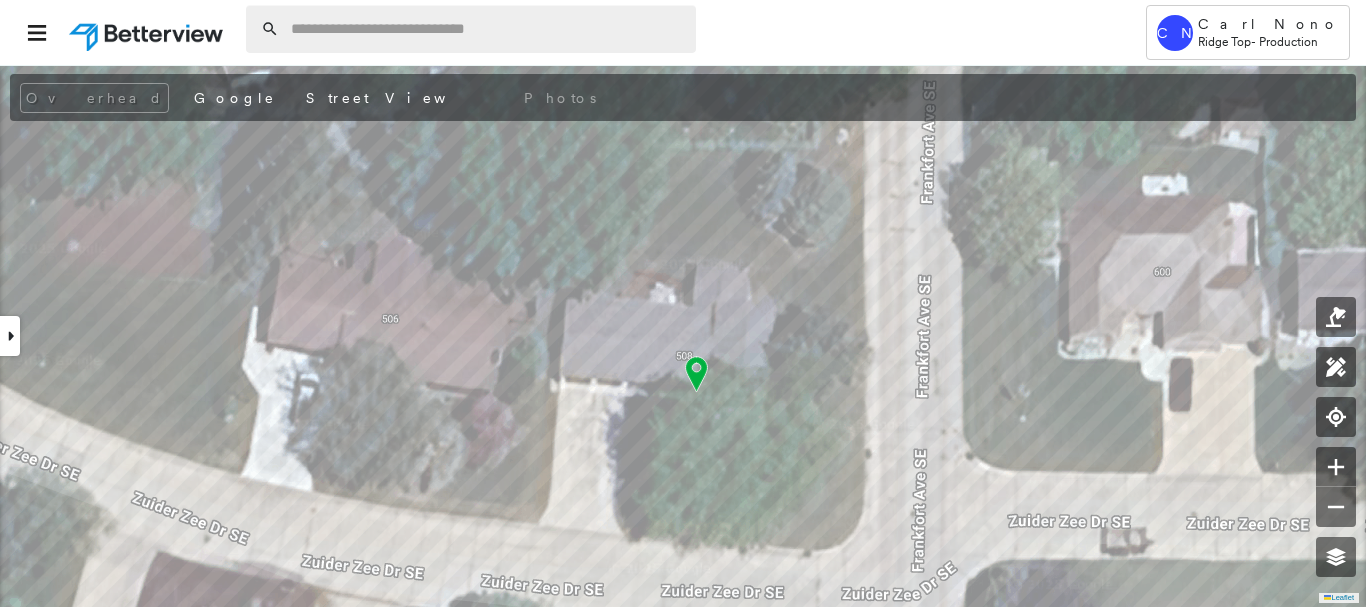 click at bounding box center [487, 29] 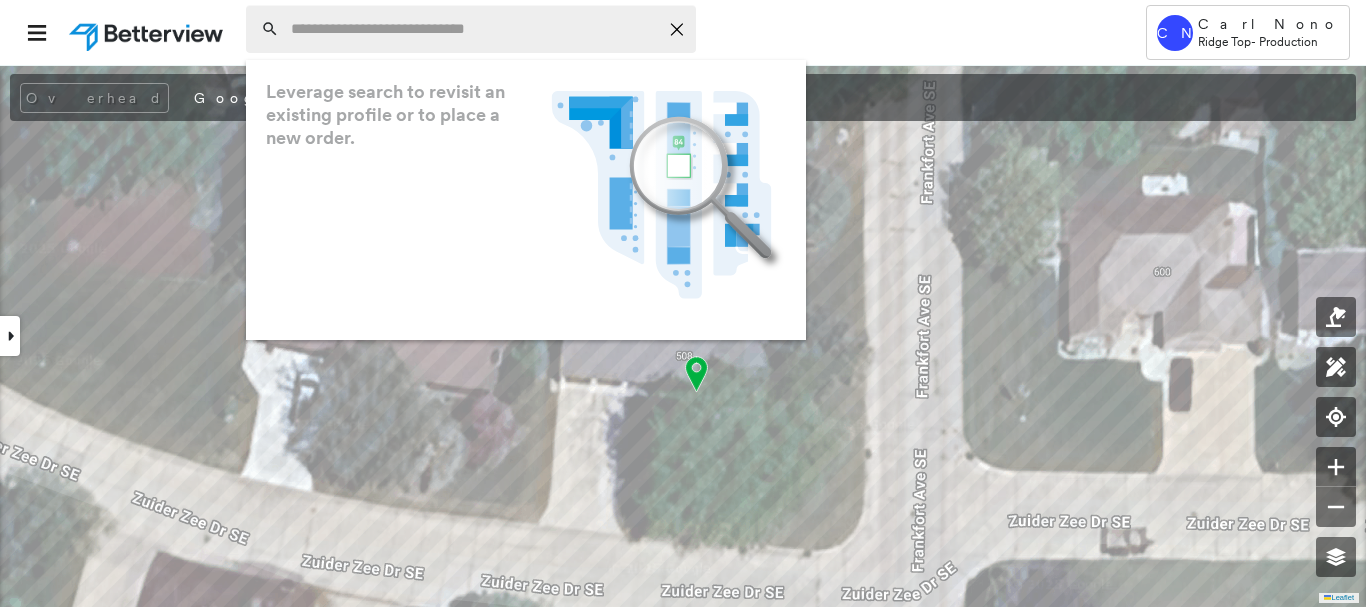 paste on "**********" 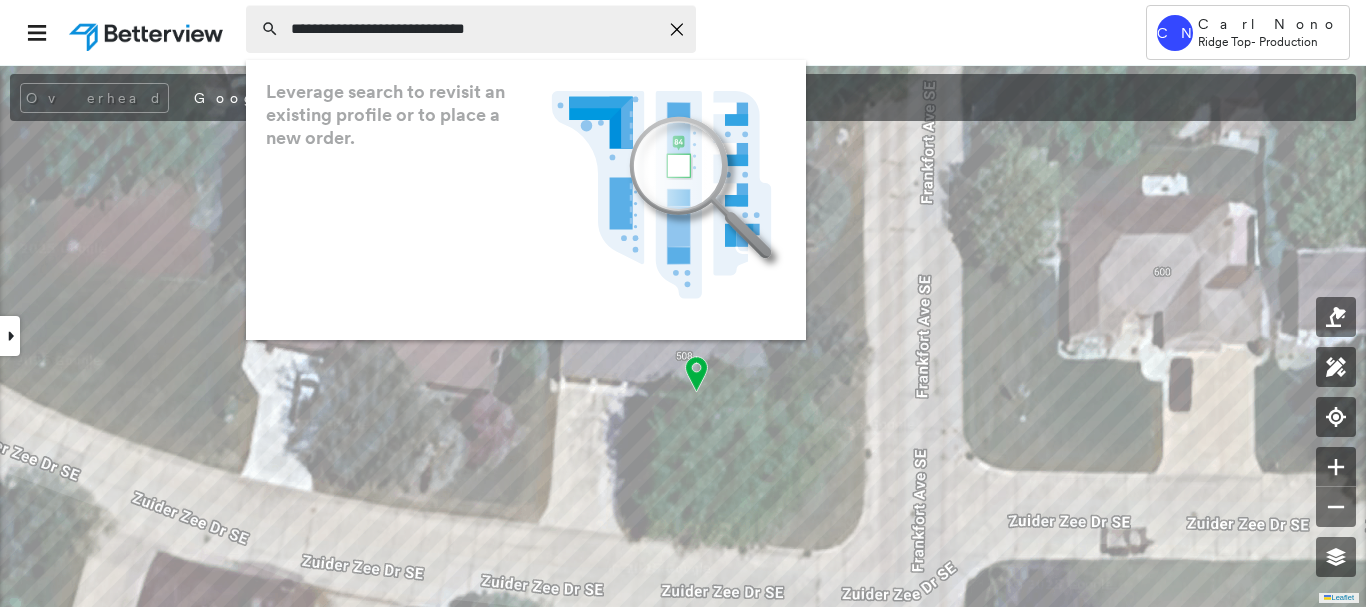 type on "**********" 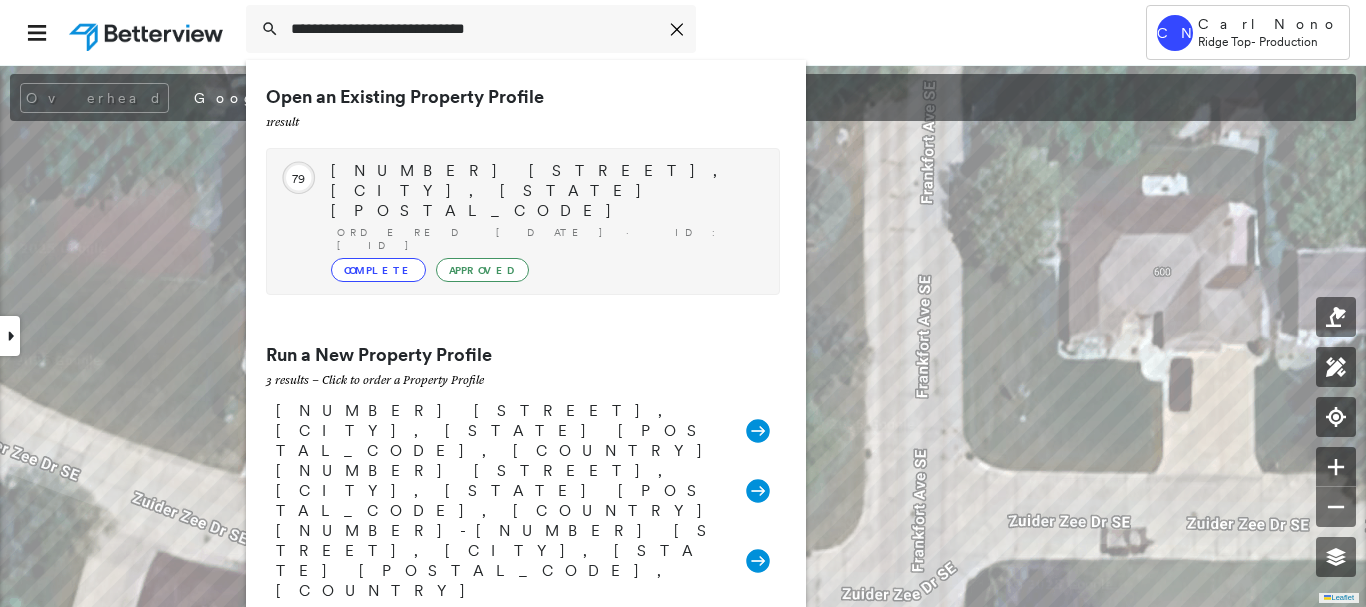drag, startPoint x: 519, startPoint y: 176, endPoint x: 336, endPoint y: 24, distance: 237.89284 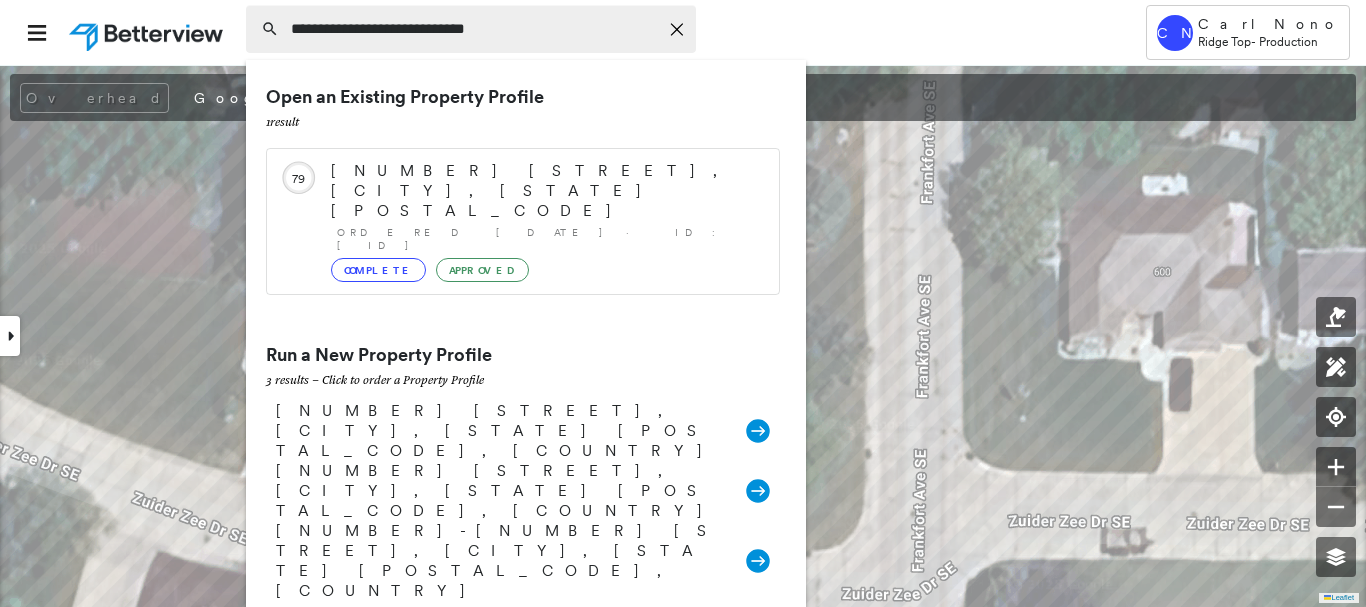 click on "[NUMBER] [STREET], [CITY], [STATE] [POSTAL_CODE]" at bounding box center [545, 191] 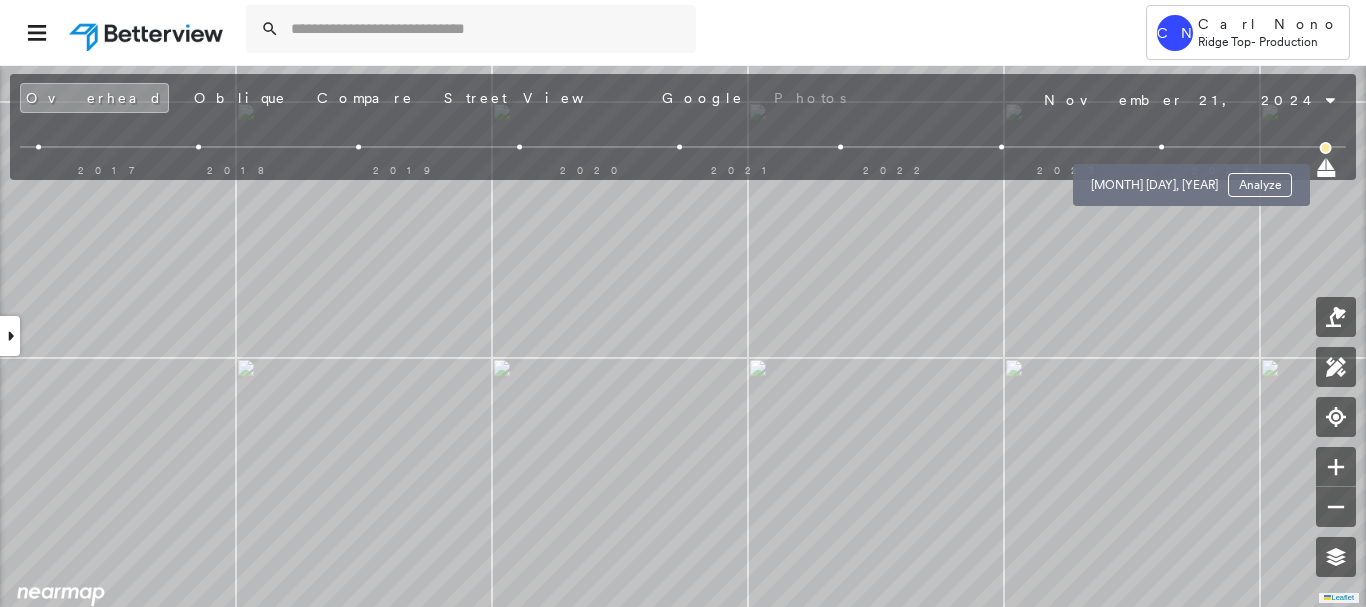 click at bounding box center [1161, 147] 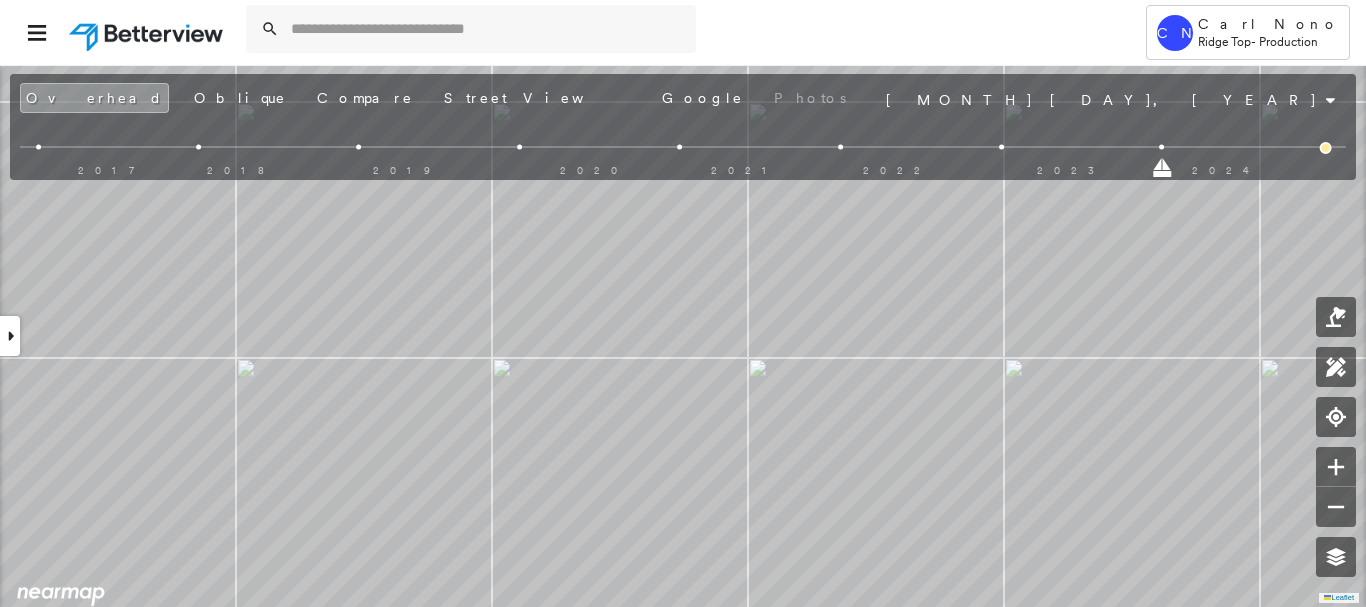 click at bounding box center (1001, 147) 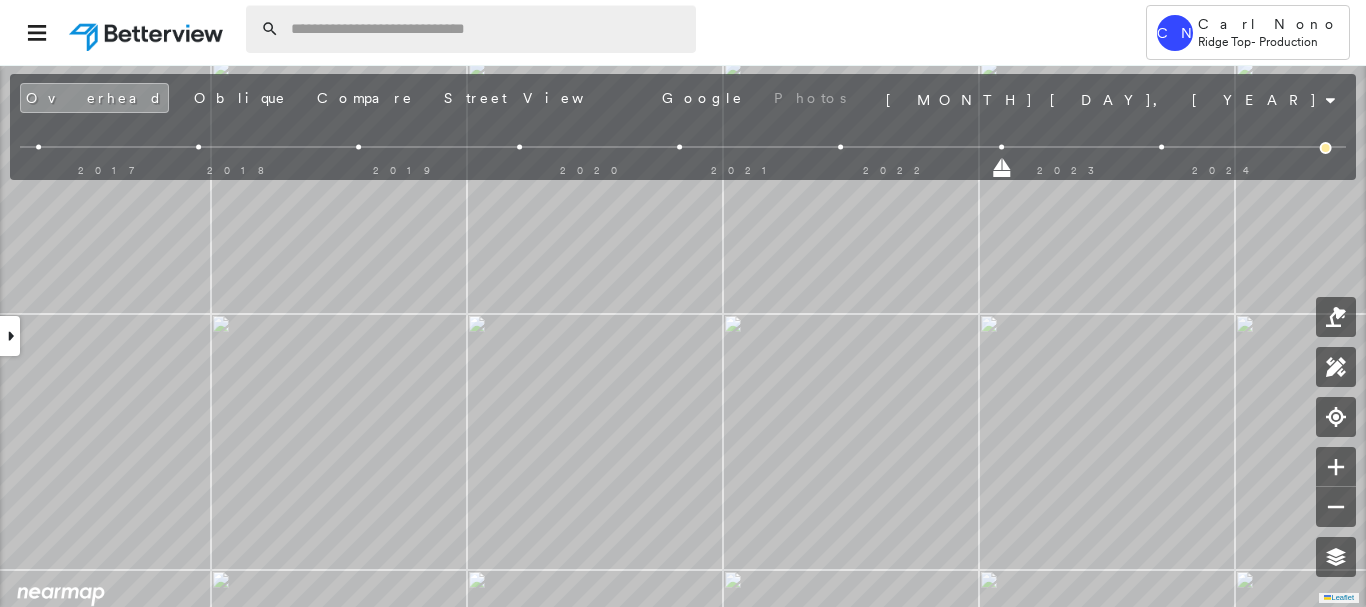 click at bounding box center (487, 29) 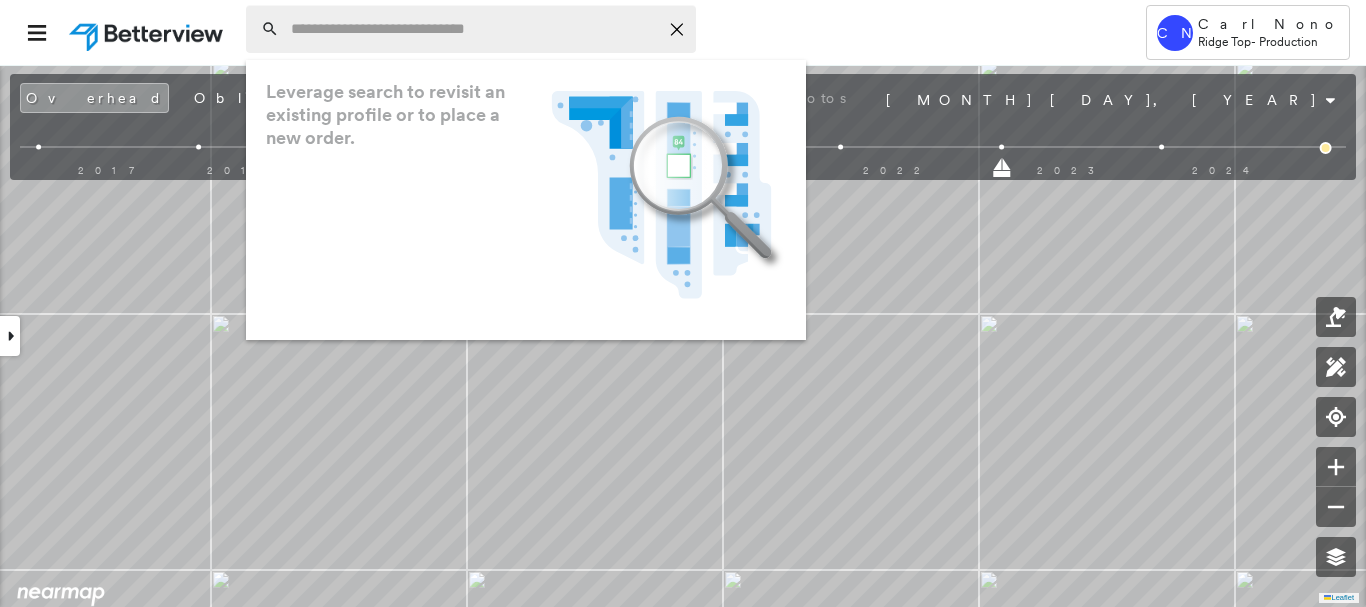 paste on "**********" 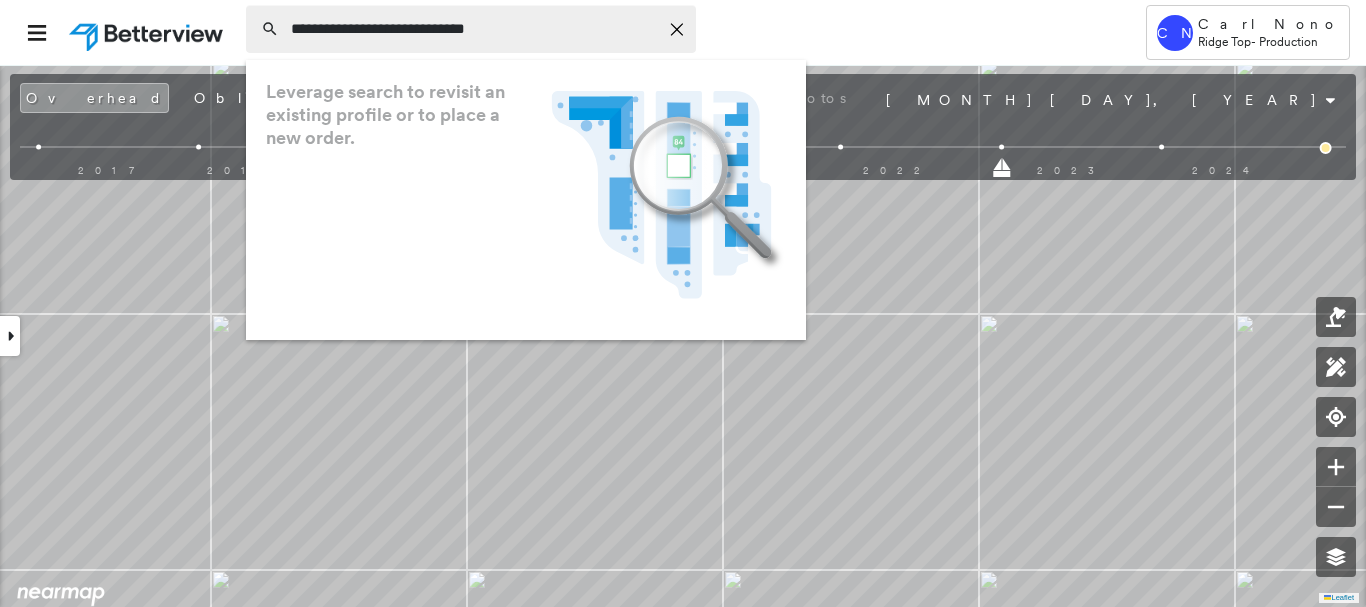 type on "**********" 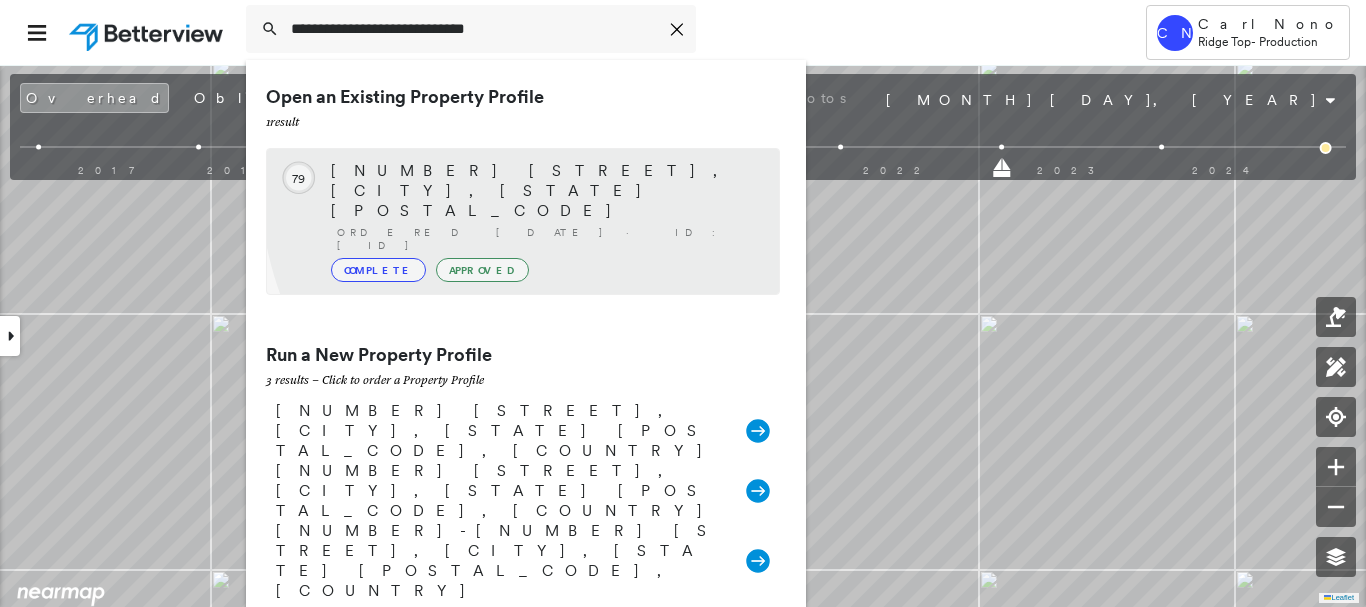 click on "[NUMBER] [STREET], [CITY], [STATE] [POSTAL_CODE]" at bounding box center [545, 191] 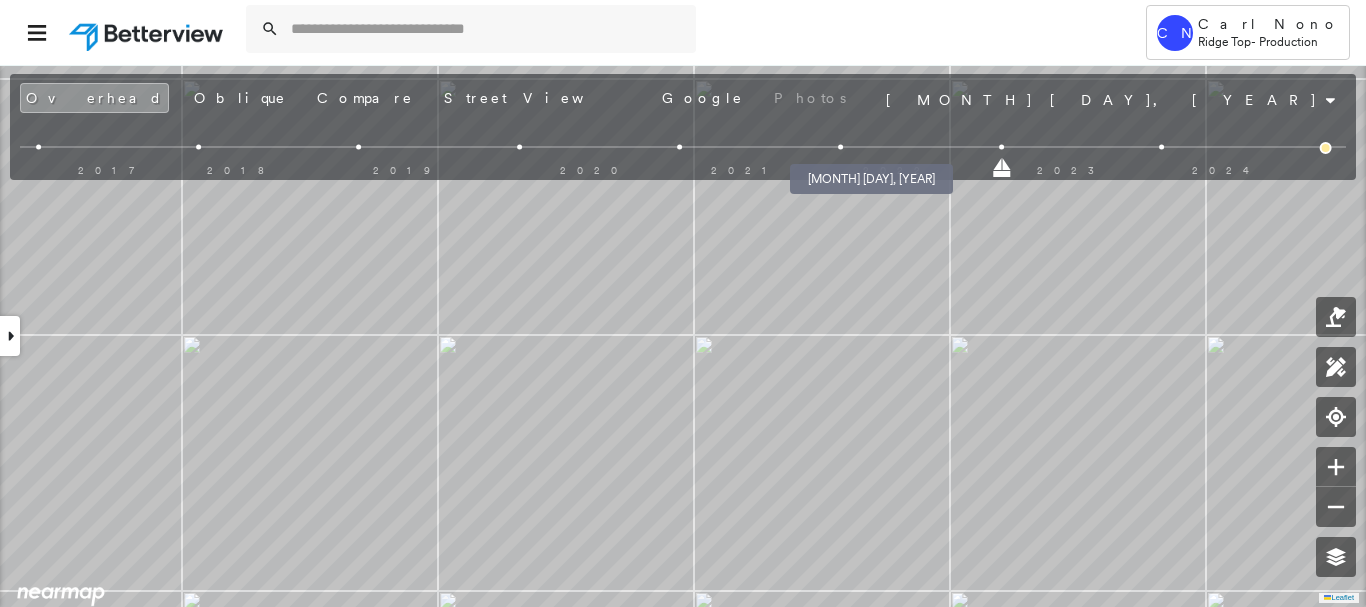 click at bounding box center (840, 147) 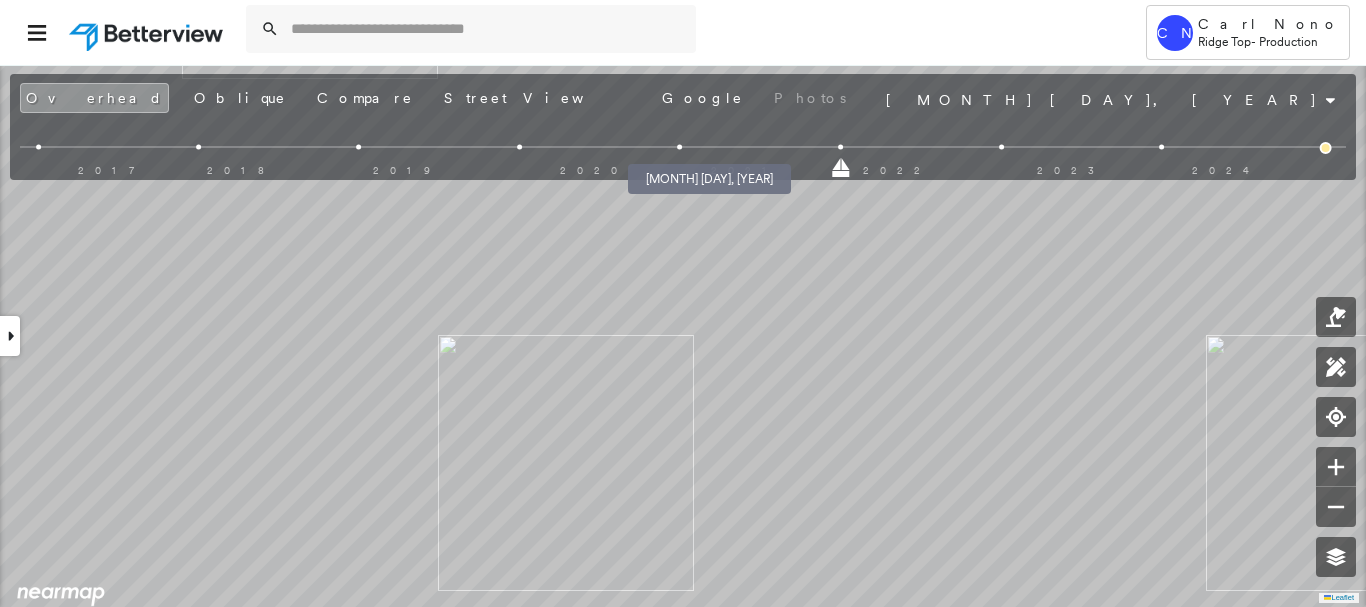 click at bounding box center [680, 147] 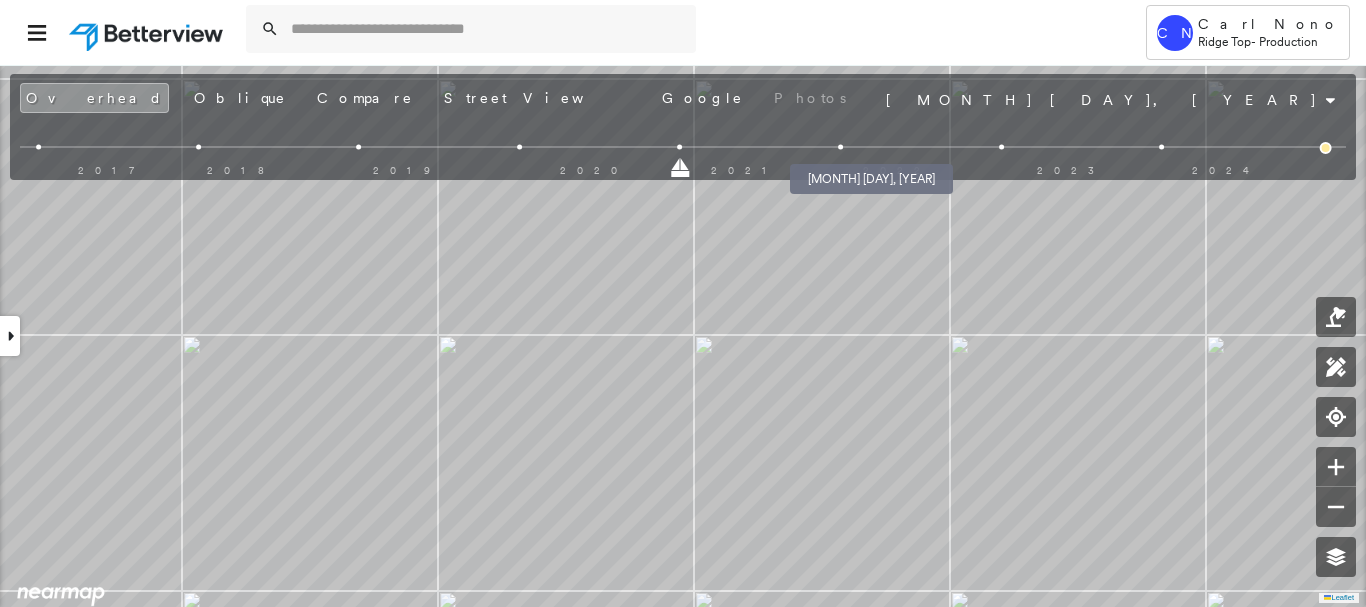 drag, startPoint x: 841, startPoint y: 143, endPoint x: 830, endPoint y: 163, distance: 22.825424 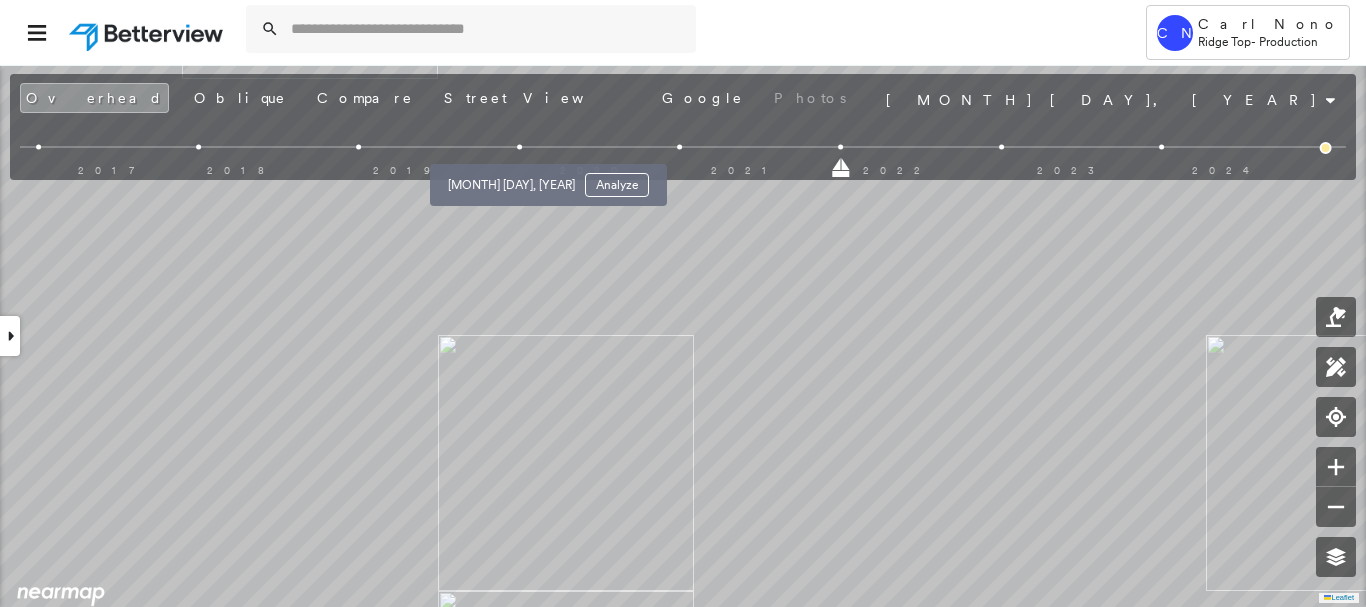 click at bounding box center [519, 147] 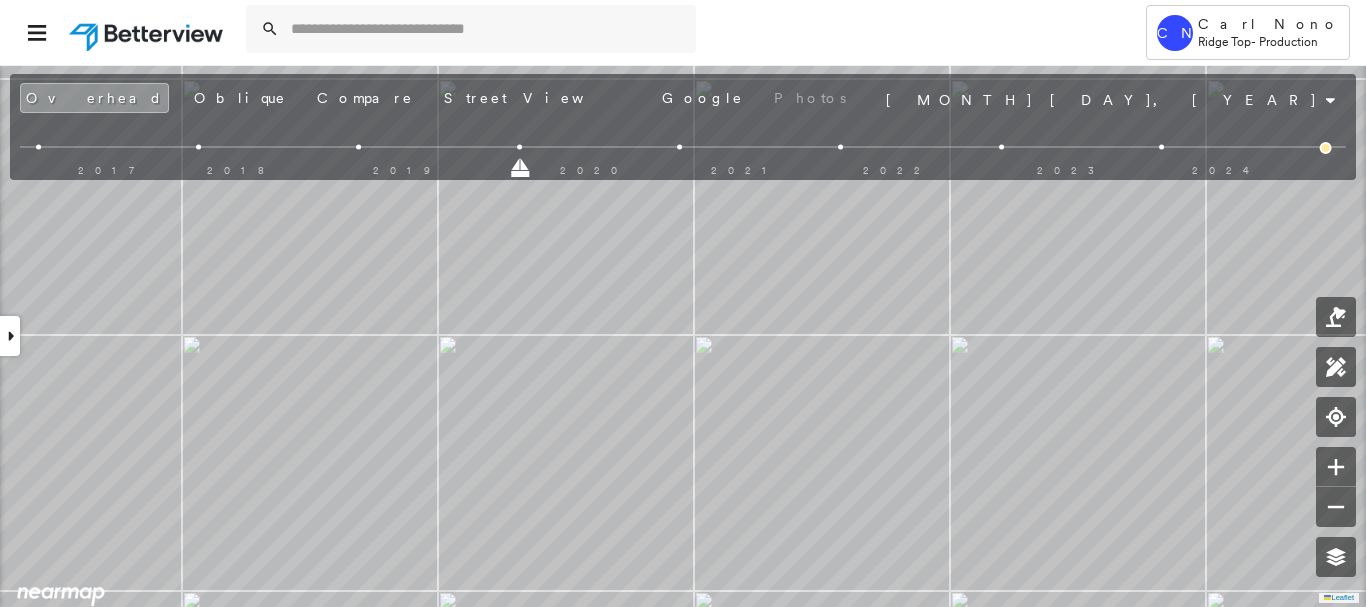click at bounding box center [359, 147] 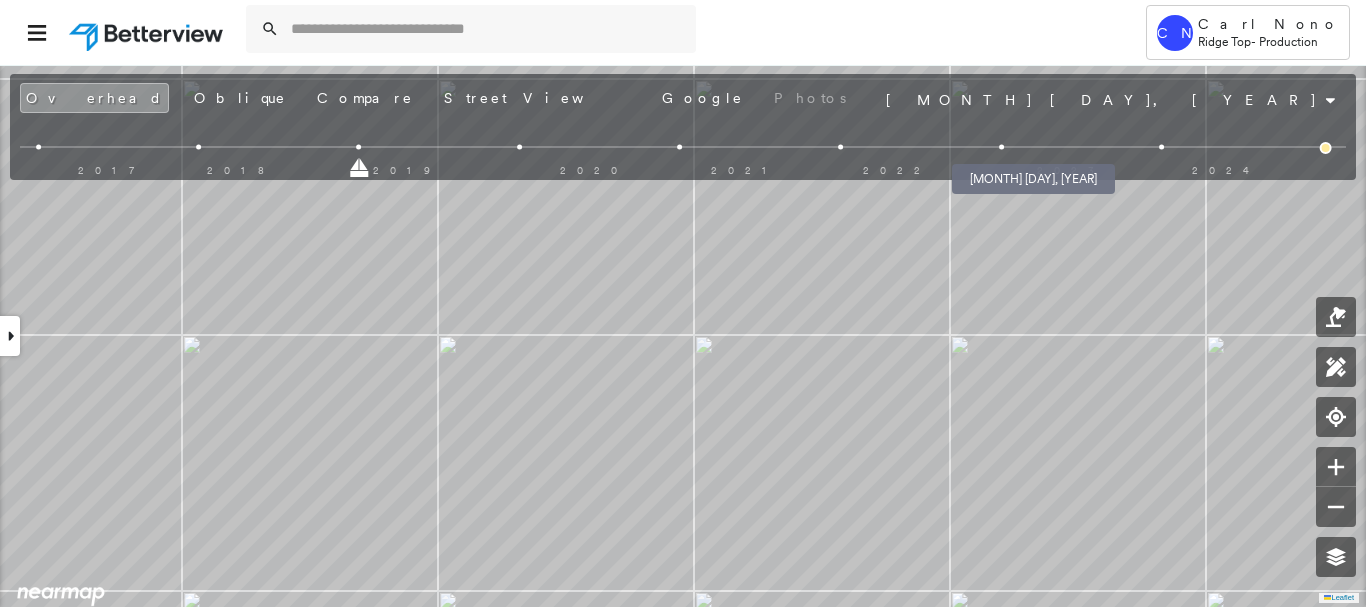 click at bounding box center (1001, 147) 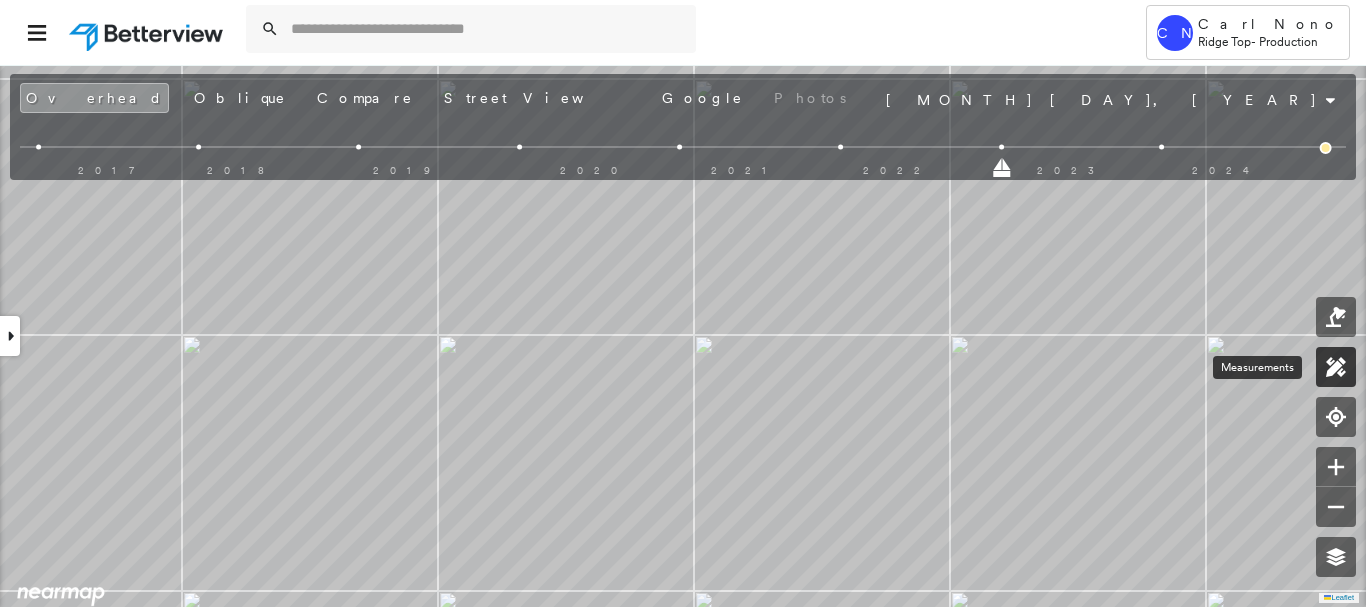 click at bounding box center [1336, 367] 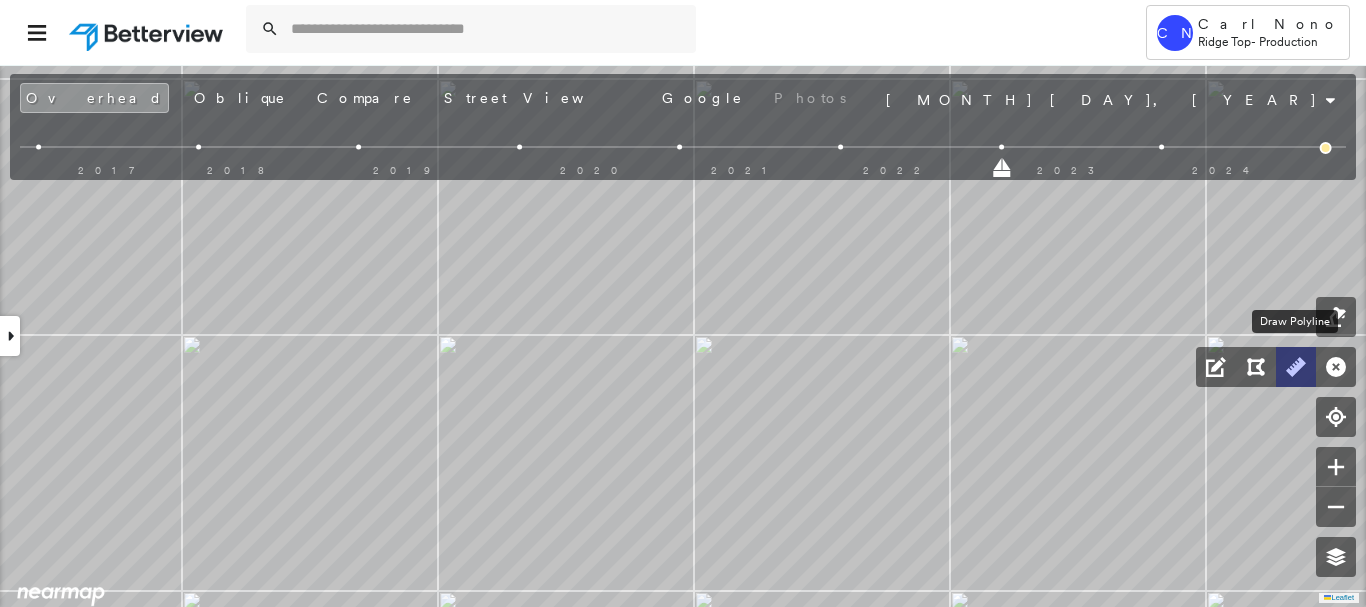 click 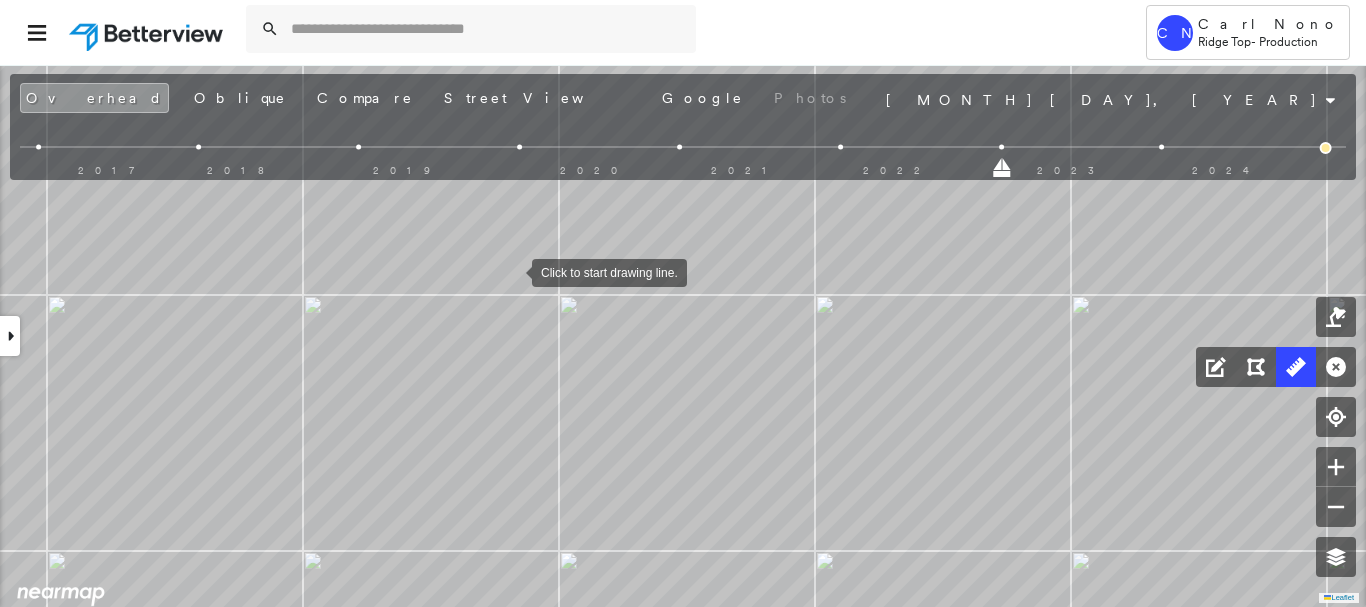 click at bounding box center [512, 271] 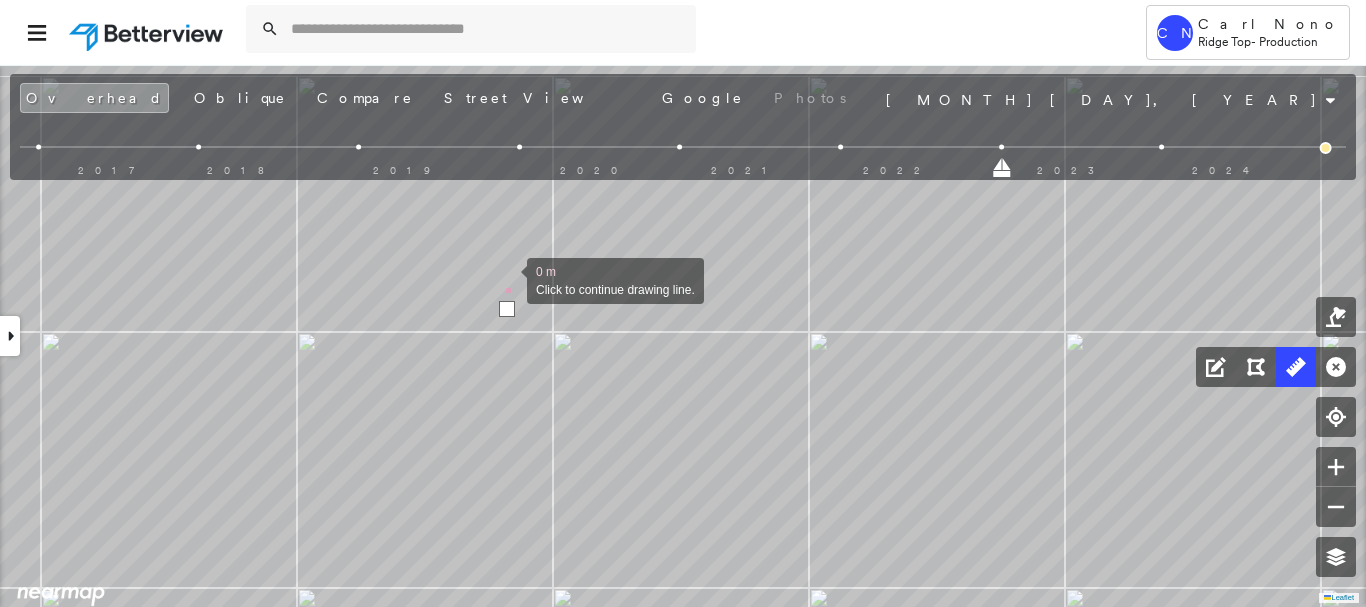 drag, startPoint x: 516, startPoint y: 226, endPoint x: 470, endPoint y: 477, distance: 255.18033 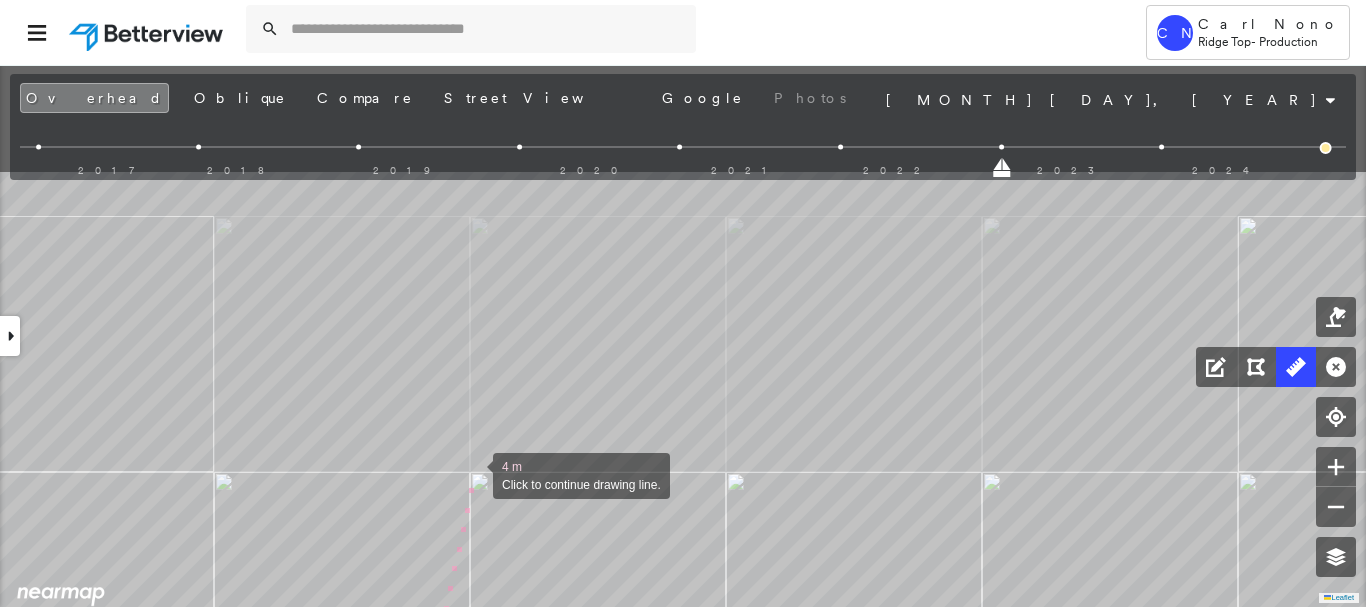 drag, startPoint x: 508, startPoint y: 310, endPoint x: 476, endPoint y: 446, distance: 139.71399 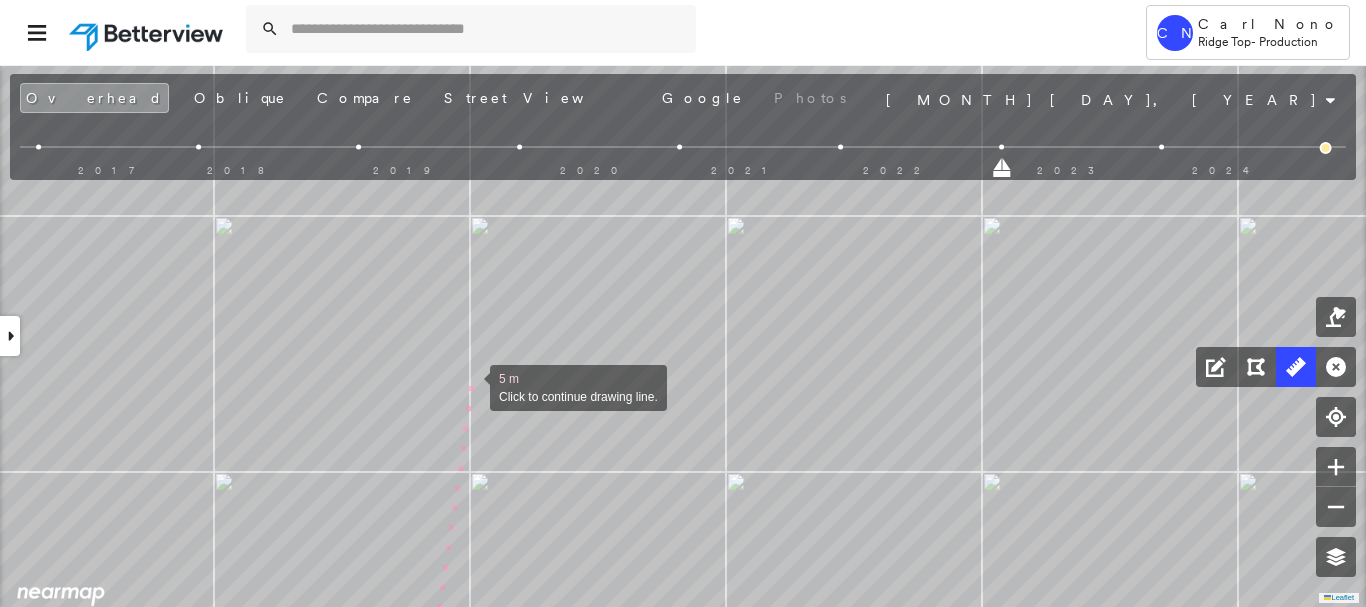 click at bounding box center (470, 386) 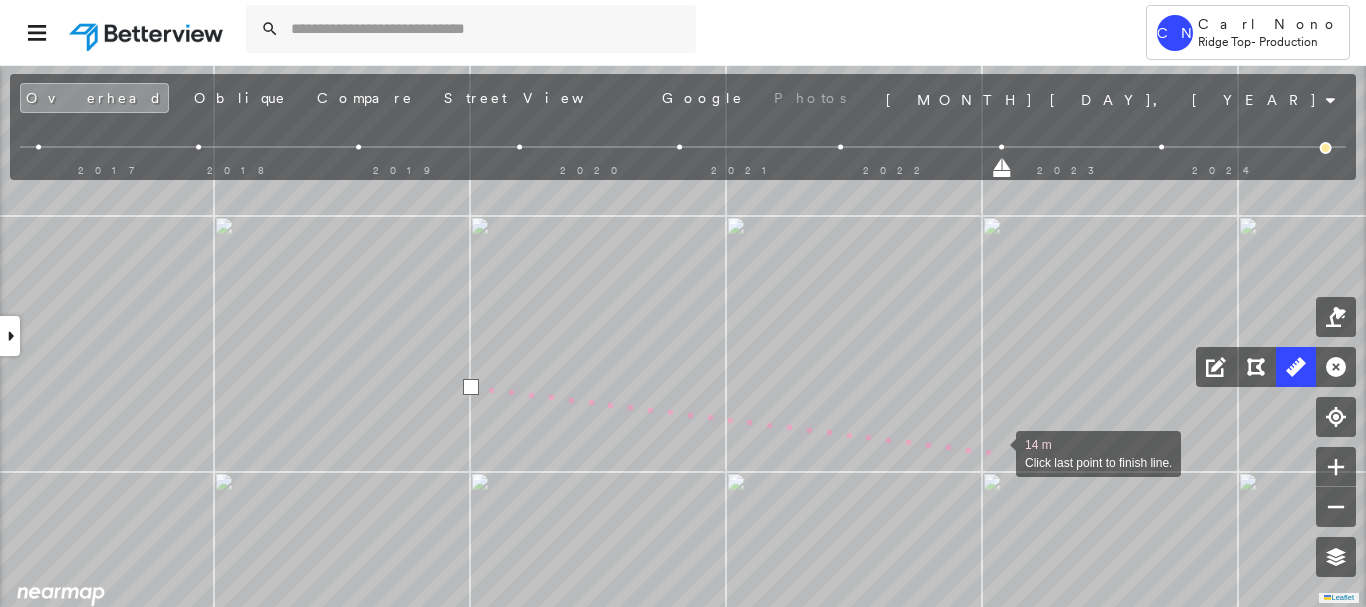 click at bounding box center (996, 452) 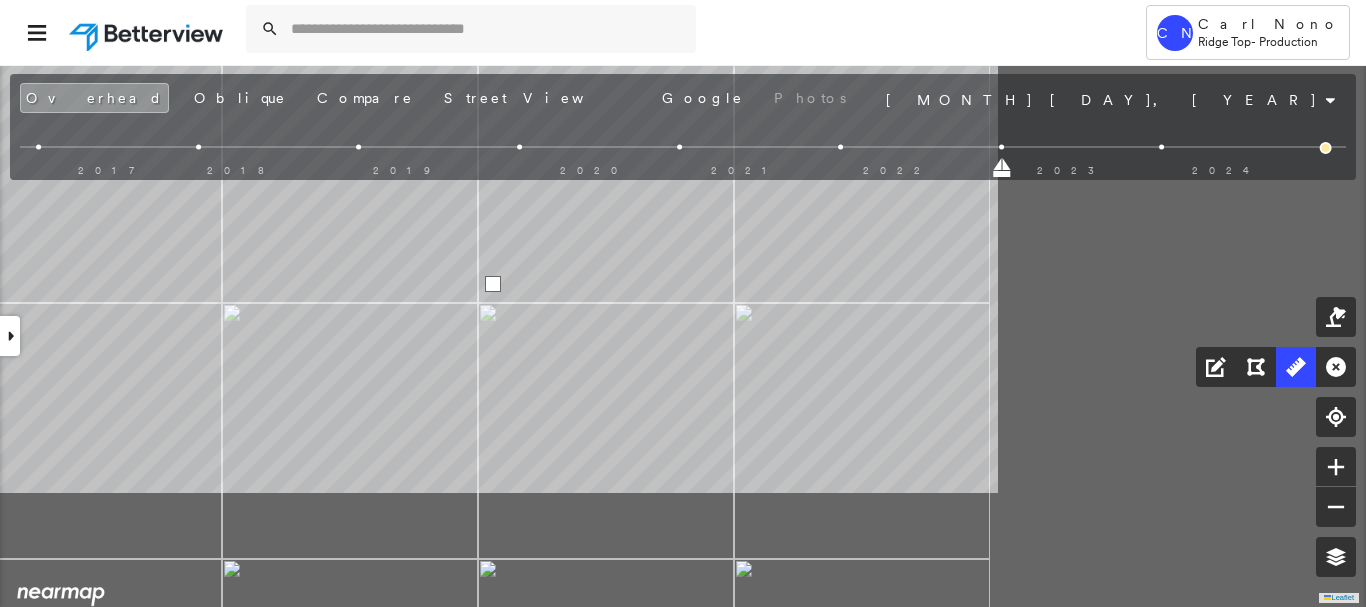 click on "14 m Click last point to finish line." at bounding box center (-647, 305) 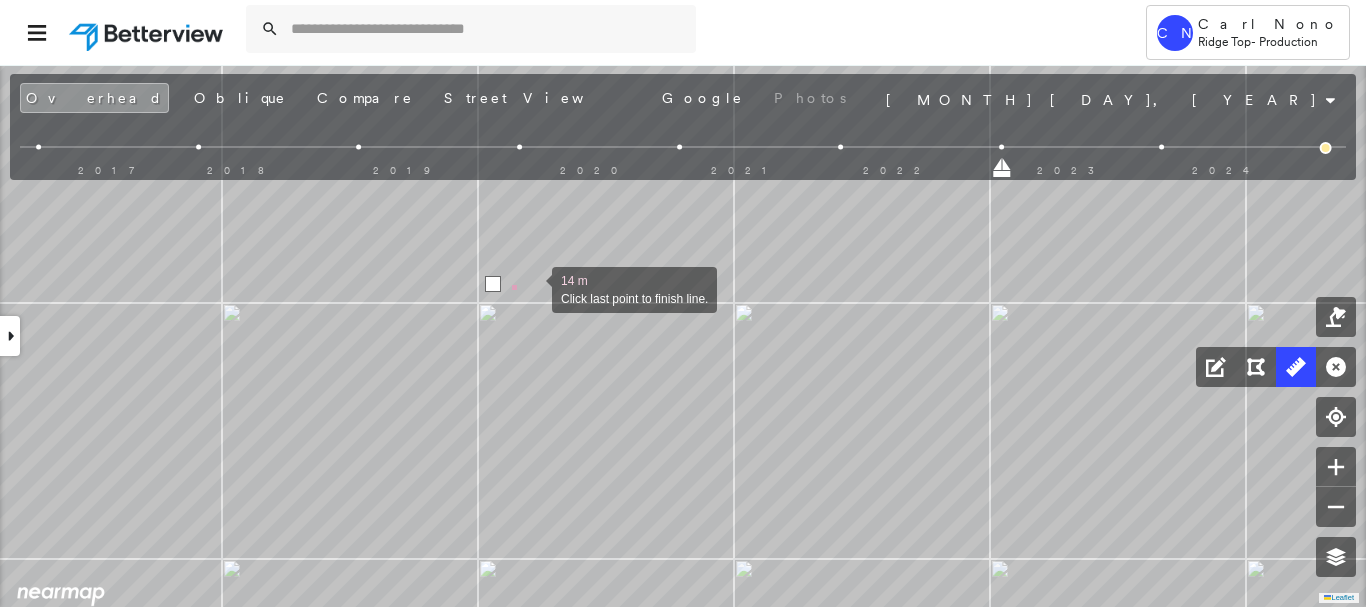 click at bounding box center (532, 288) 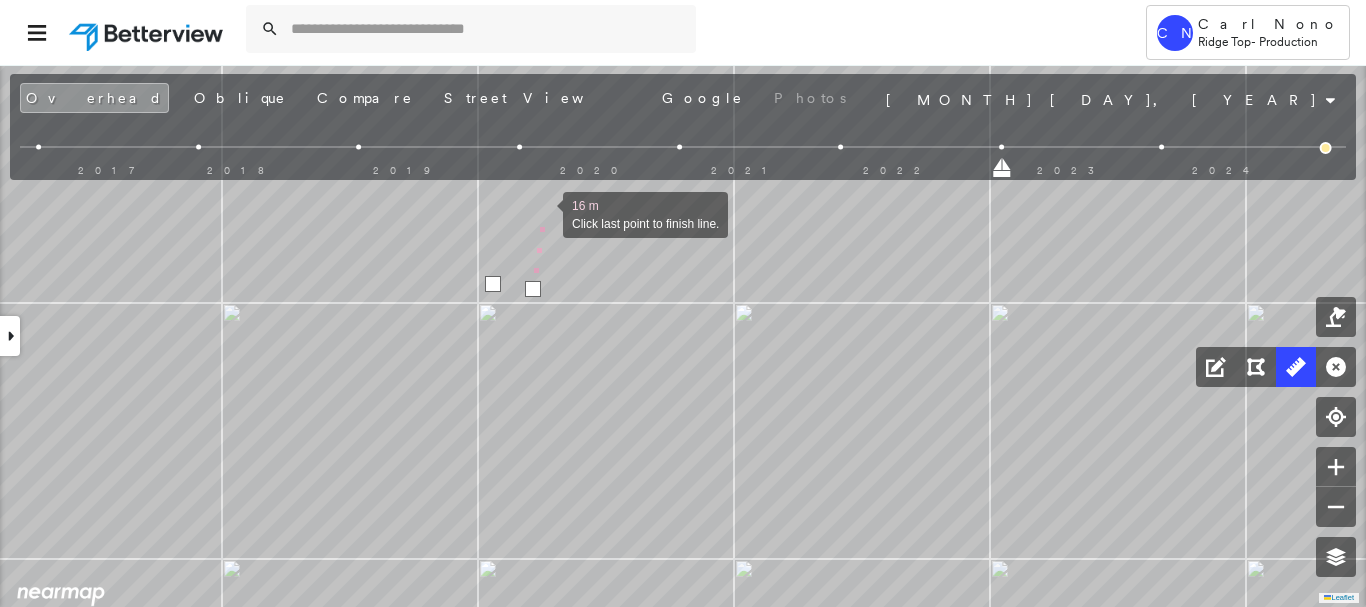 drag, startPoint x: 543, startPoint y: 213, endPoint x: 589, endPoint y: 221, distance: 46.69047 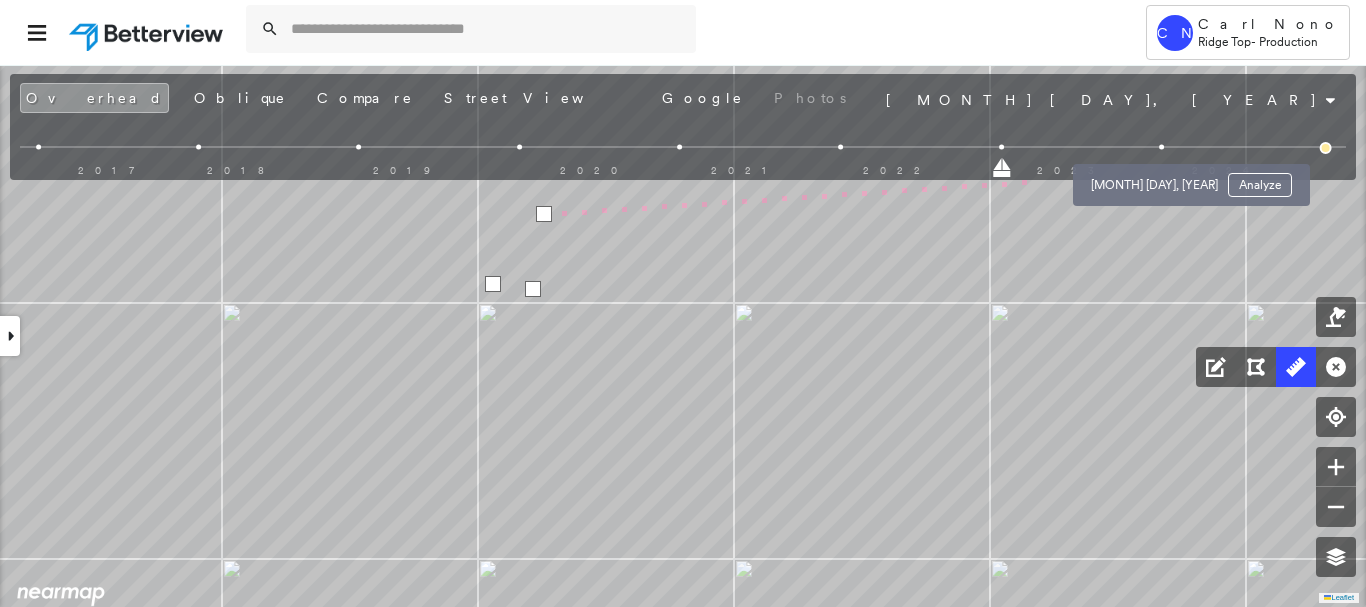 click at bounding box center [1161, 147] 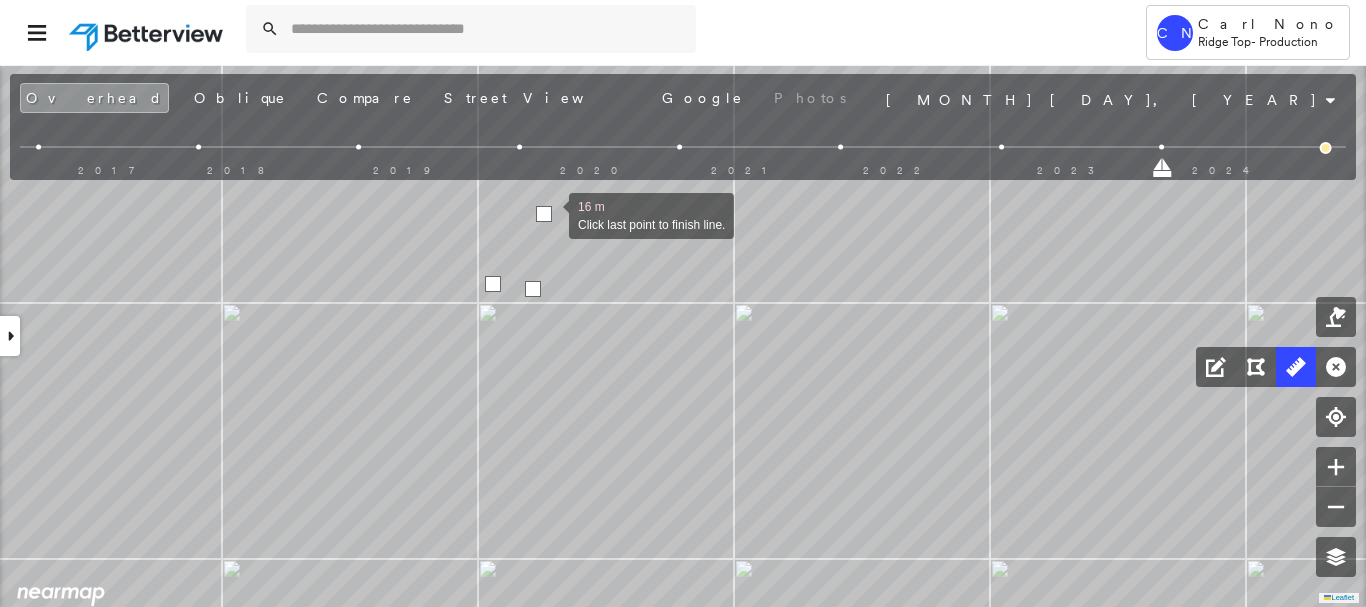 click at bounding box center [544, 214] 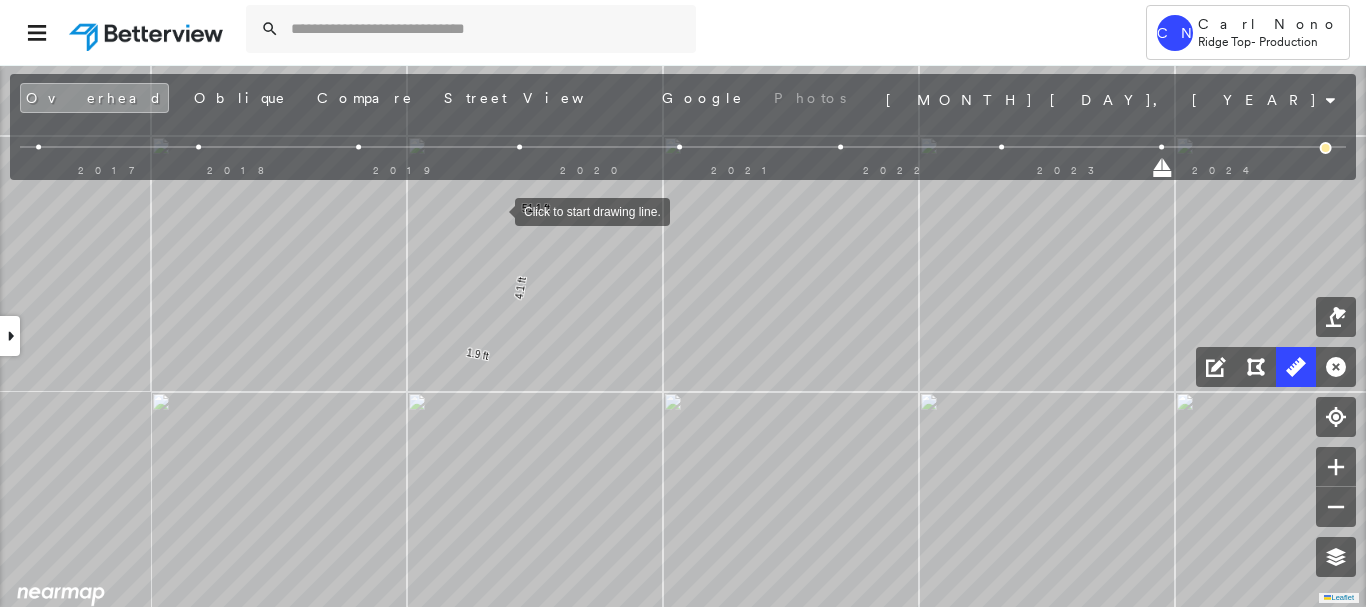 click at bounding box center (495, 210) 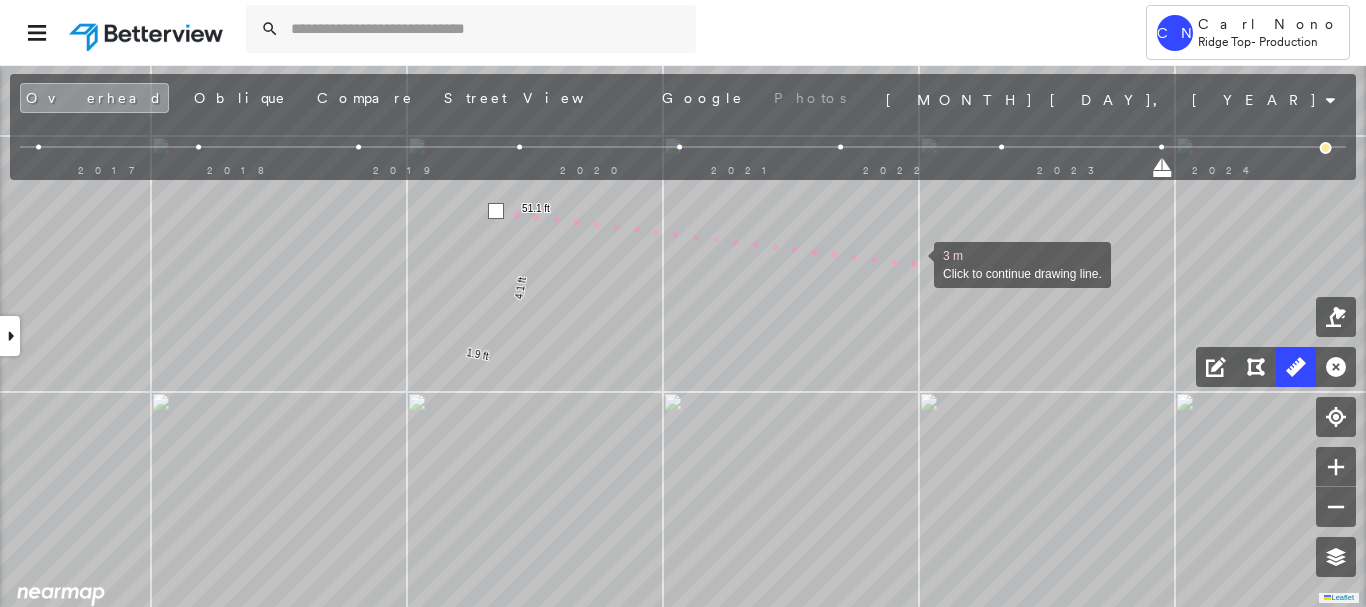 click at bounding box center (914, 263) 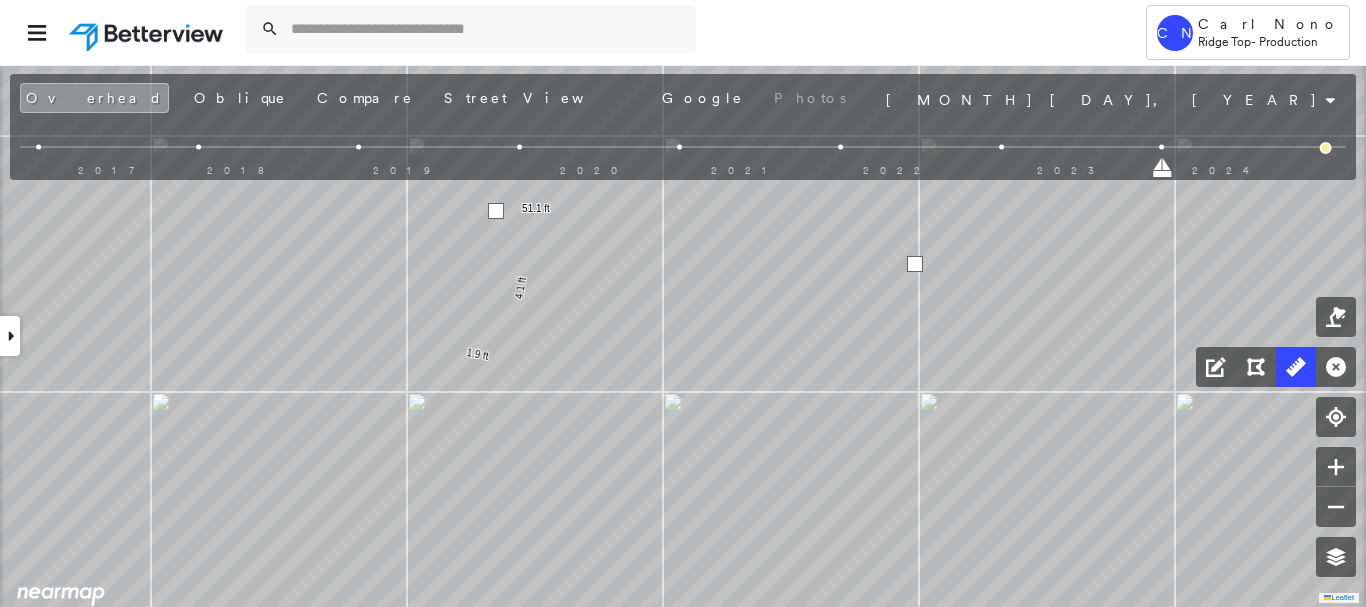 click at bounding box center (915, 264) 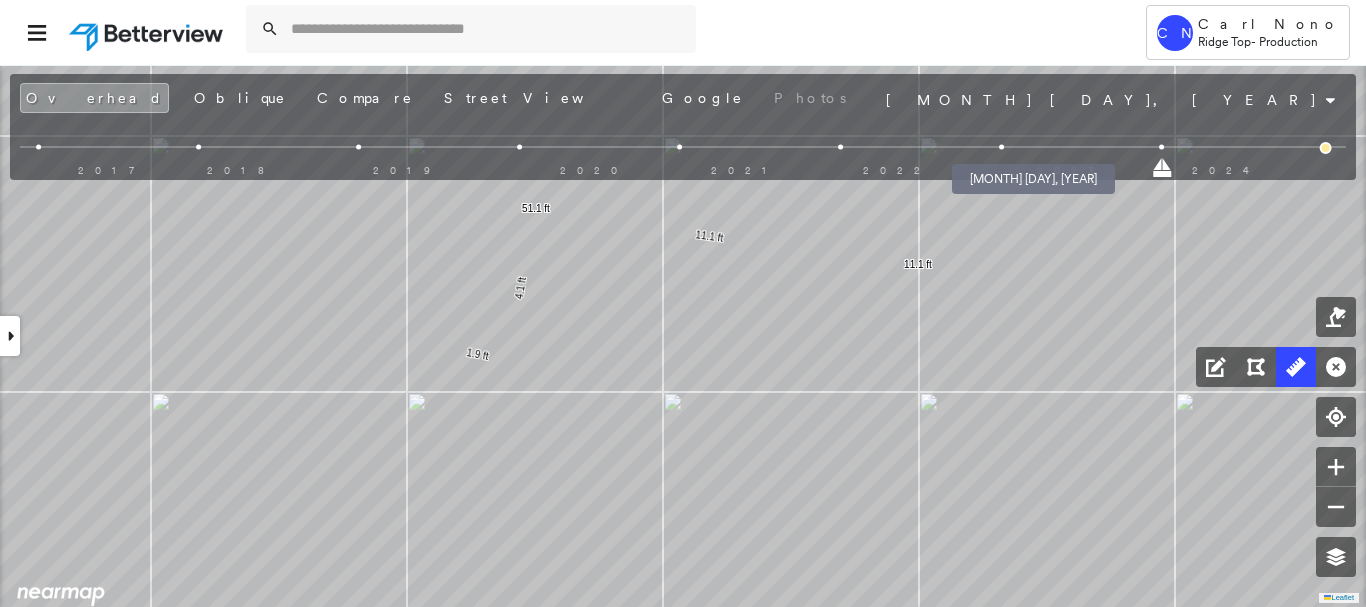 click at bounding box center [1001, 147] 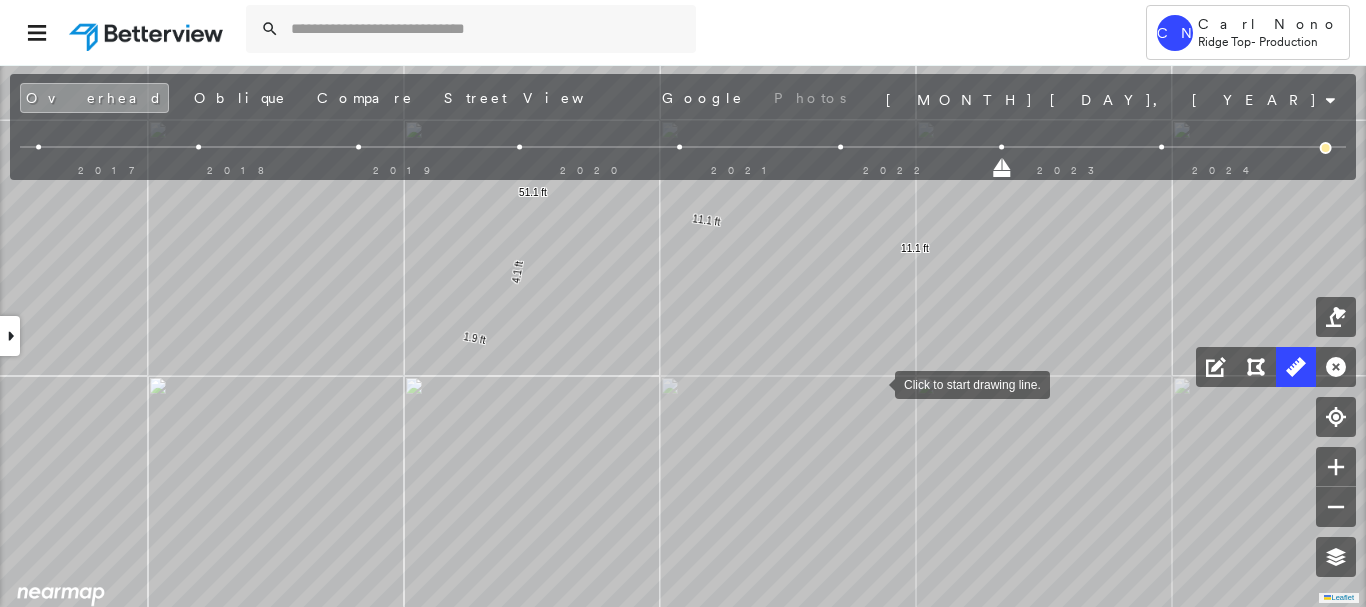 drag, startPoint x: 879, startPoint y: 409, endPoint x: 846, endPoint y: 327, distance: 88.391174 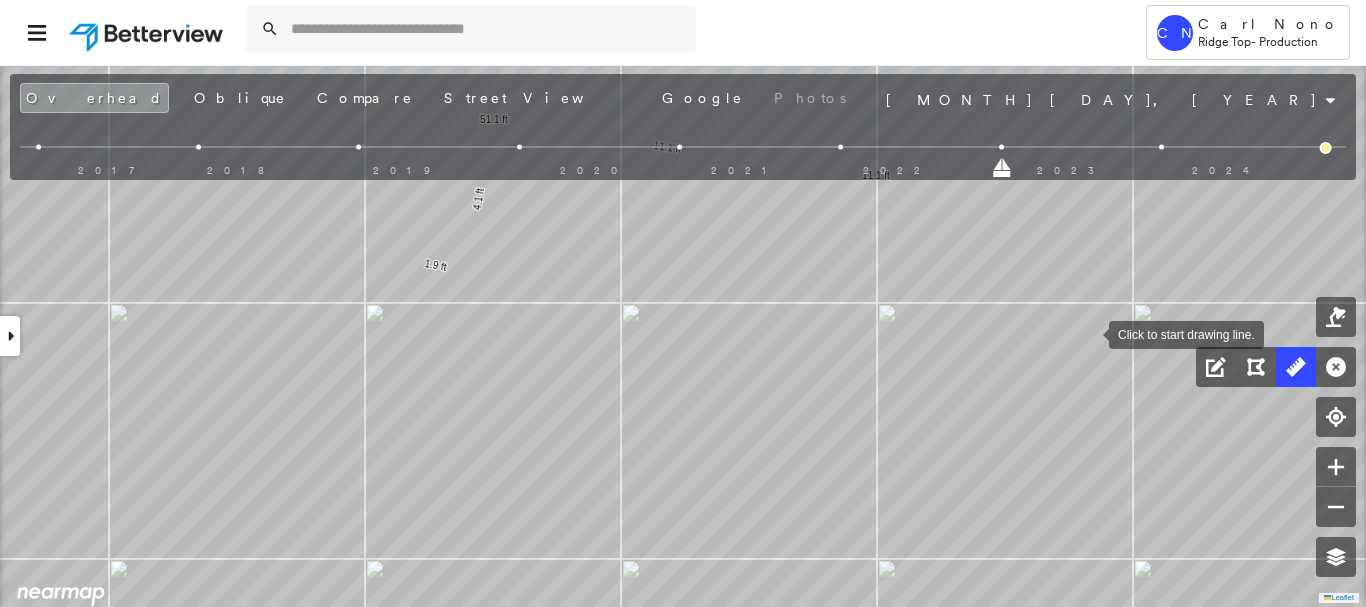 drag, startPoint x: 1105, startPoint y: 341, endPoint x: 769, endPoint y: 169, distance: 377.46524 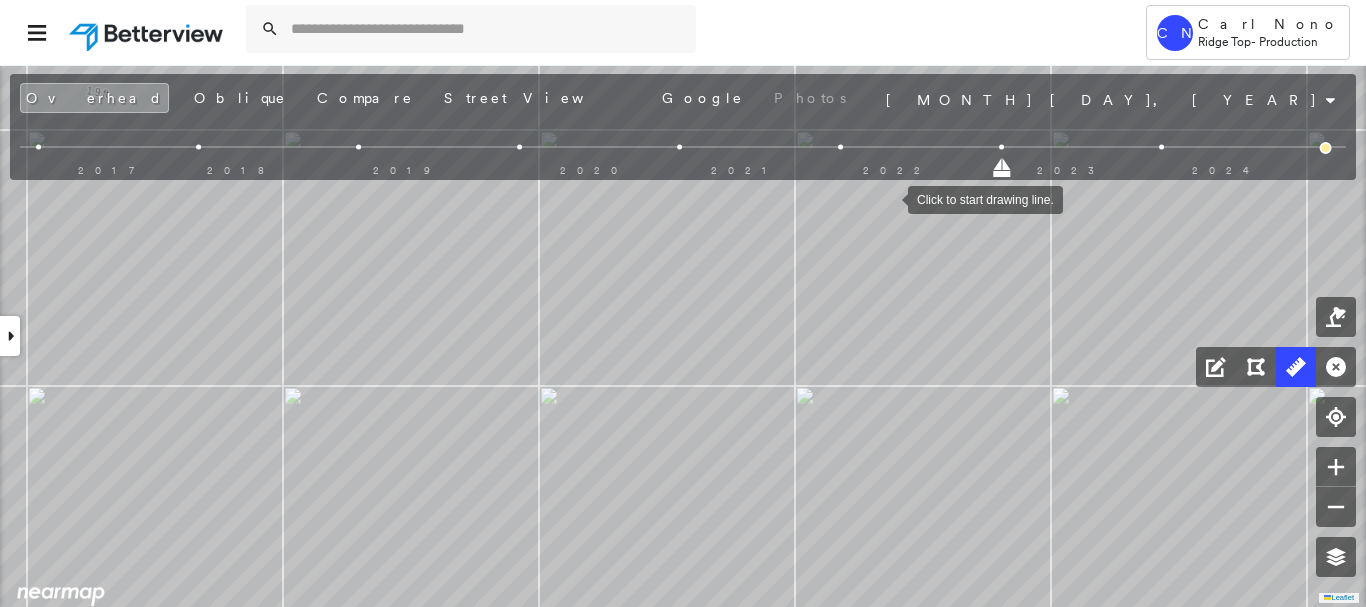 click at bounding box center [888, 198] 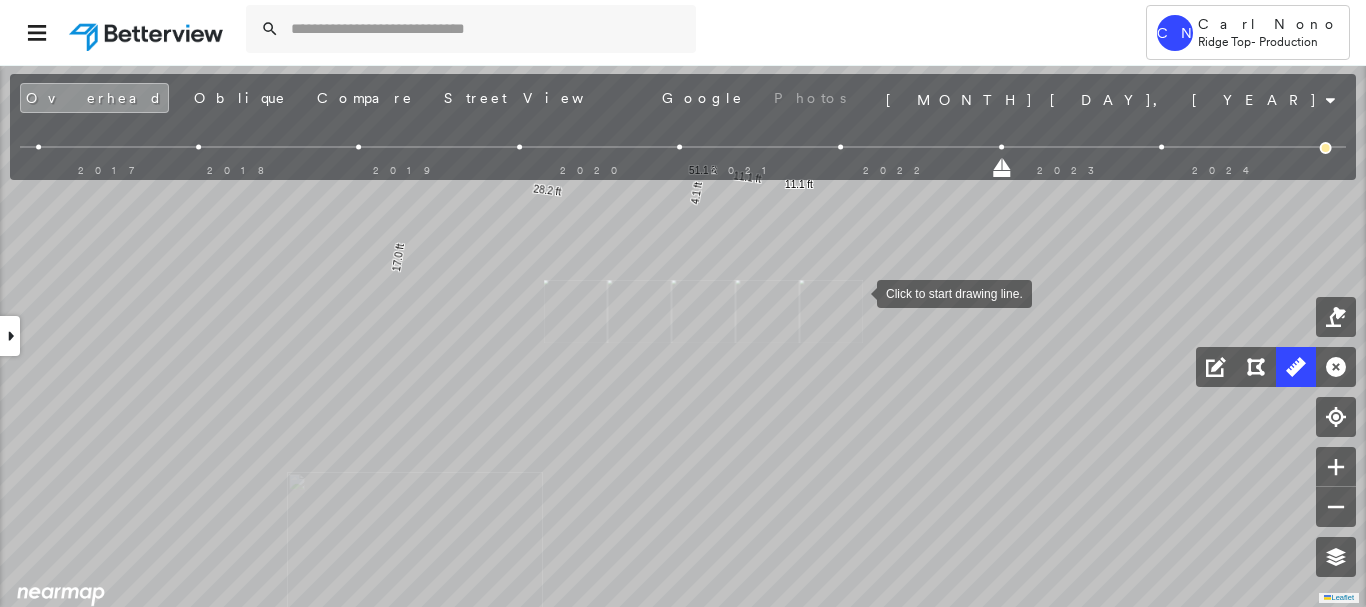 drag, startPoint x: 859, startPoint y: 256, endPoint x: 857, endPoint y: 291, distance: 35.057095 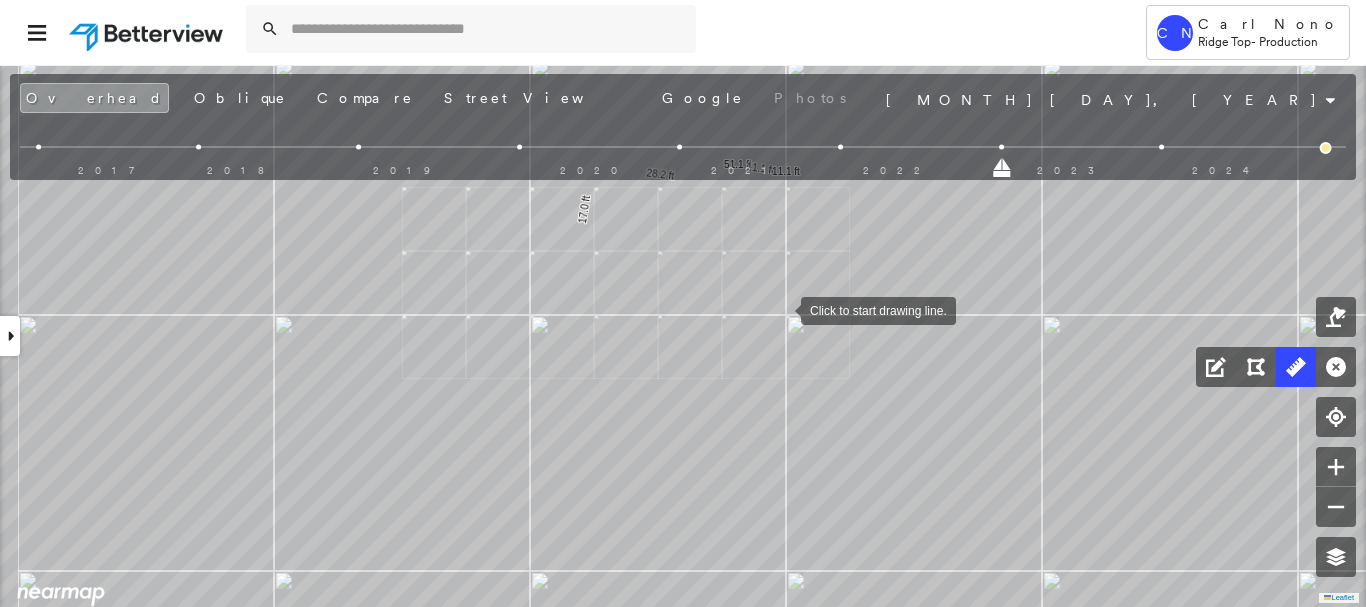 drag, startPoint x: 794, startPoint y: 315, endPoint x: 779, endPoint y: 307, distance: 17 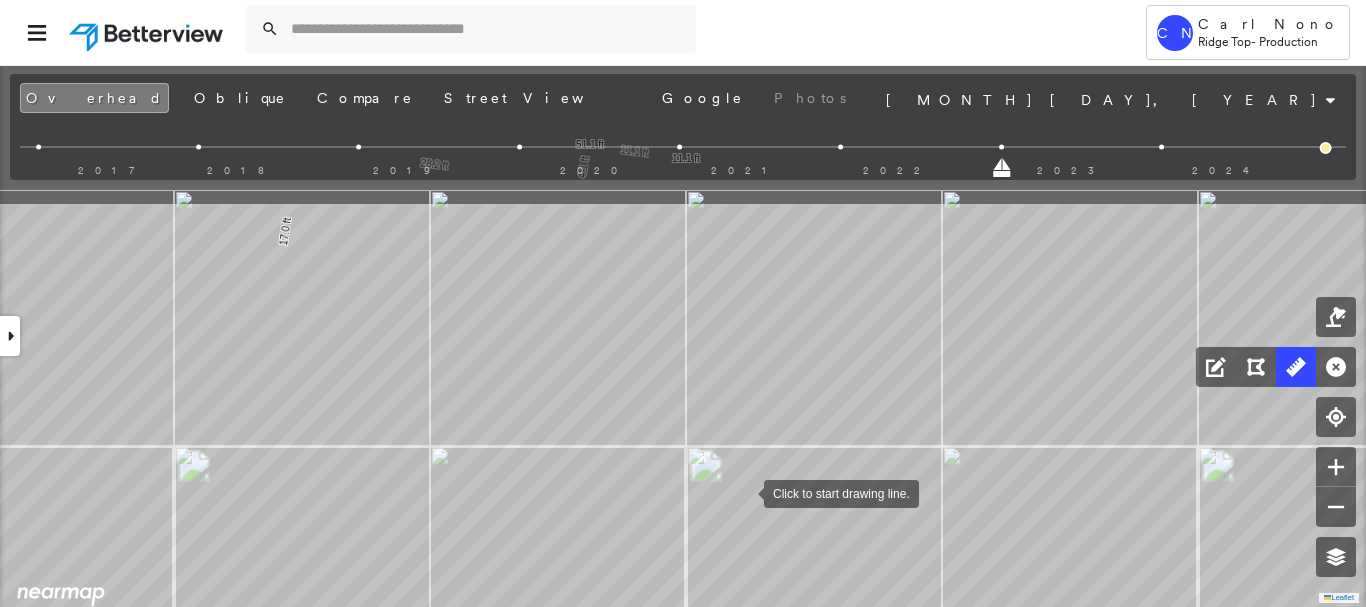 drag, startPoint x: 752, startPoint y: 472, endPoint x: 750, endPoint y: 456, distance: 16.124516 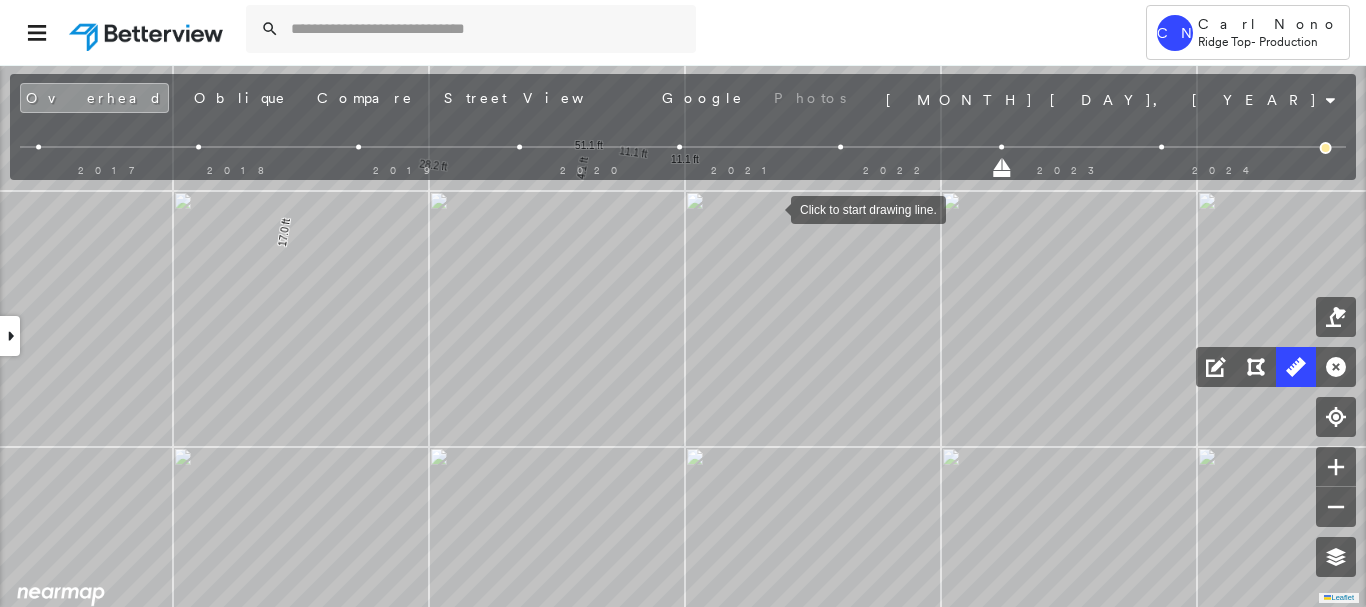 click at bounding box center (771, 208) 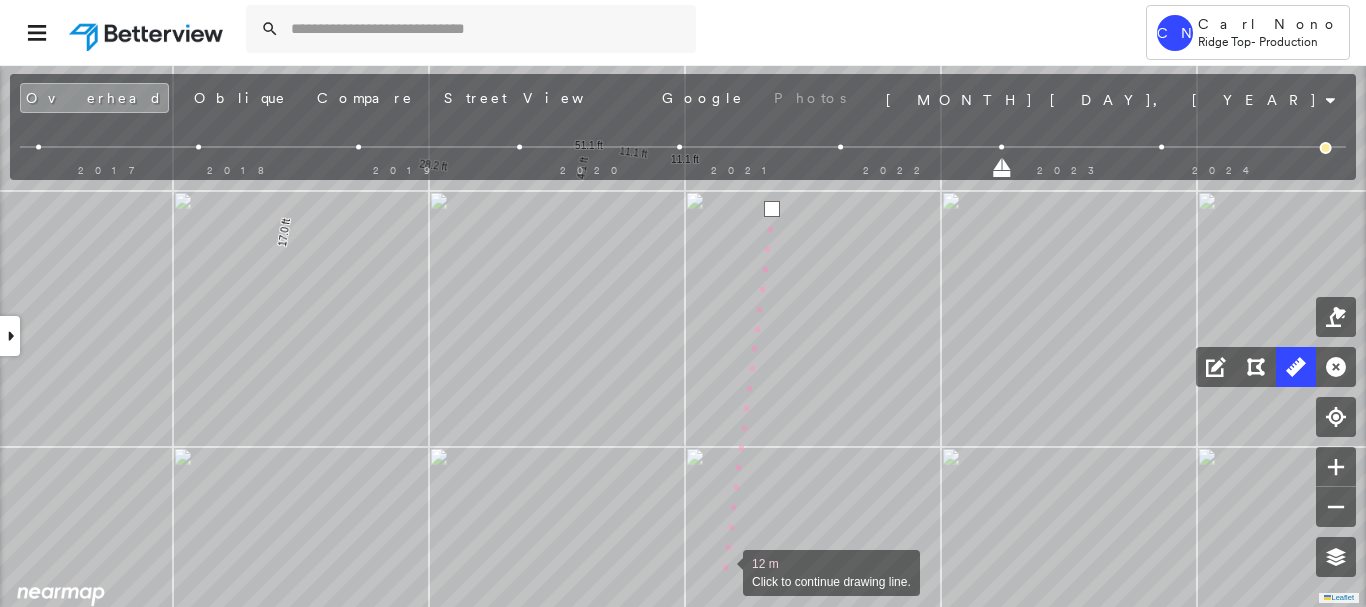 click at bounding box center (723, 571) 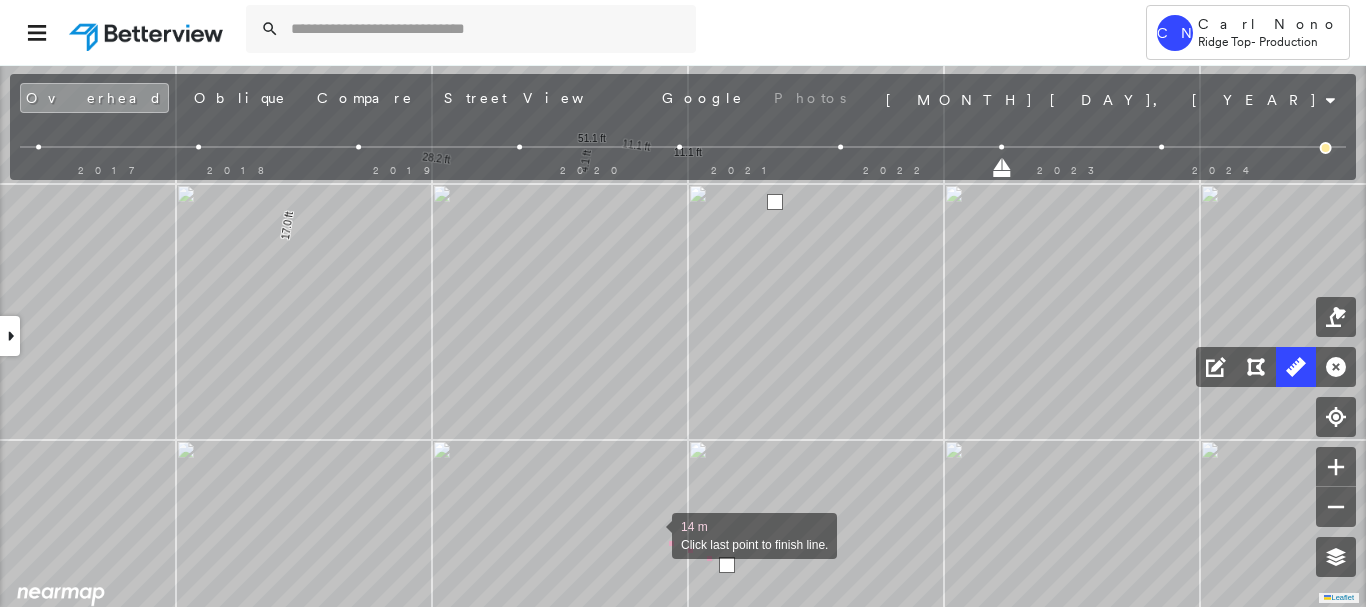 drag, startPoint x: 648, startPoint y: 539, endPoint x: 728, endPoint y: 385, distance: 173.53963 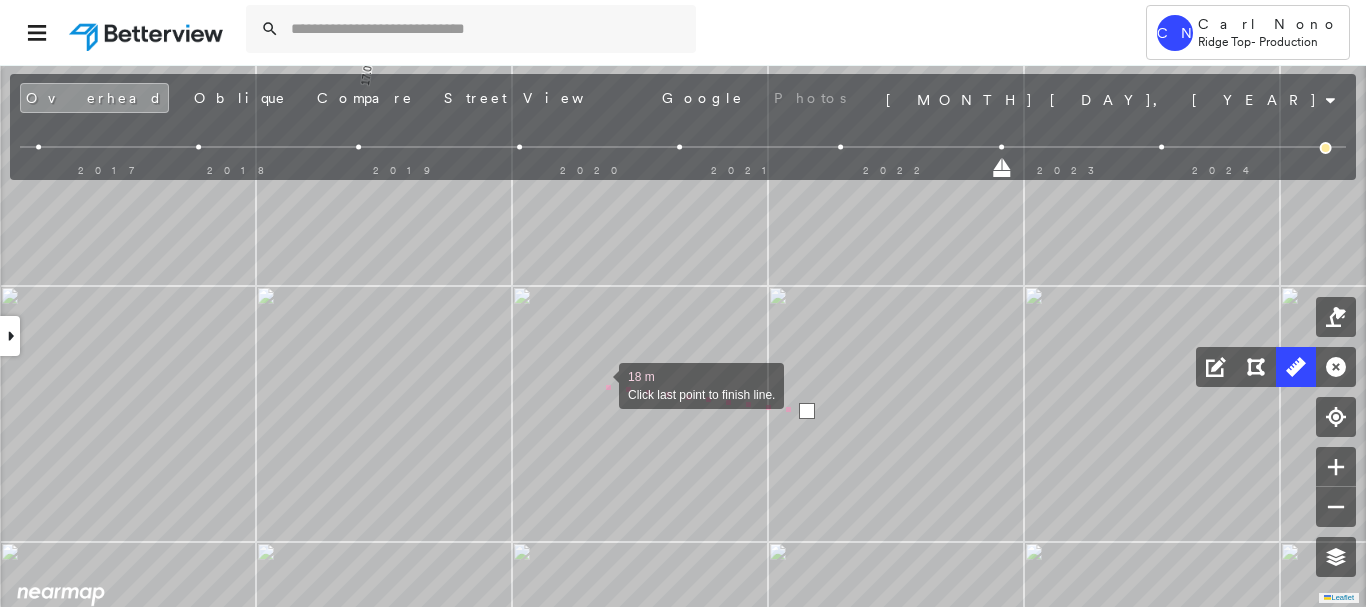 click at bounding box center (599, 384) 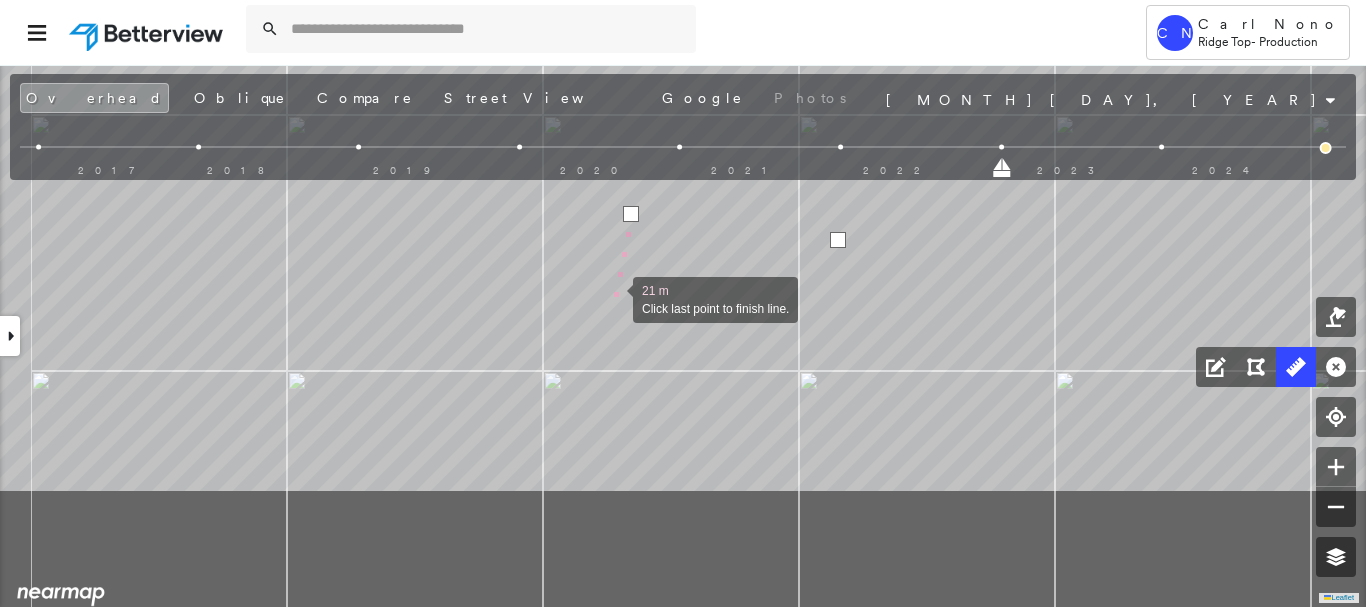 drag, startPoint x: 580, startPoint y: 475, endPoint x: 611, endPoint y: 308, distance: 169.85287 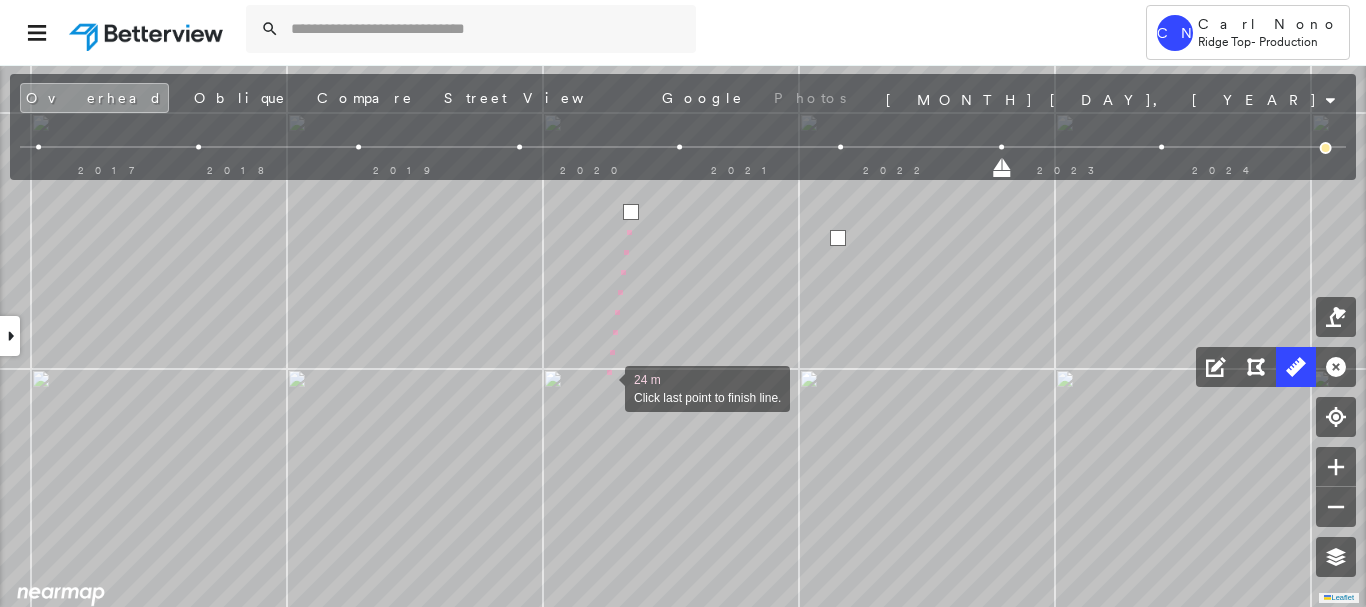 click at bounding box center [605, 387] 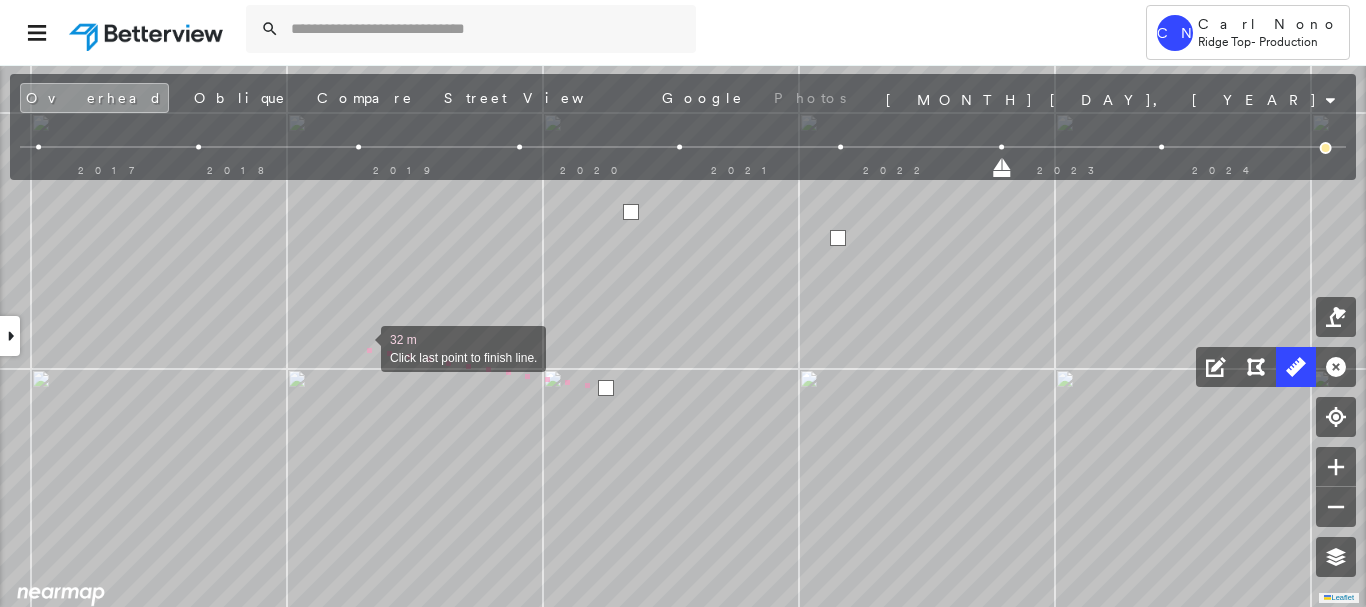 click at bounding box center (361, 347) 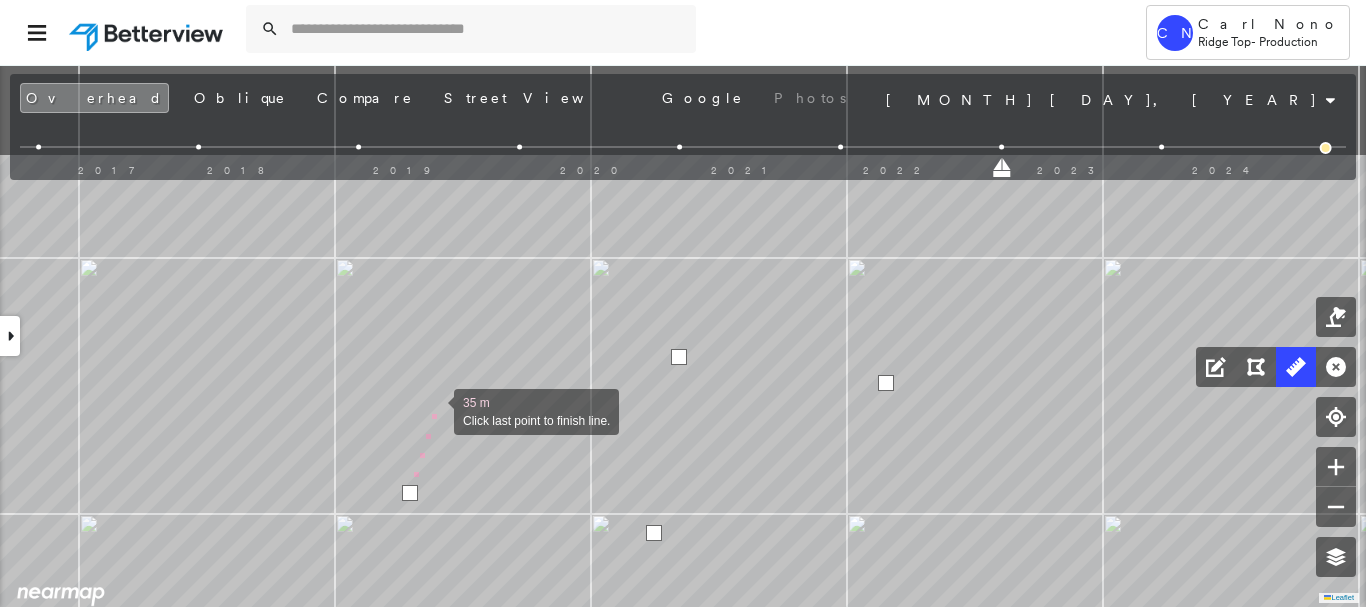 drag, startPoint x: 397, startPoint y: 291, endPoint x: 434, endPoint y: 409, distance: 123.66487 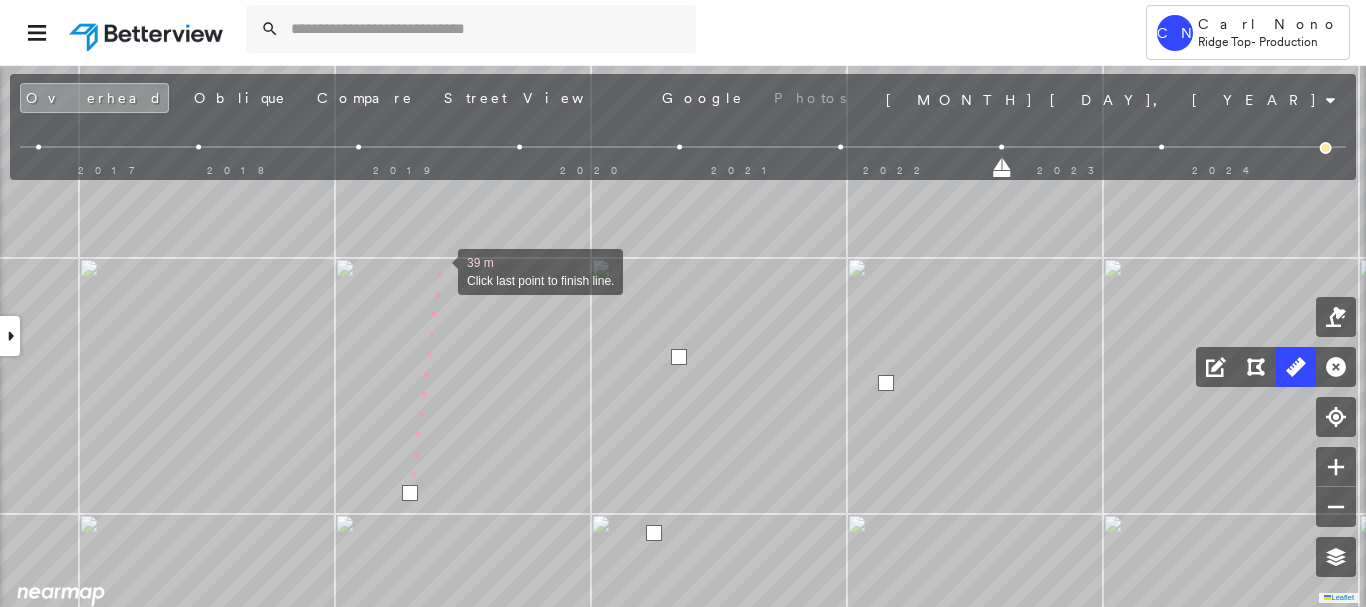click at bounding box center (438, 270) 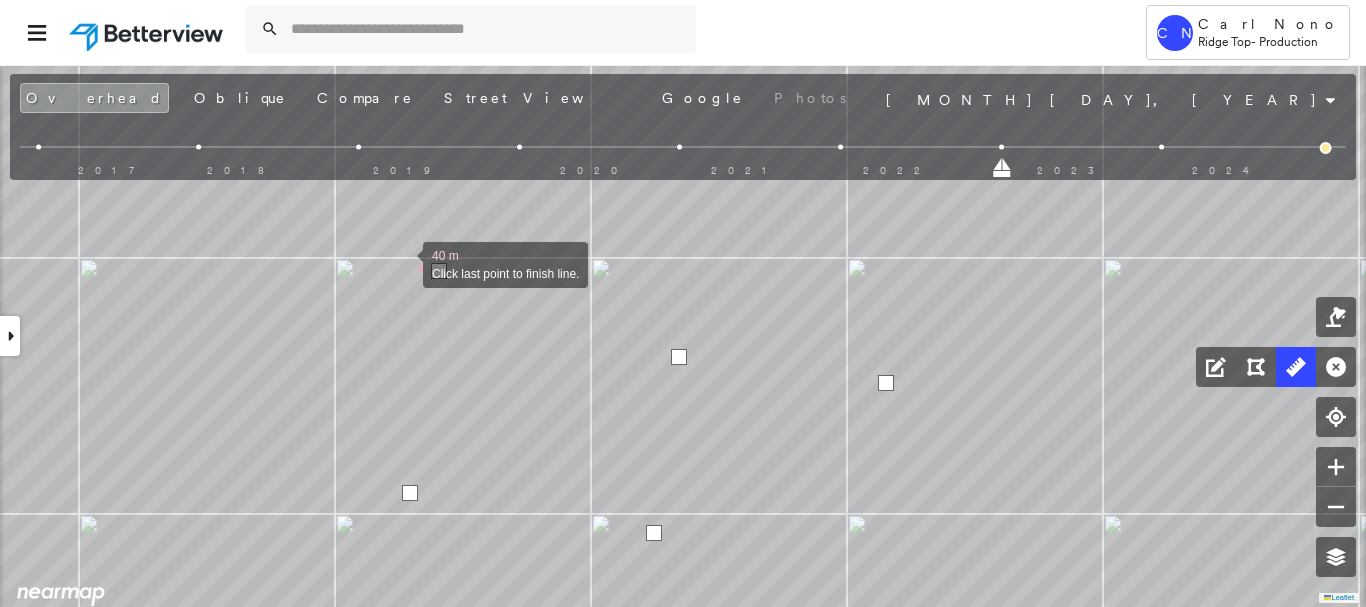 click at bounding box center [403, 263] 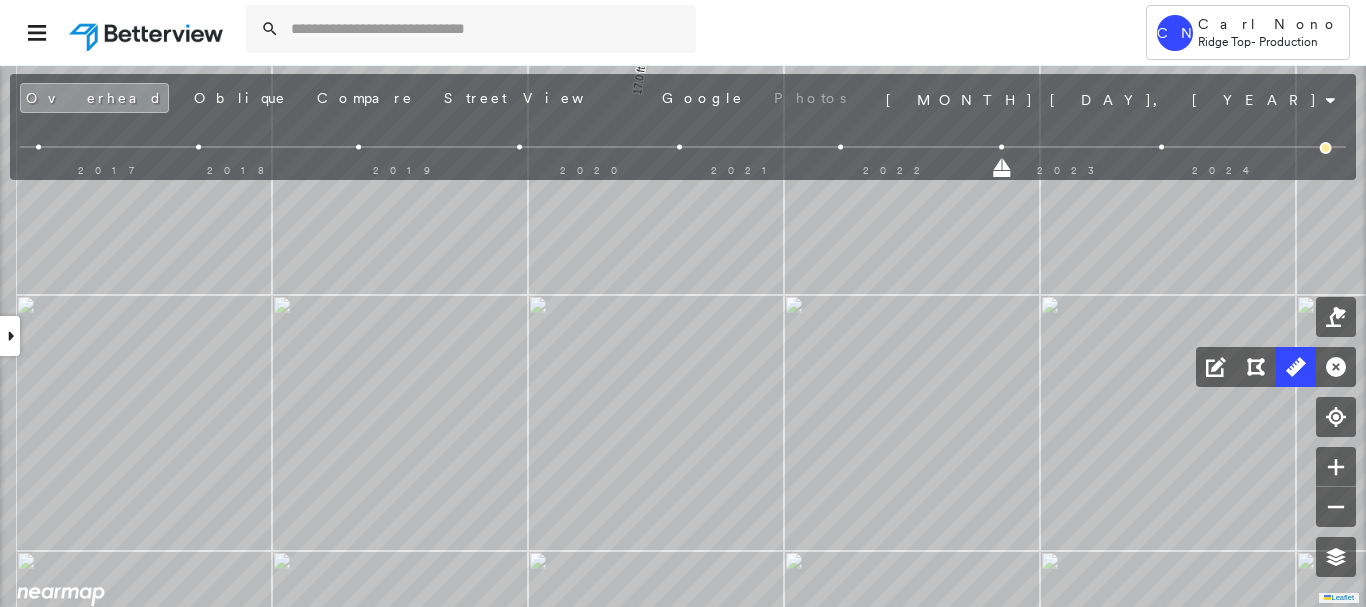 click on "[NUMBER] [STREET], [NUMBER] [STREET] [NUMBER] [STREET] [NUMBER] [STREET] [NUMBER] [STREET] [NUMBER] [STREET] [NUMBER] [STREET] [NUMBER] [STREET] [NUMBER] [STREET] [NUMBER] [STREET] [NUMBER] [STREET] [NUMBER] [STREET]" at bounding box center (-795, 95) 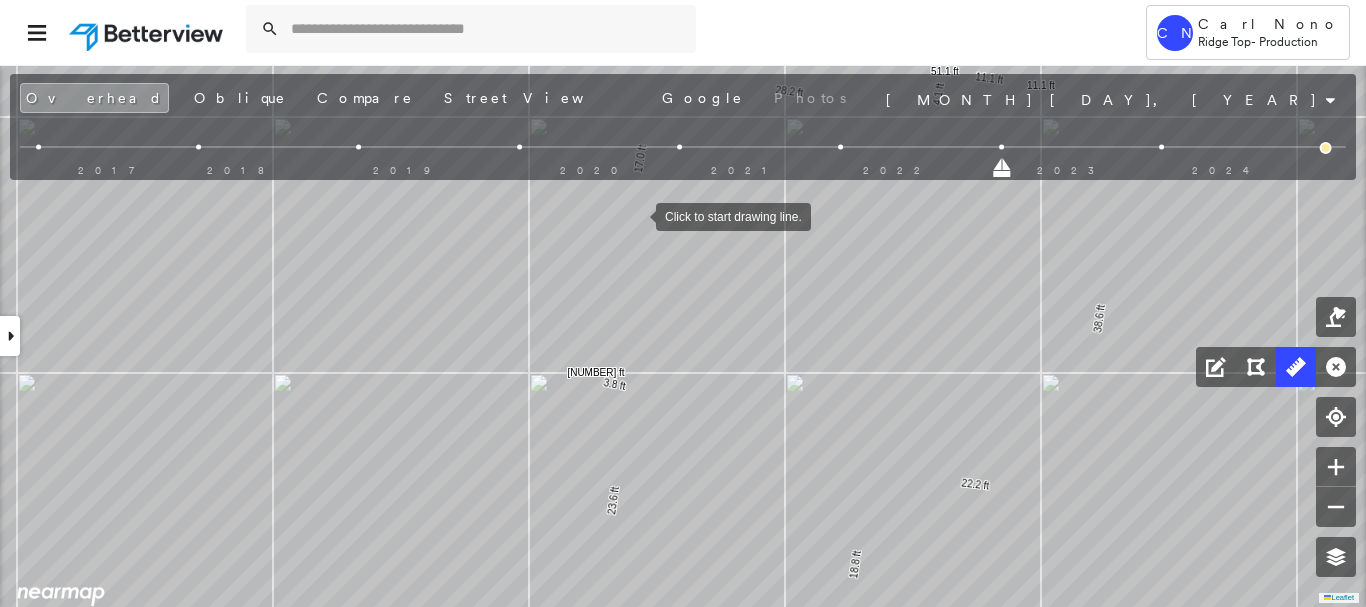 click at bounding box center (636, 215) 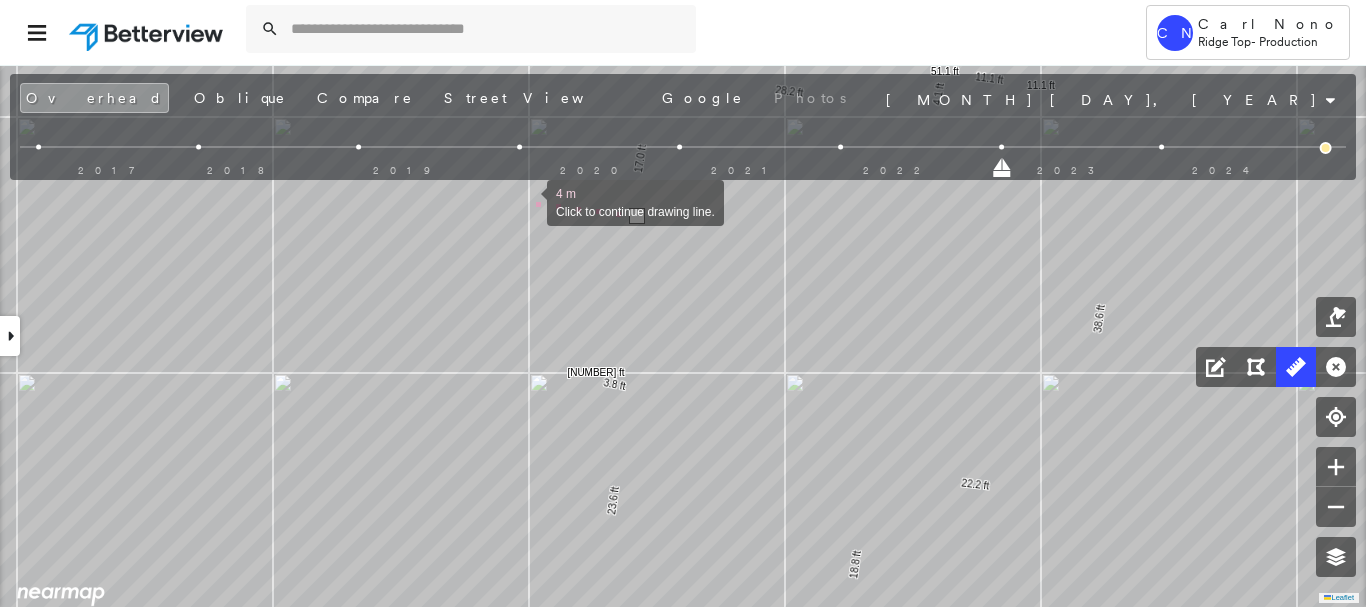 click at bounding box center [527, 201] 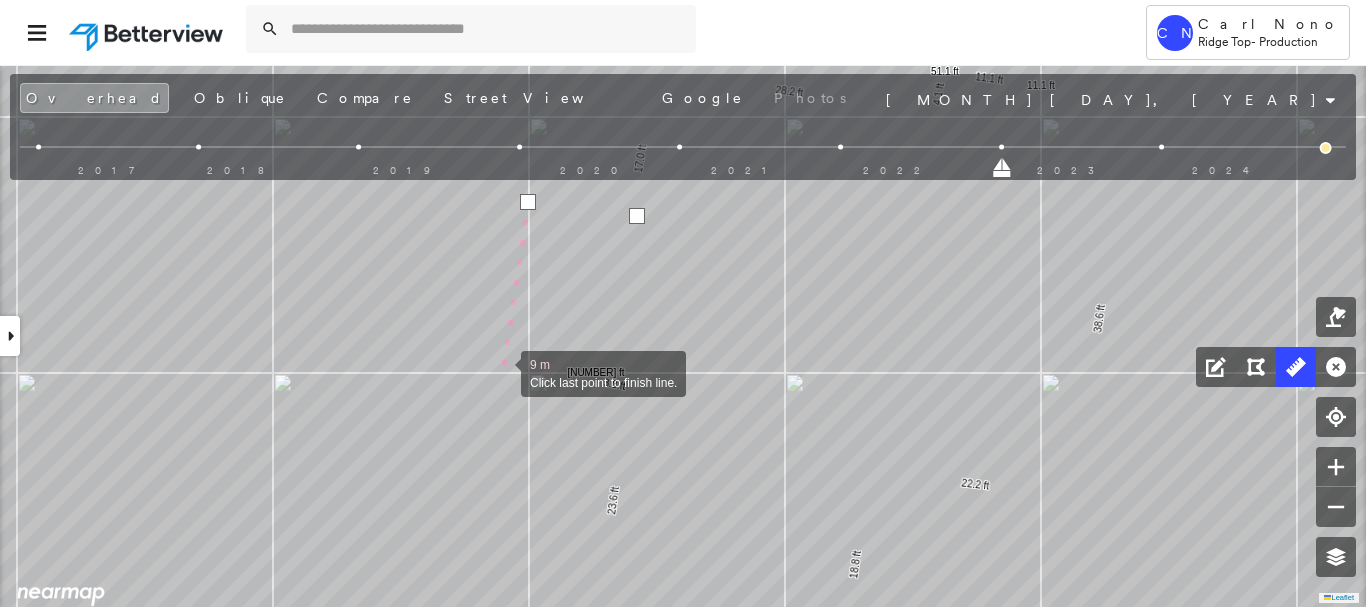 click at bounding box center [501, 372] 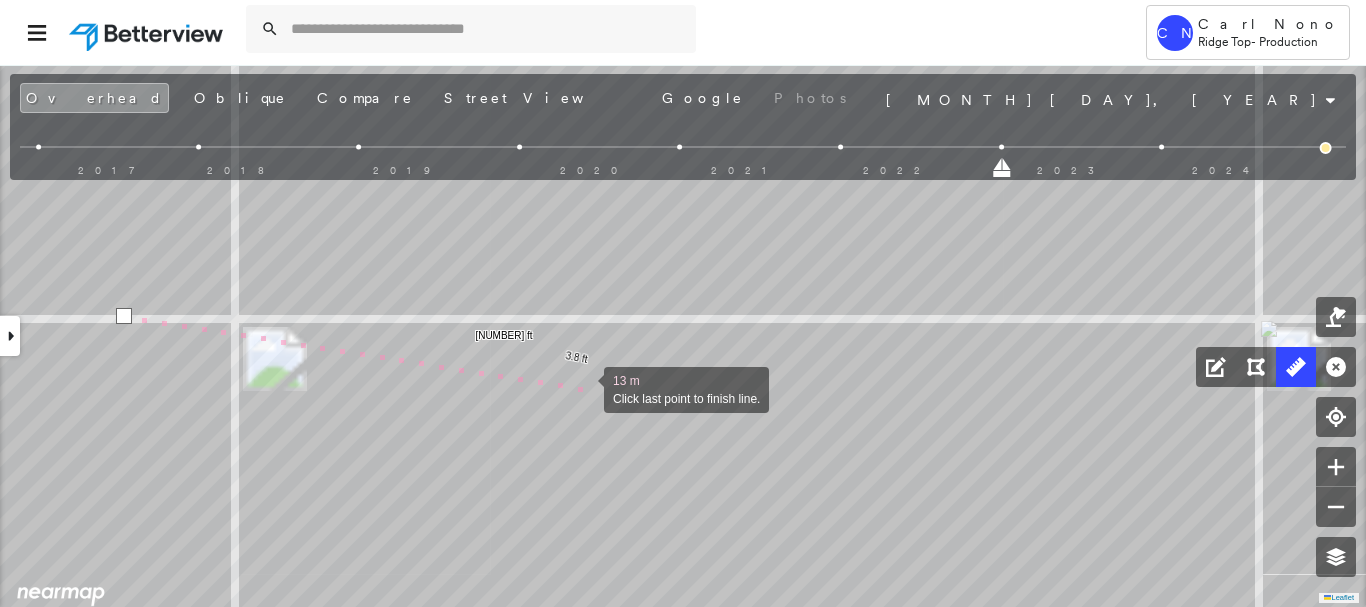 click at bounding box center (584, 388) 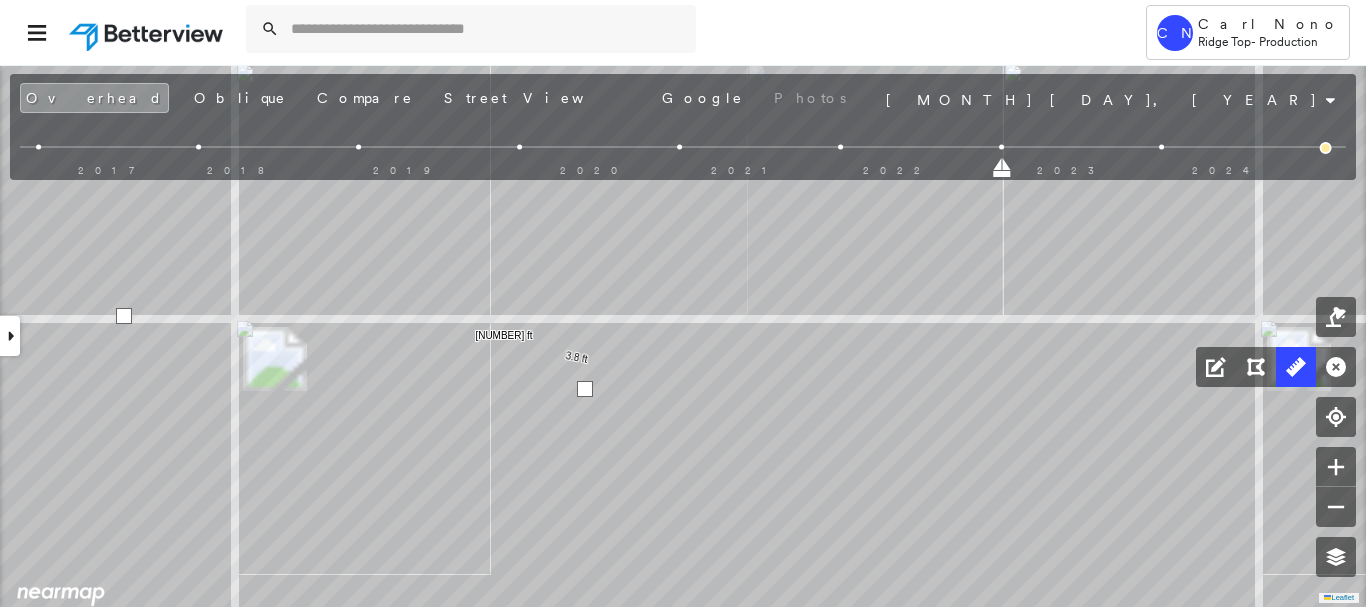click at bounding box center [585, 389] 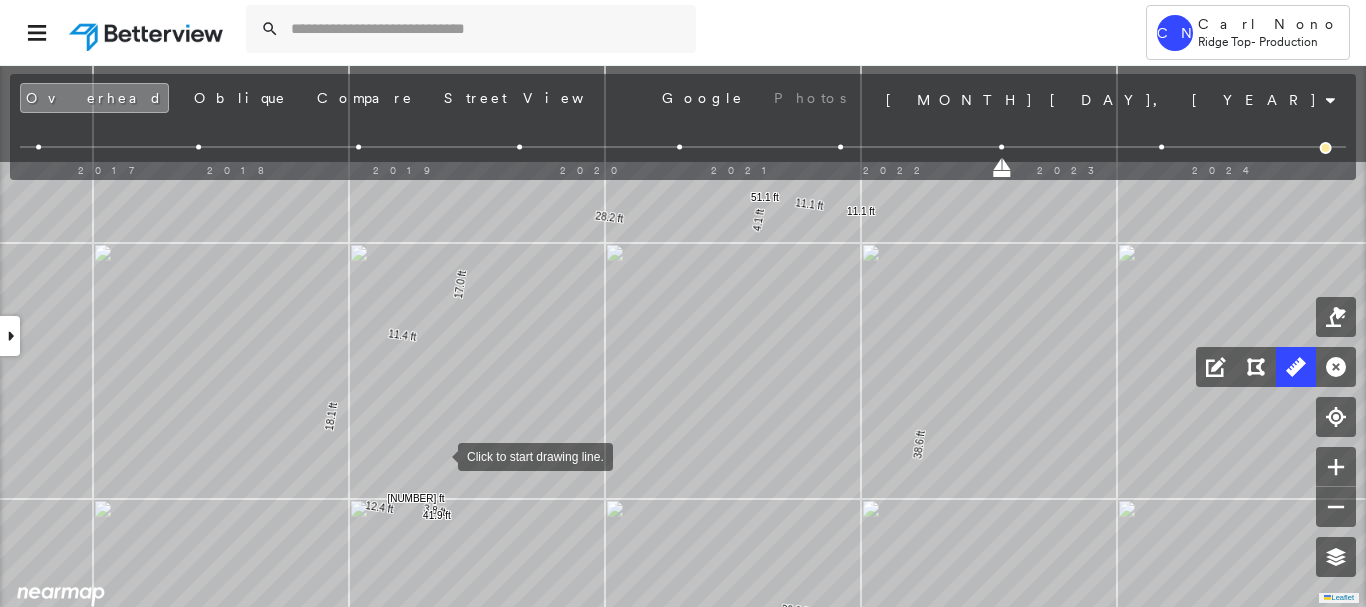 drag, startPoint x: 499, startPoint y: 301, endPoint x: 439, endPoint y: 453, distance: 163.41359 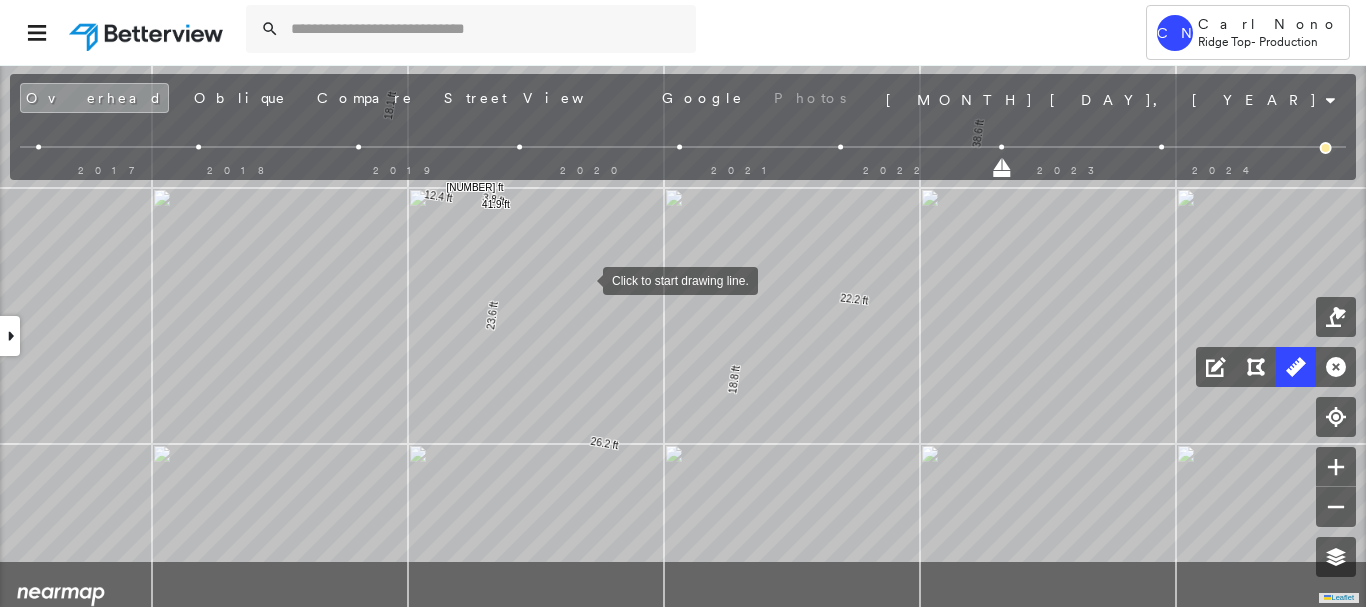 drag, startPoint x: 669, startPoint y: 398, endPoint x: 561, endPoint y: 264, distance: 172.10461 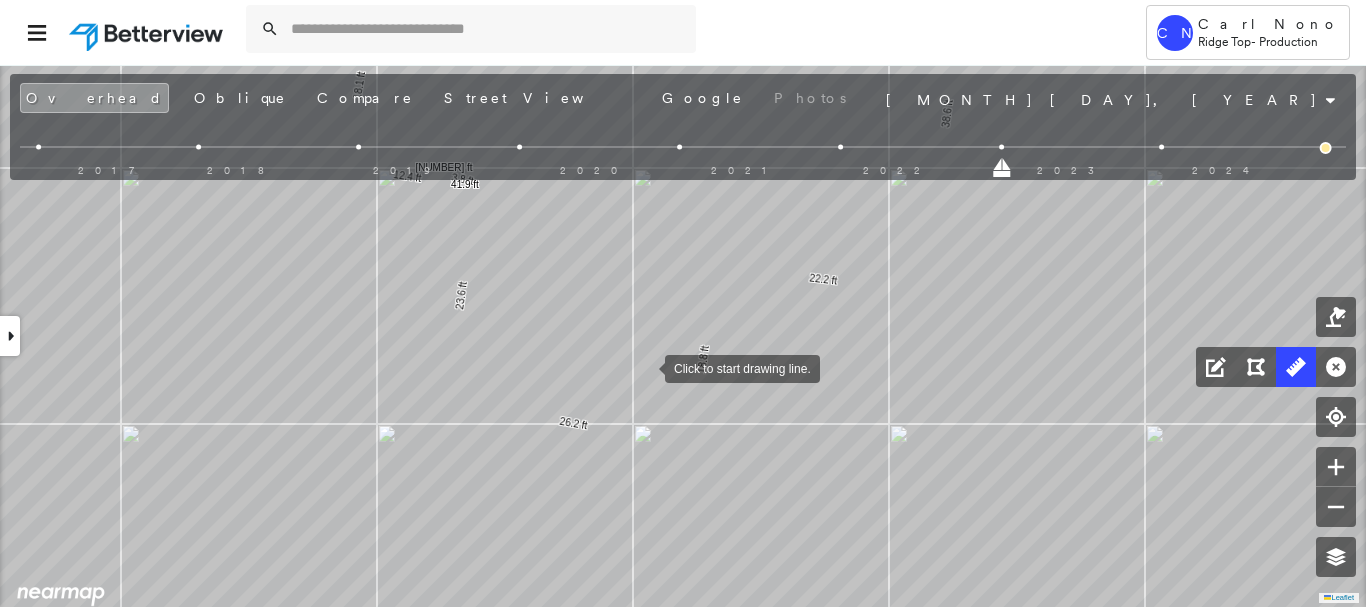 drag, startPoint x: 637, startPoint y: 352, endPoint x: 695, endPoint y: 315, distance: 68.7968 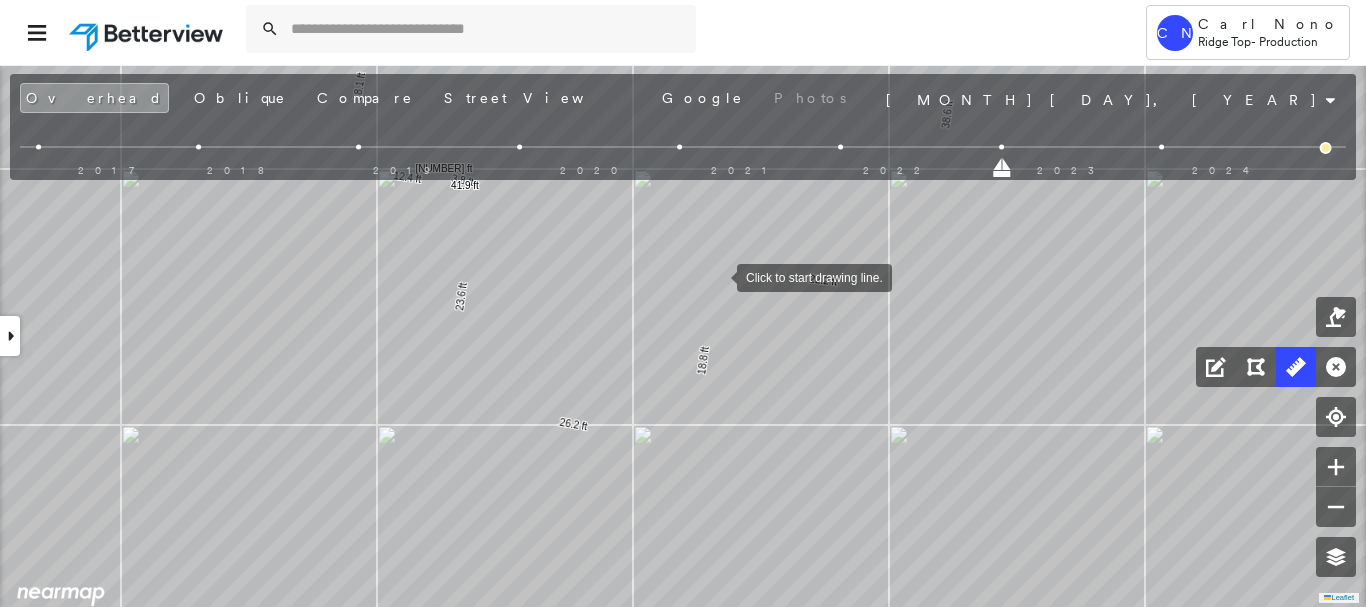 click at bounding box center (717, 276) 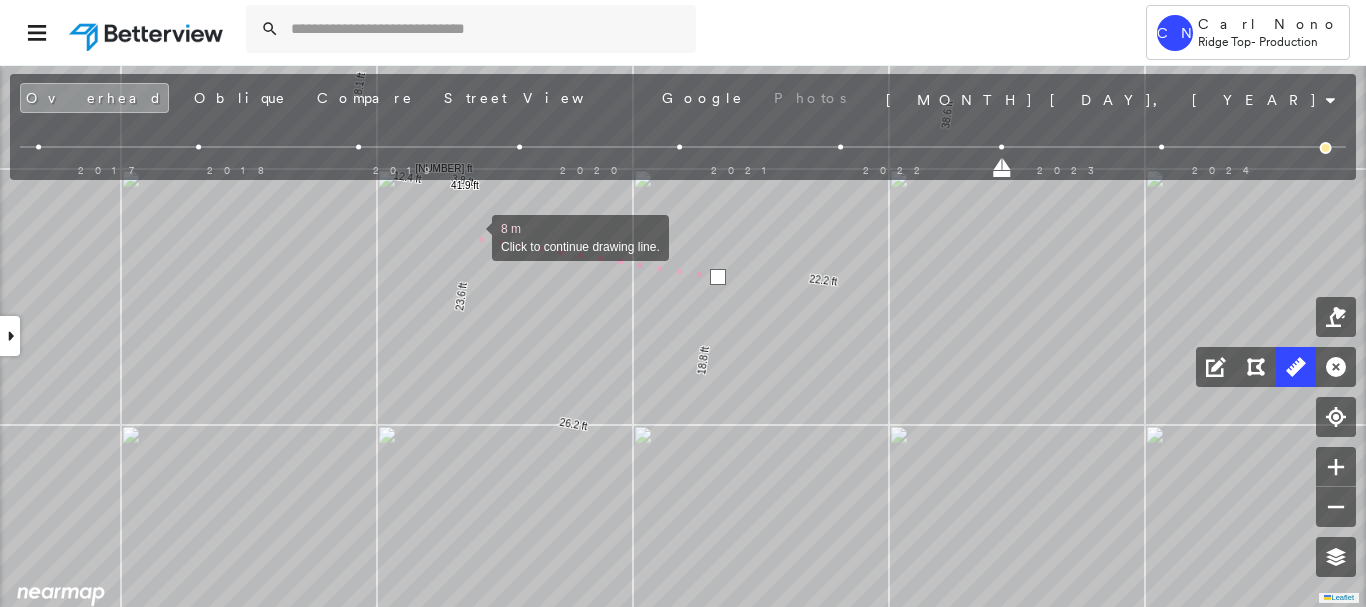 click at bounding box center (472, 236) 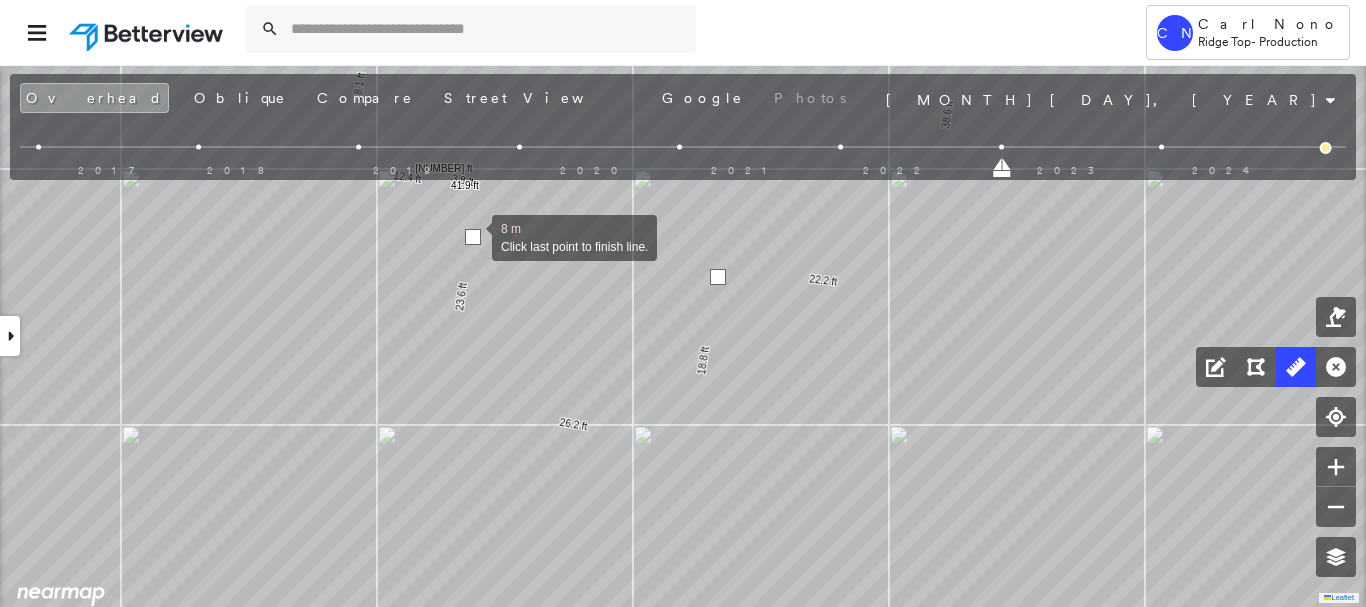 click at bounding box center [473, 237] 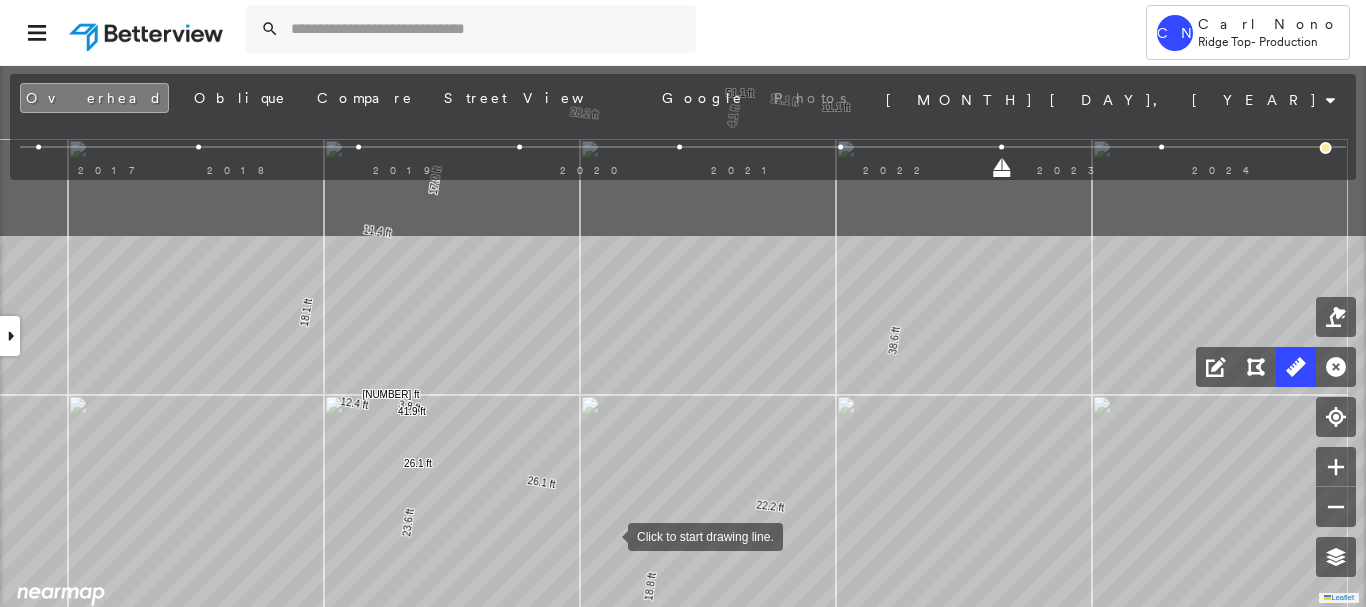 drag, startPoint x: 634, startPoint y: 421, endPoint x: 602, endPoint y: 542, distance: 125.1599 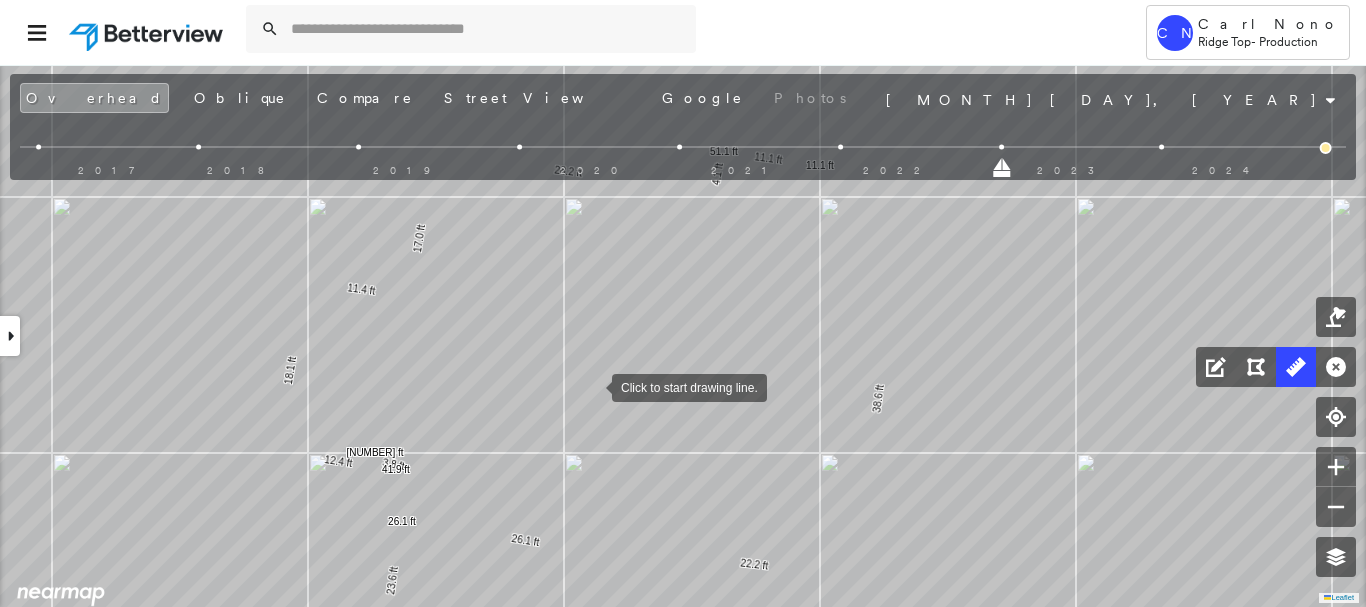 drag, startPoint x: 598, startPoint y: 351, endPoint x: 588, endPoint y: 411, distance: 60.827625 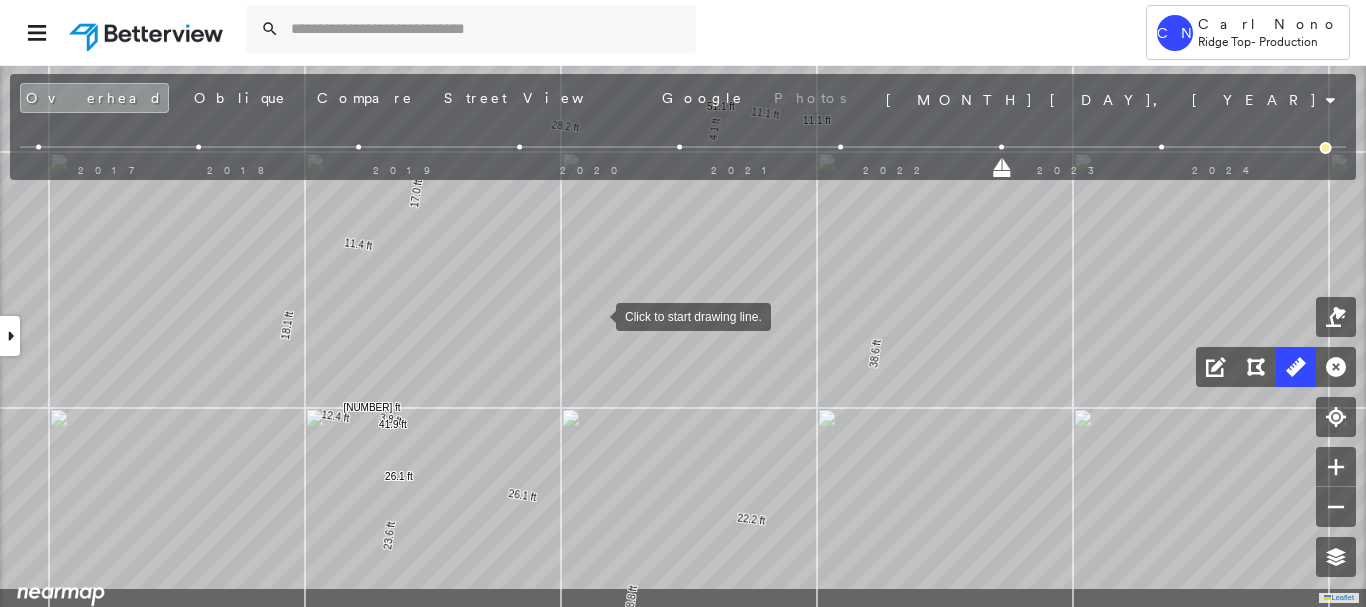 drag, startPoint x: 594, startPoint y: 402, endPoint x: 596, endPoint y: 313, distance: 89.02247 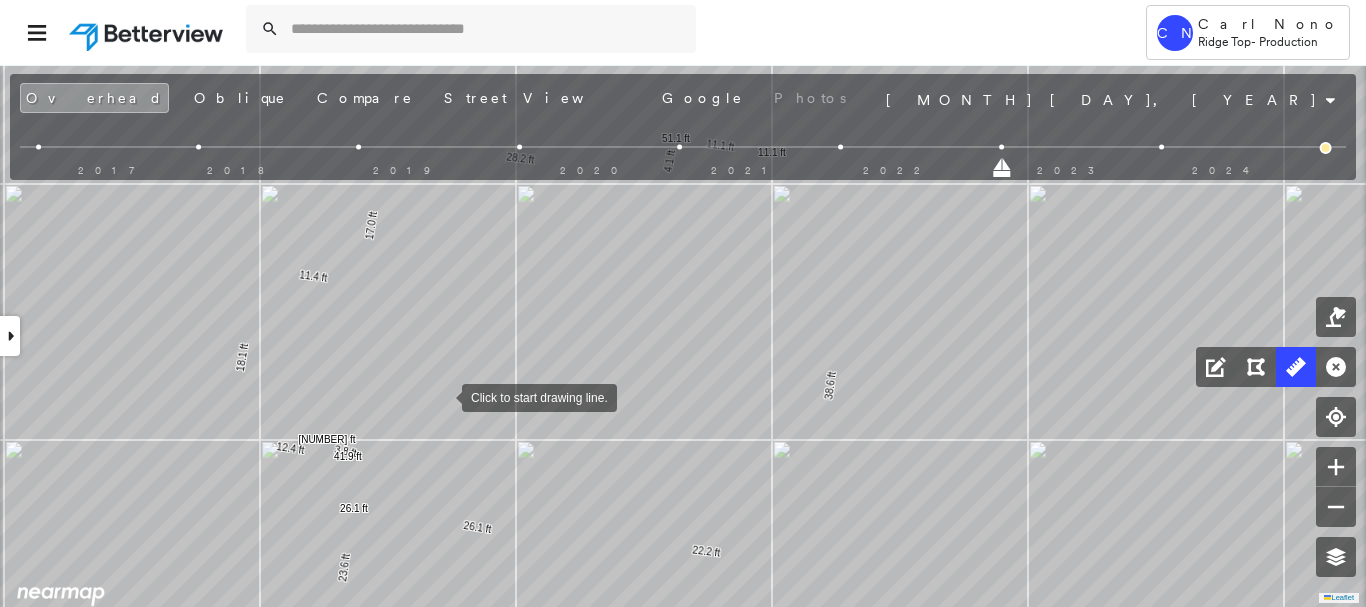 drag, startPoint x: 474, startPoint y: 357, endPoint x: 442, endPoint y: 396, distance: 50.447994 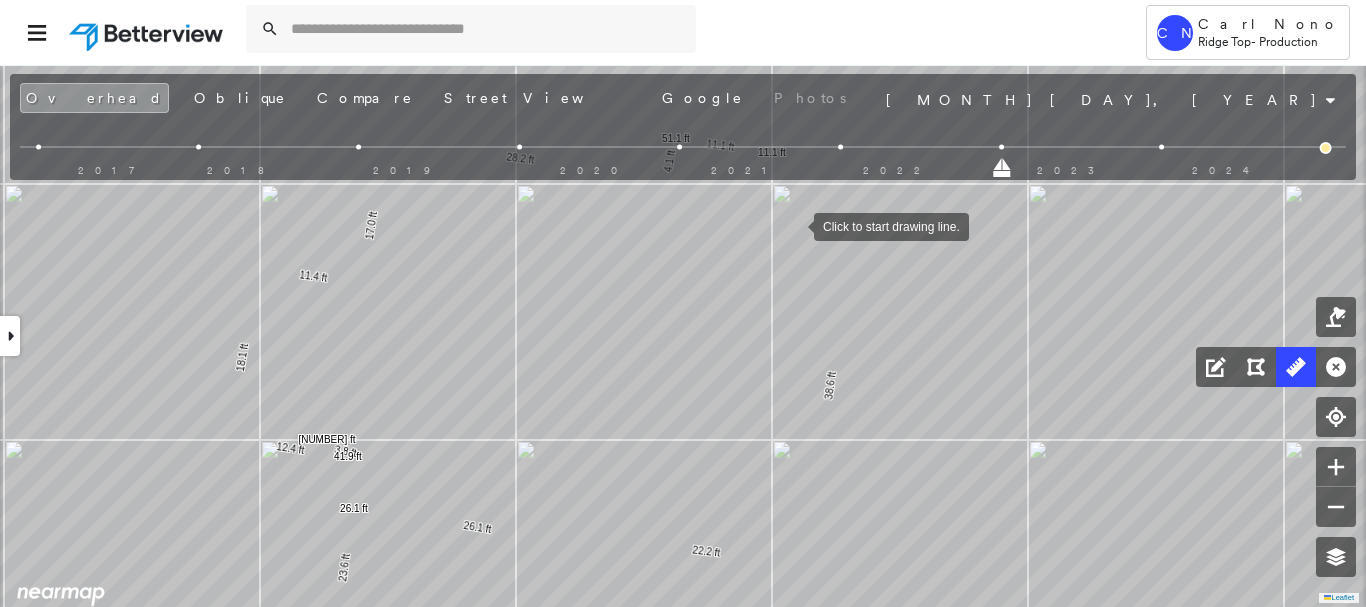 click at bounding box center [794, 225] 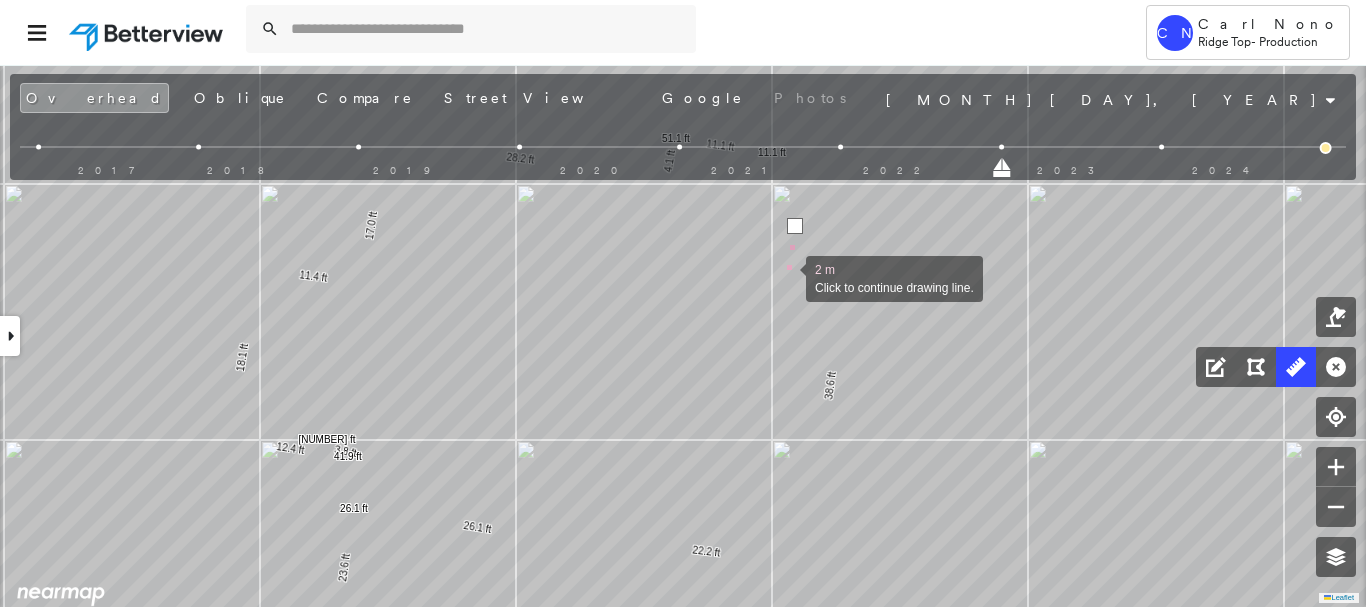 click at bounding box center [786, 277] 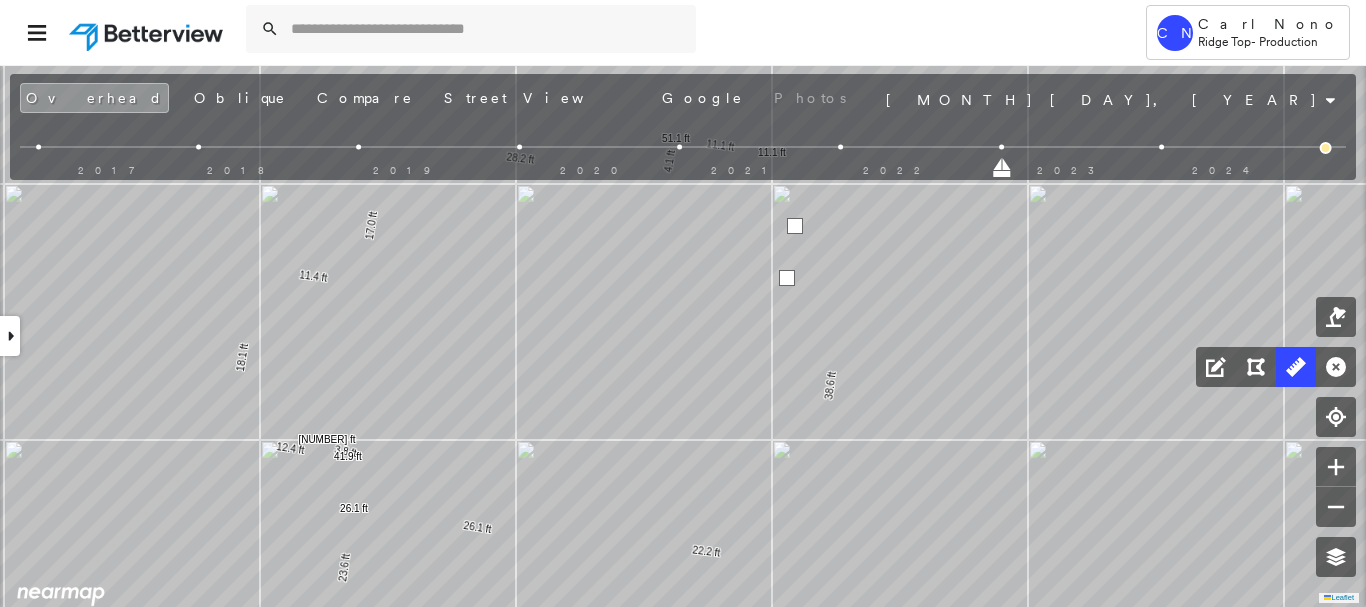 click at bounding box center [787, 278] 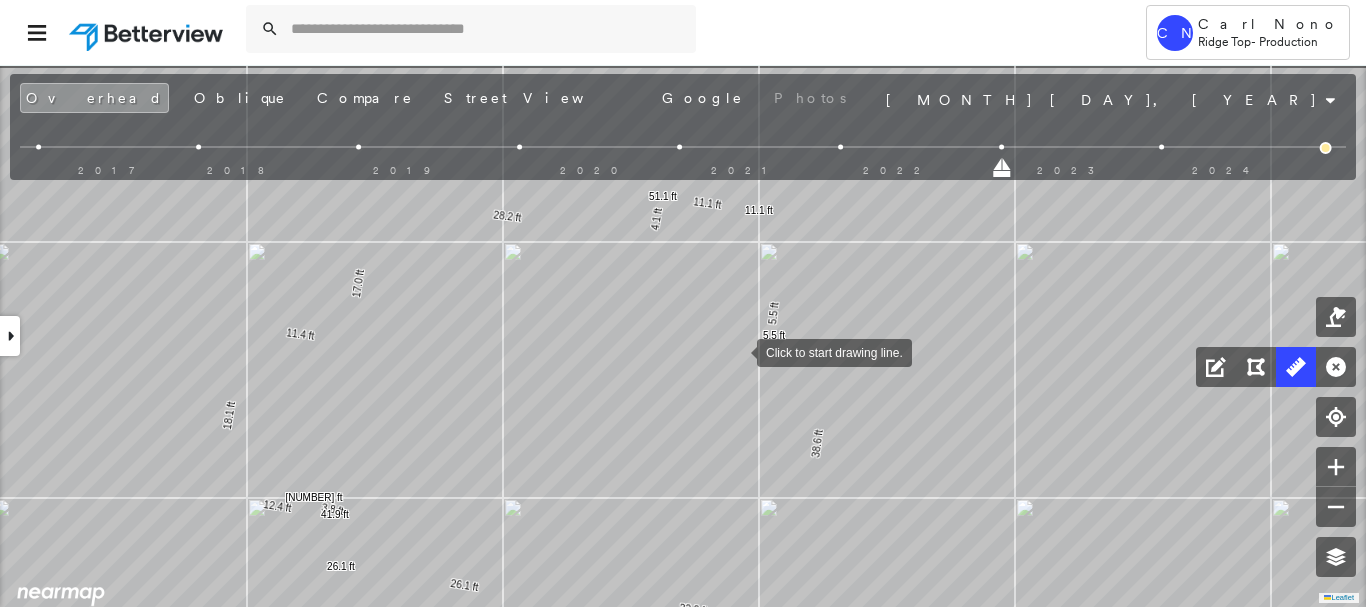 drag, startPoint x: 752, startPoint y: 288, endPoint x: 738, endPoint y: 354, distance: 67.46851 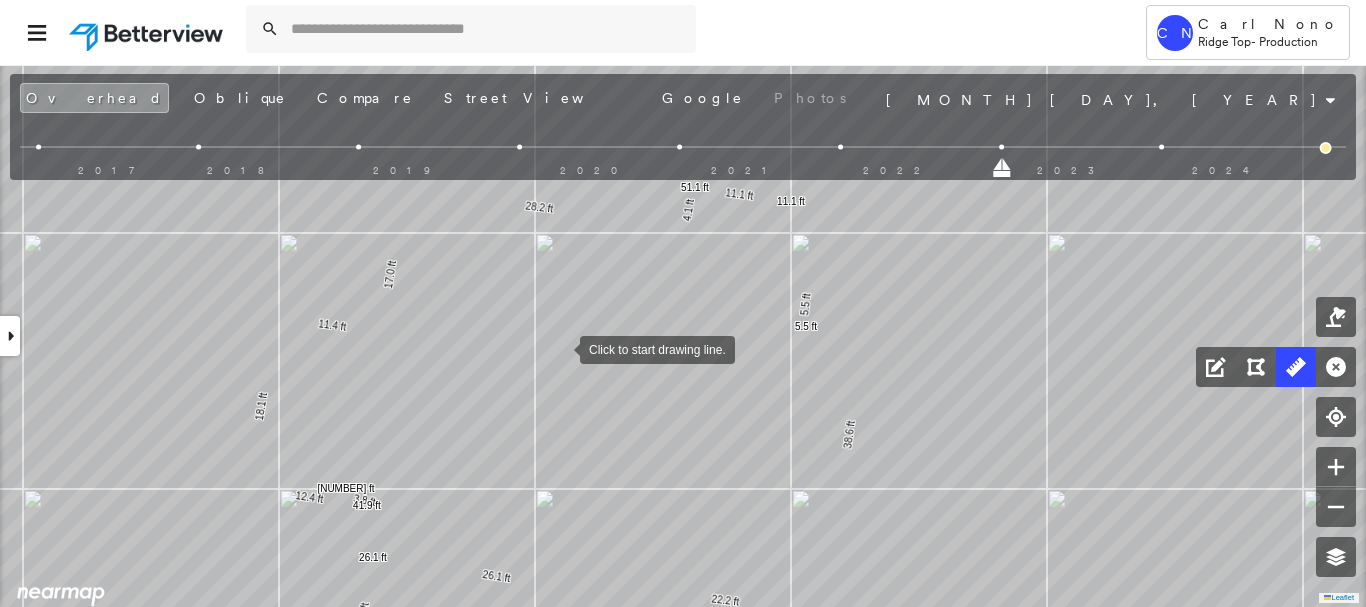 click at bounding box center (560, 348) 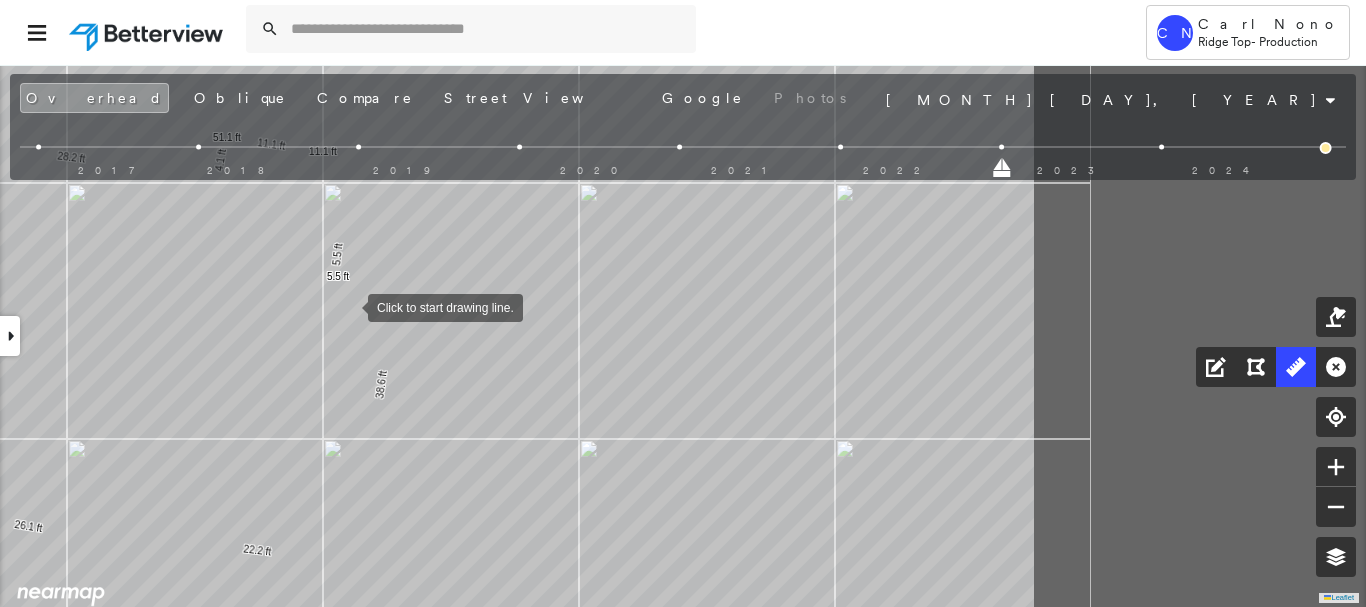 drag, startPoint x: 818, startPoint y: 356, endPoint x: 350, endPoint y: 306, distance: 470.66336 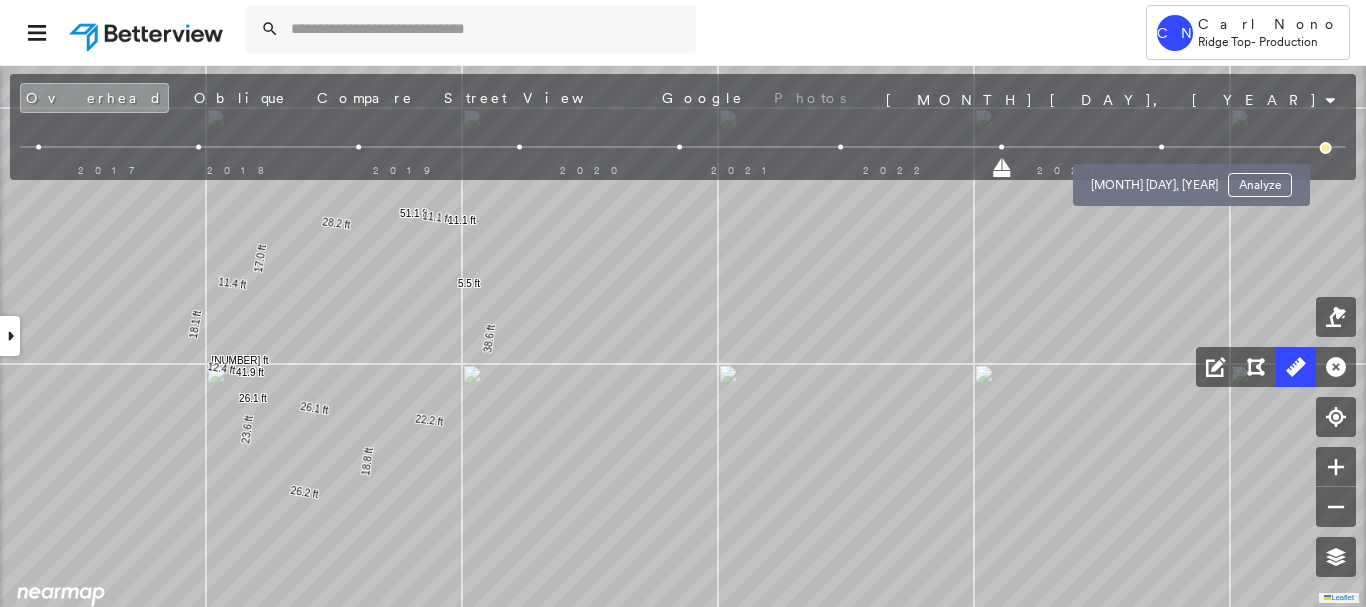 click at bounding box center (1161, 147) 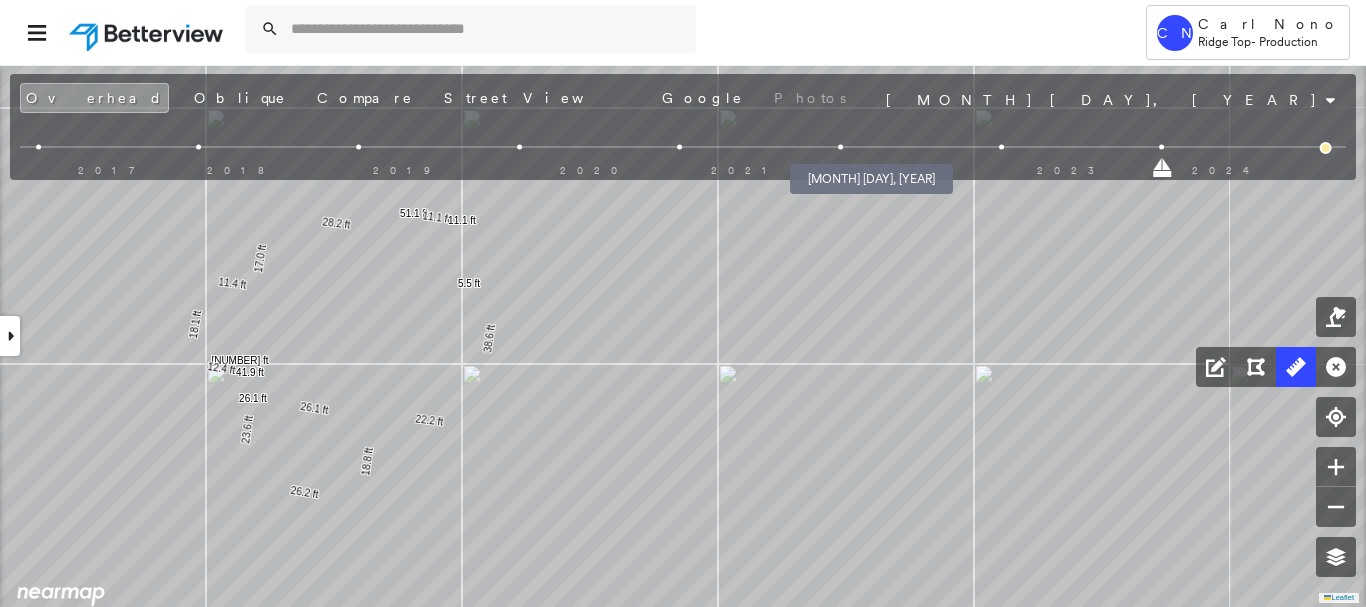 click at bounding box center [840, 147] 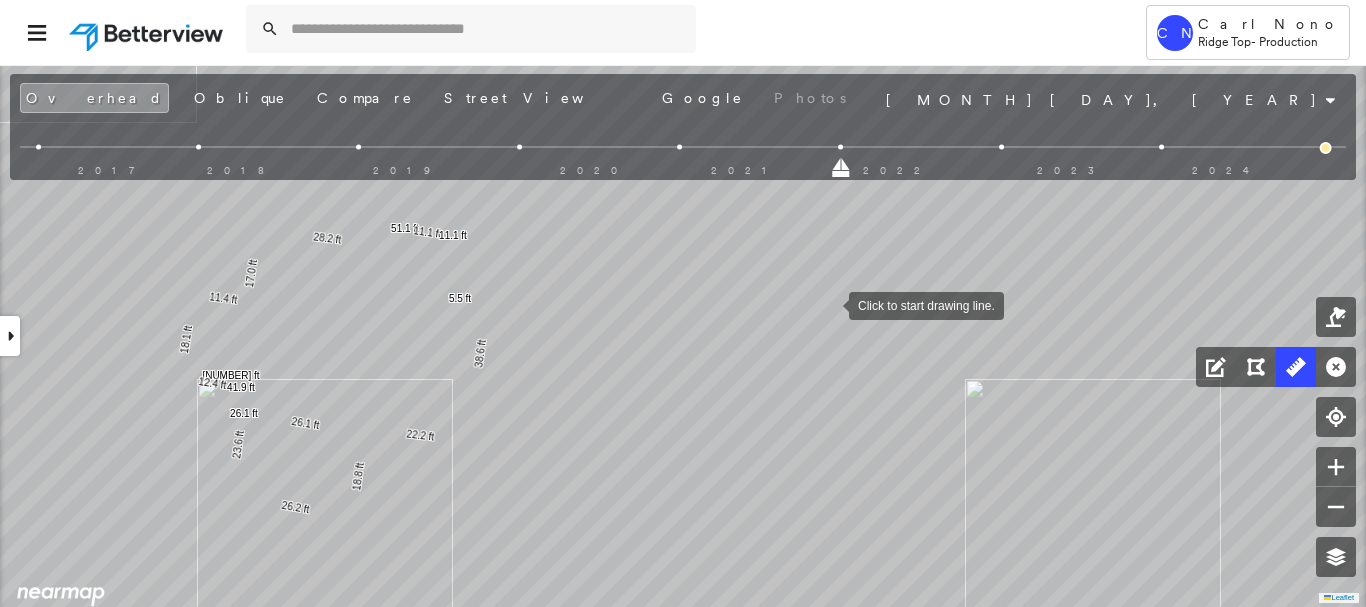 drag, startPoint x: 839, startPoint y: 288, endPoint x: 830, endPoint y: 303, distance: 17.492855 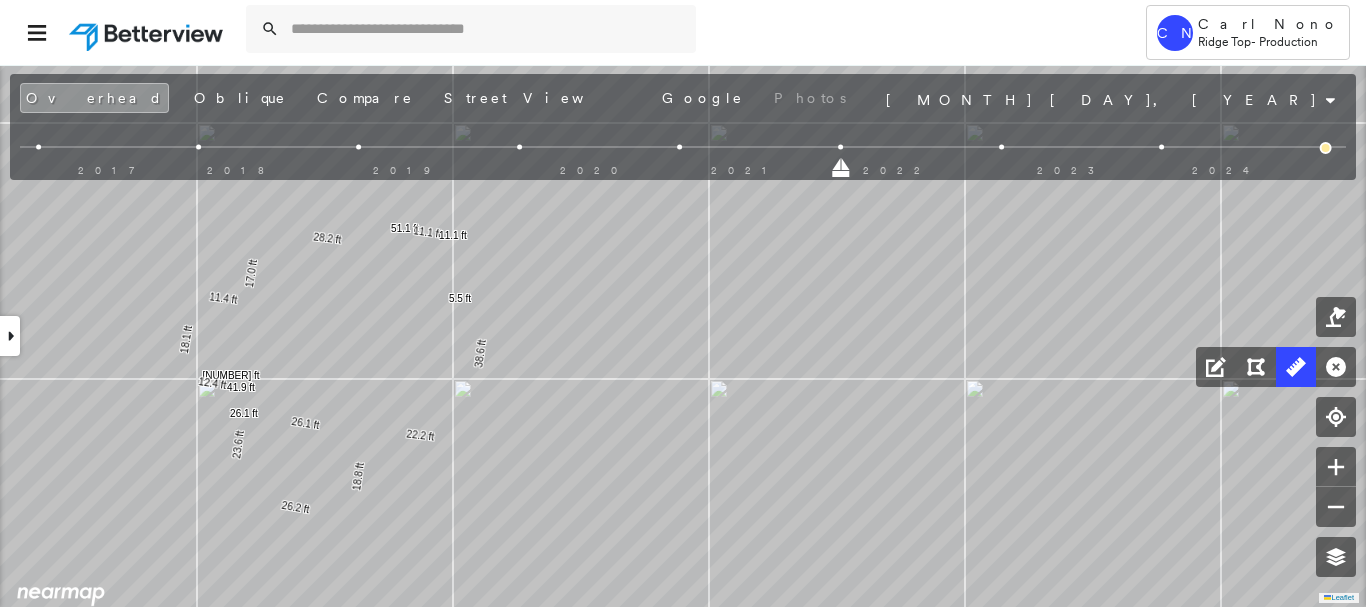 drag, startPoint x: 1326, startPoint y: 153, endPoint x: 1164, endPoint y: 1, distance: 222.1441 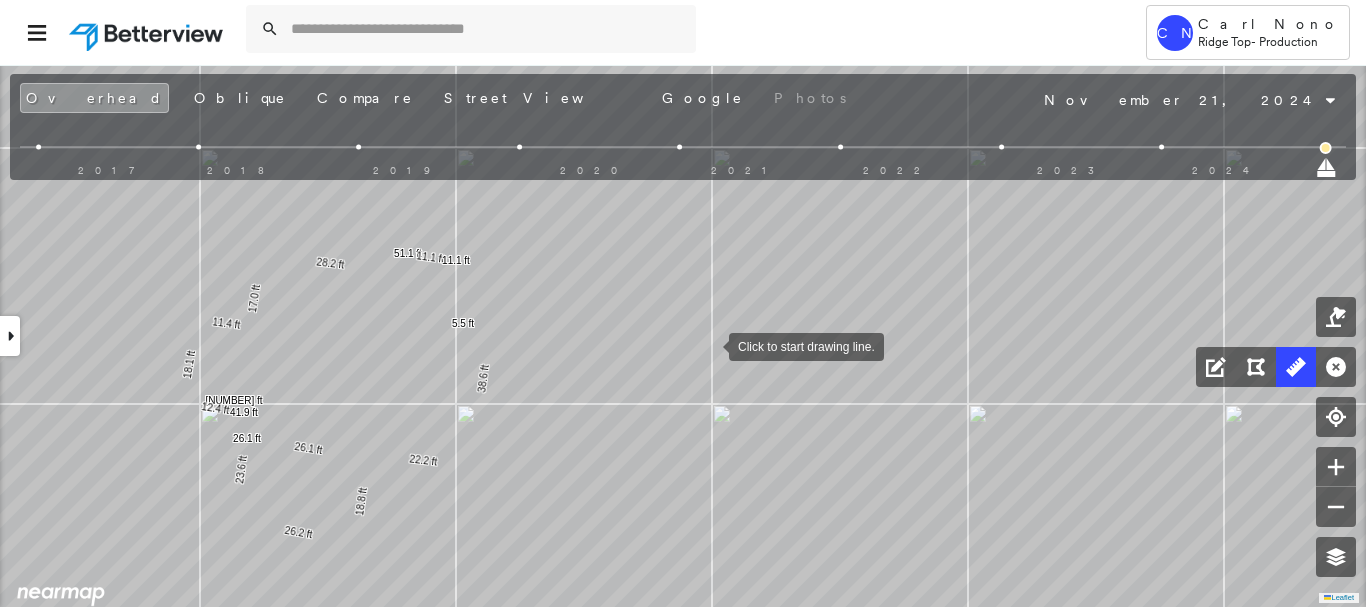 drag, startPoint x: 706, startPoint y: 319, endPoint x: 709, endPoint y: 344, distance: 25.179358 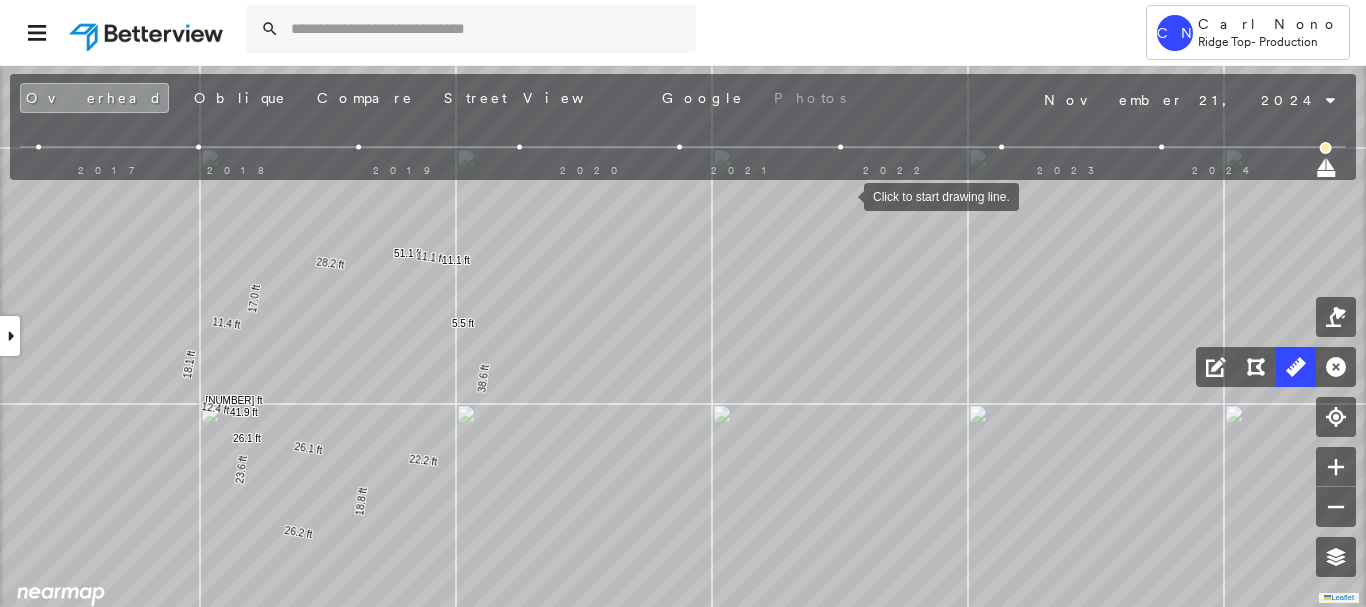 click at bounding box center [840, 147] 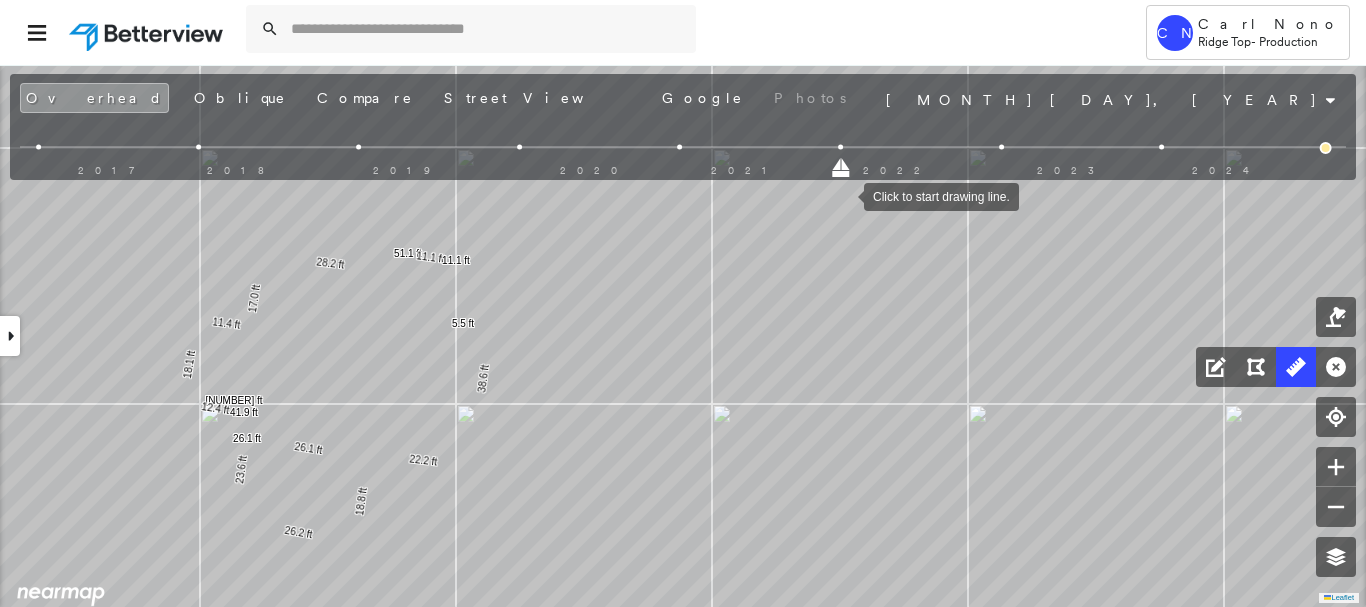 click on "2017 2018 2019 2020 2021 2022 2023 2024" at bounding box center [683, 150] 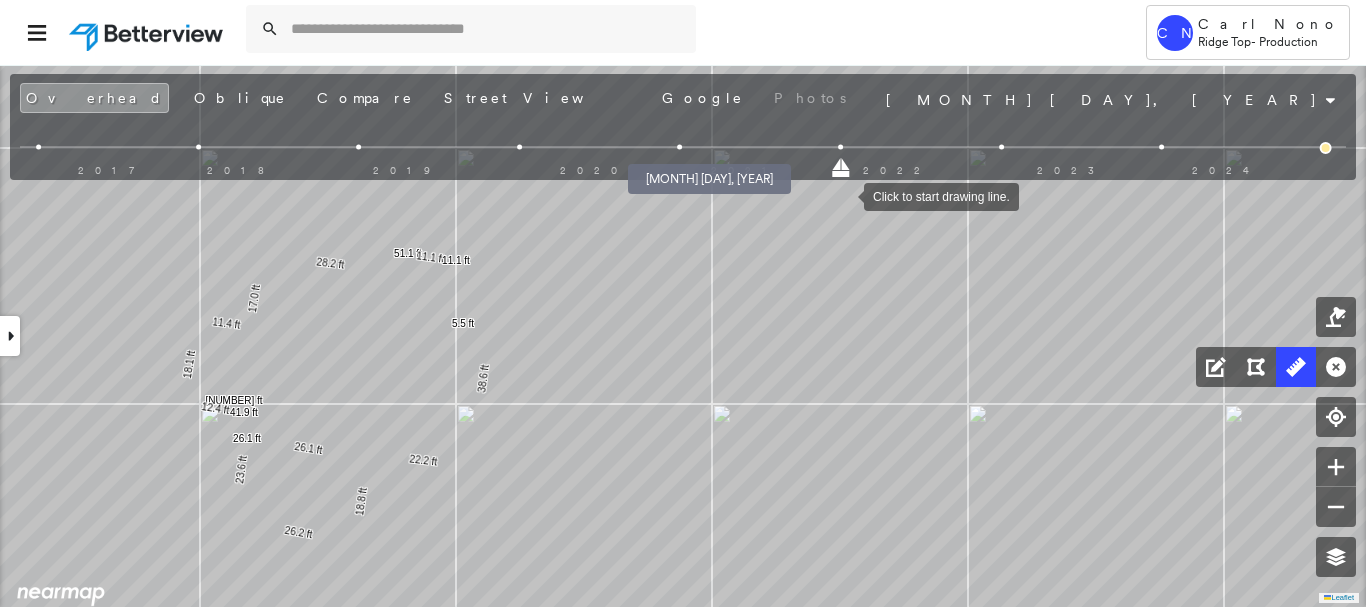 click at bounding box center (680, 147) 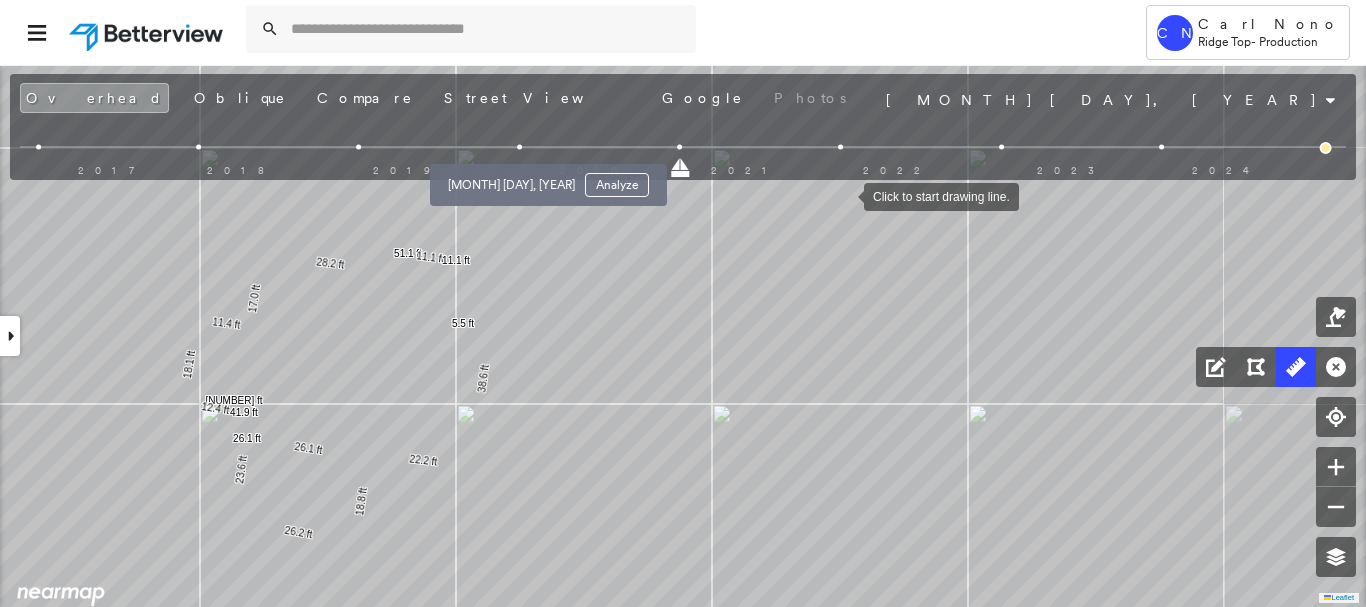 click on "Tower CN Carl Nono Ridge Top  -   Production [NUMBER] [STREET] ,  [CITY], [STATE] [POSTAL_CODE] [ID] Assigned to:  [NAME] Assigned to:  [NAME] [ID] Assigned to:  [NAME] Open Comments Download PDF Report Summary Construction Occupancy Protection Exposure Determination Overhead Obliques Street View Roof Spotlight™ Index 0 100 25 50 75 1 Building Roof Scores 0 Buildings Policy Information :  [ID] Flags :  1 (0 cleared, 1 uncleared) Construction Occupancy Protection Exposure Determination Flags :  1 (0 cleared, 1 uncleared) Uncleared Flags (1) Cleared Flags  (0) Betterview Property Flagged [DATE] Clear Action Taken New Entry History Quote/New Business Terms & Conditions Added ACV Endorsement Added Cosmetic Endorsement Inspection/Loss Control Report Information Added to Inspection Survey Onsite Inspection Ordered Determined No Inspection Needed General Used Report to Further Agent/Insured Discussion Reject/Decline - New Business Allowed to Proceed / Policy Bound Added/Updated Building Information" at bounding box center [683, 303] 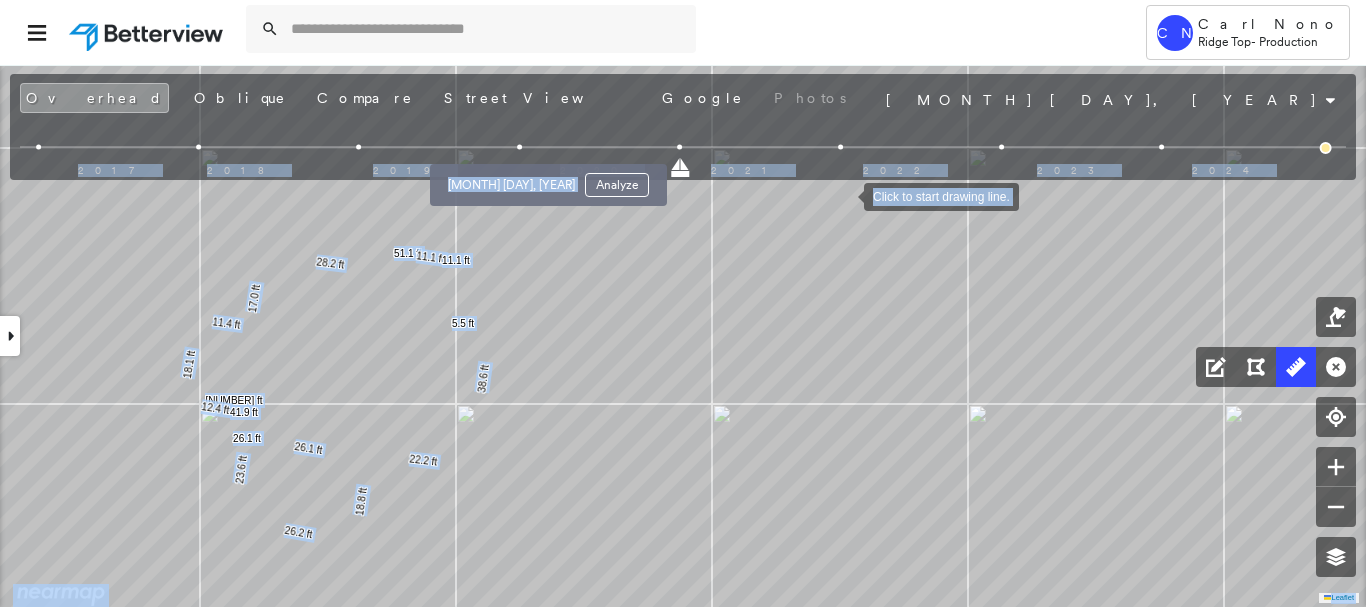 click at bounding box center [519, 147] 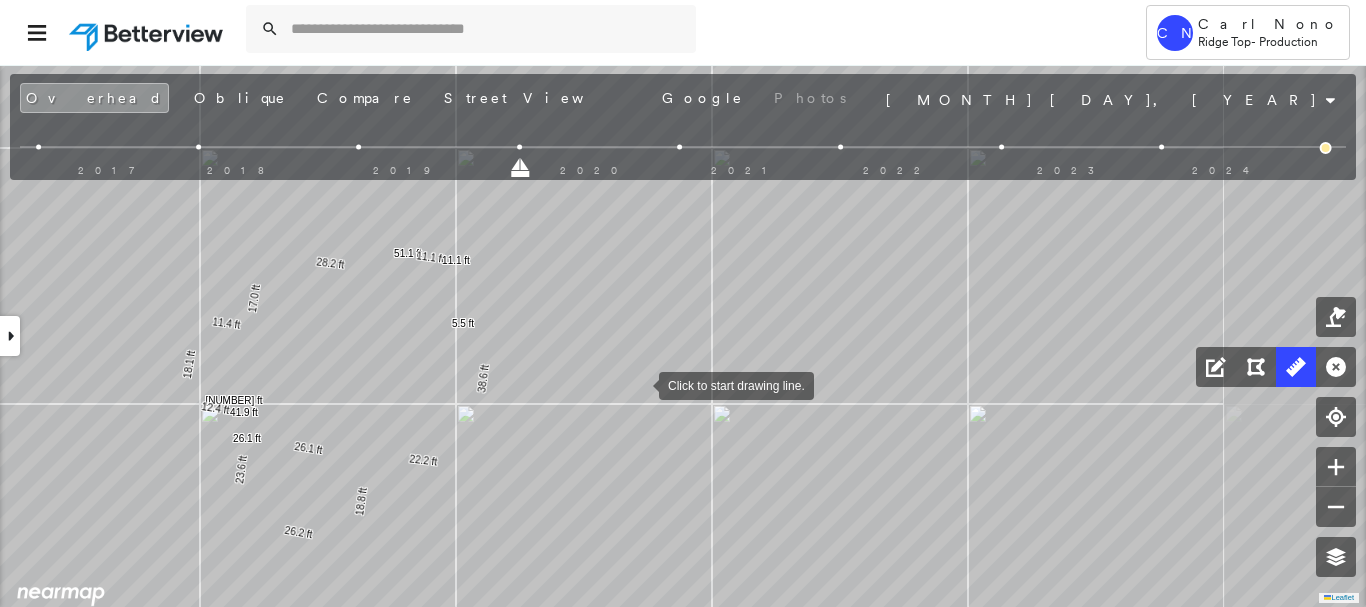 click at bounding box center (639, 384) 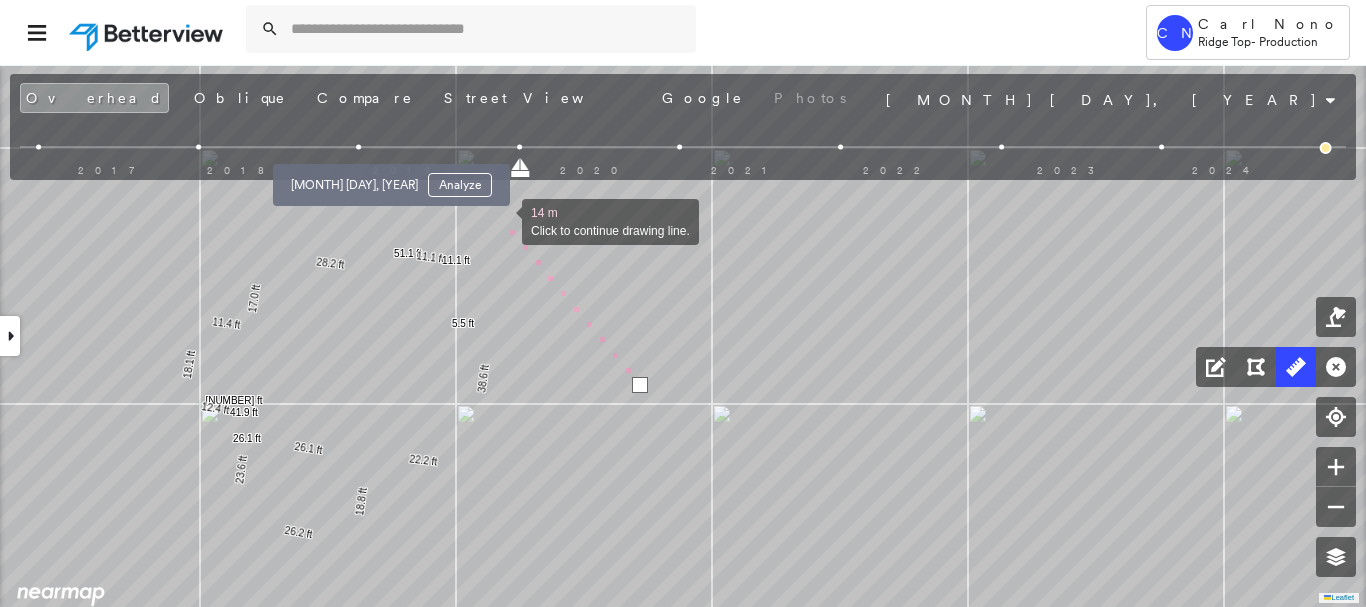 click at bounding box center [359, 147] 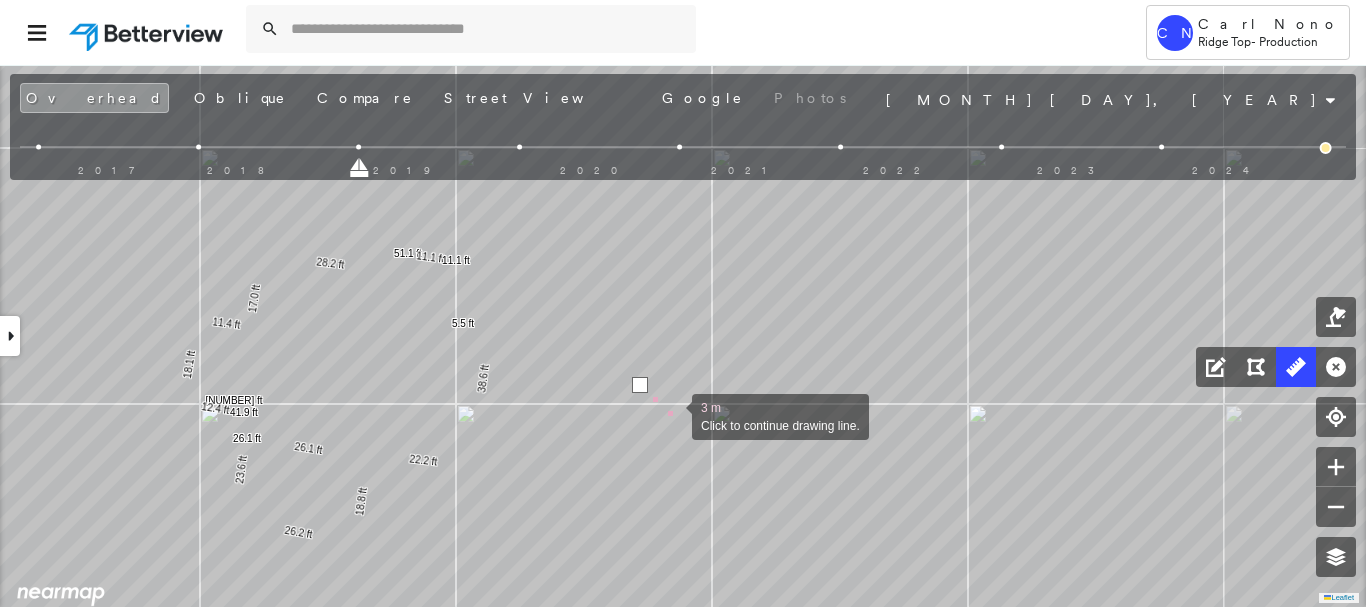 click at bounding box center (672, 415) 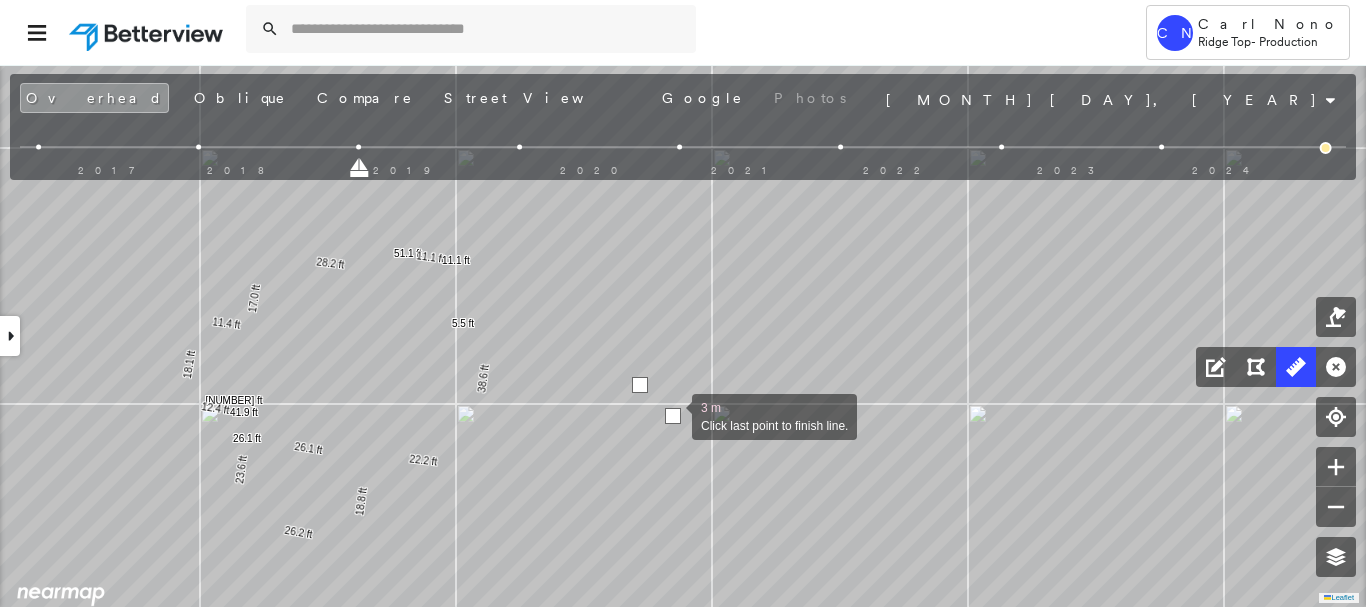 click at bounding box center [673, 416] 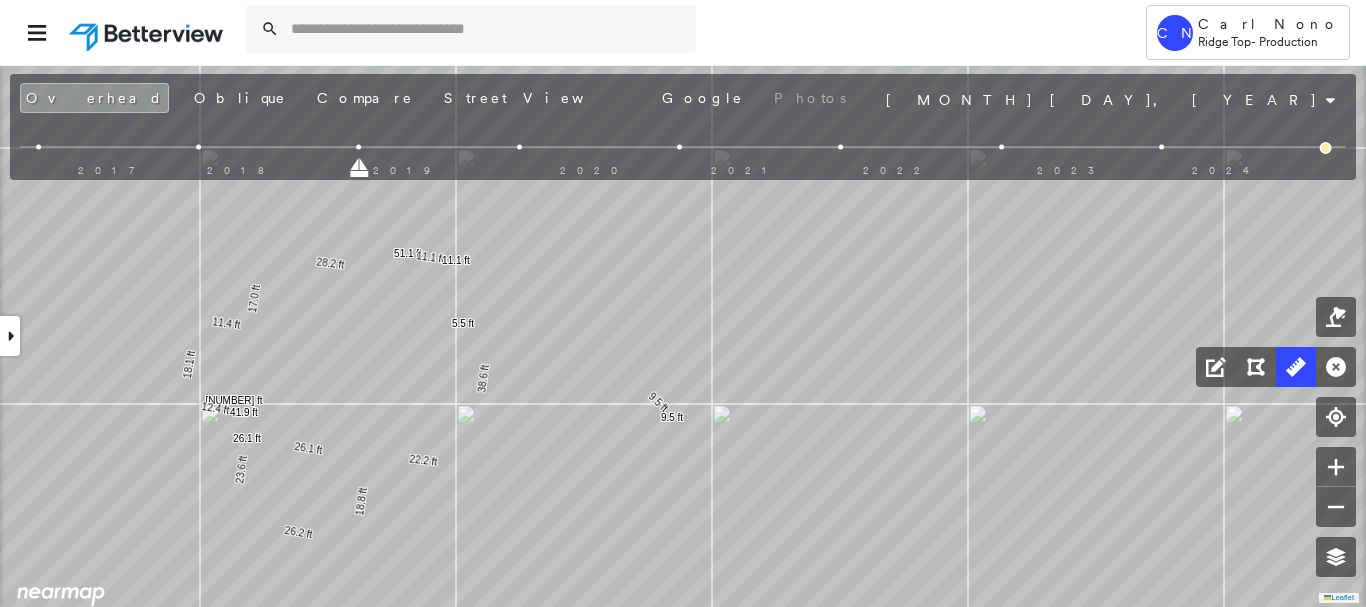 click on "2017 2018 2019 2020 2021 2022 2023 2024" at bounding box center [683, 150] 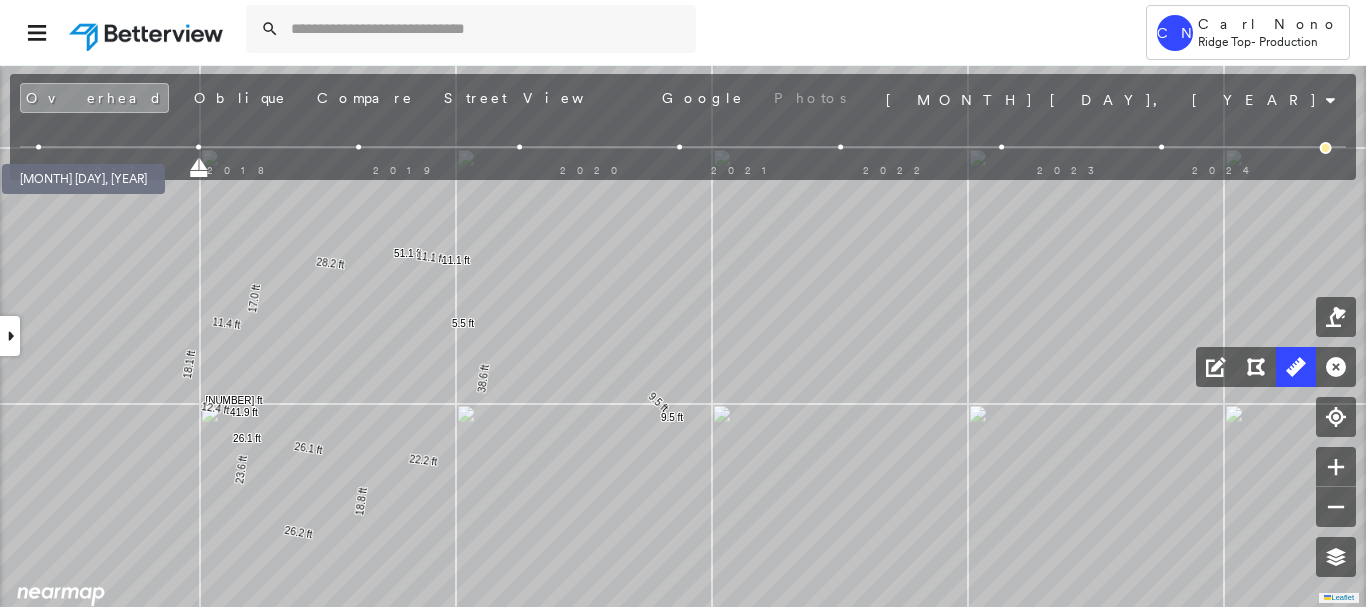 drag, startPoint x: 42, startPoint y: 148, endPoint x: 183, endPoint y: 54, distance: 169.4609 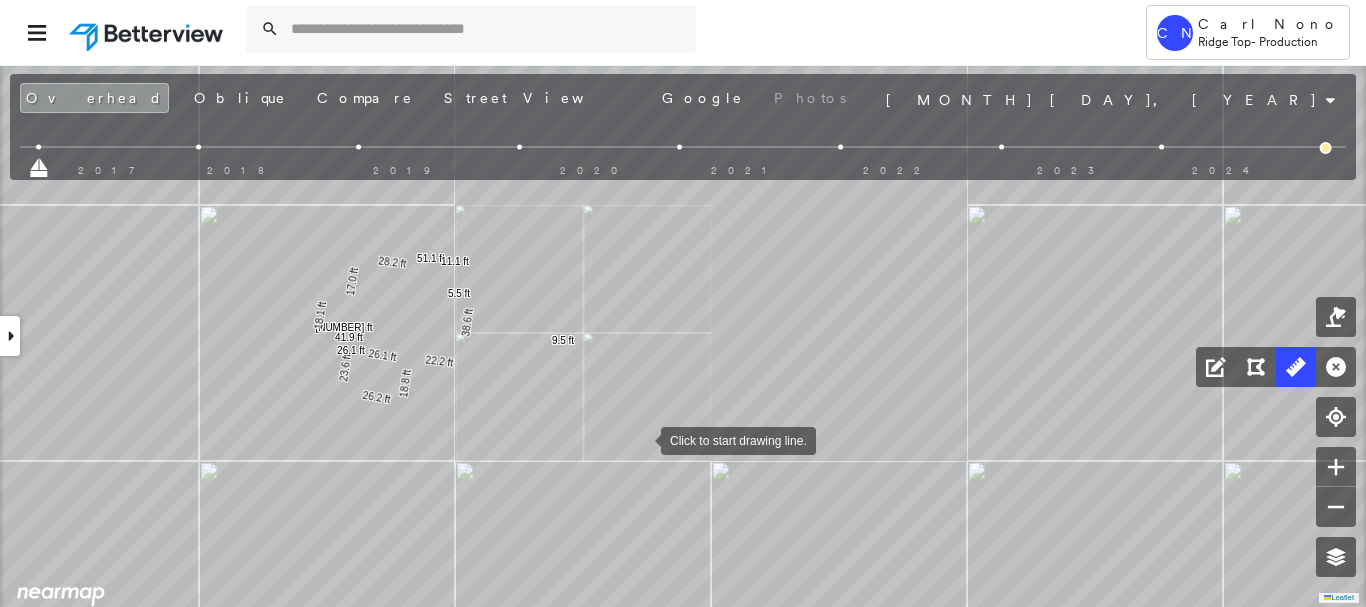 drag, startPoint x: 645, startPoint y: 441, endPoint x: 629, endPoint y: 438, distance: 16.27882 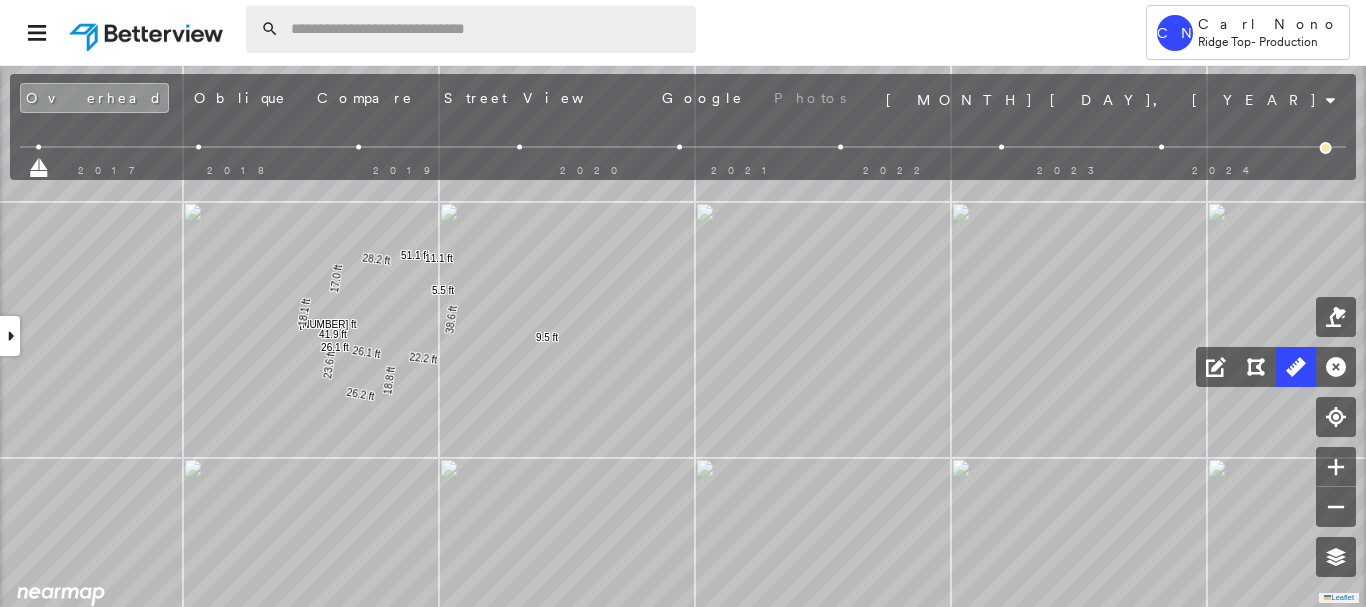 click at bounding box center [487, 29] 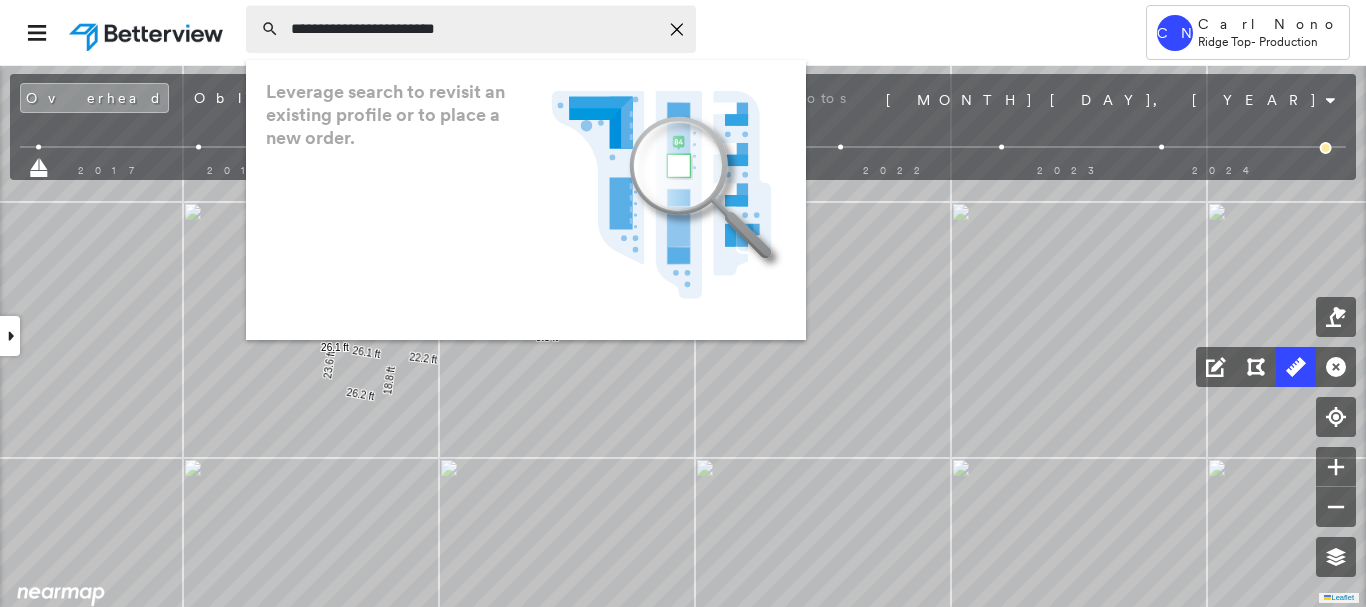 type on "**********" 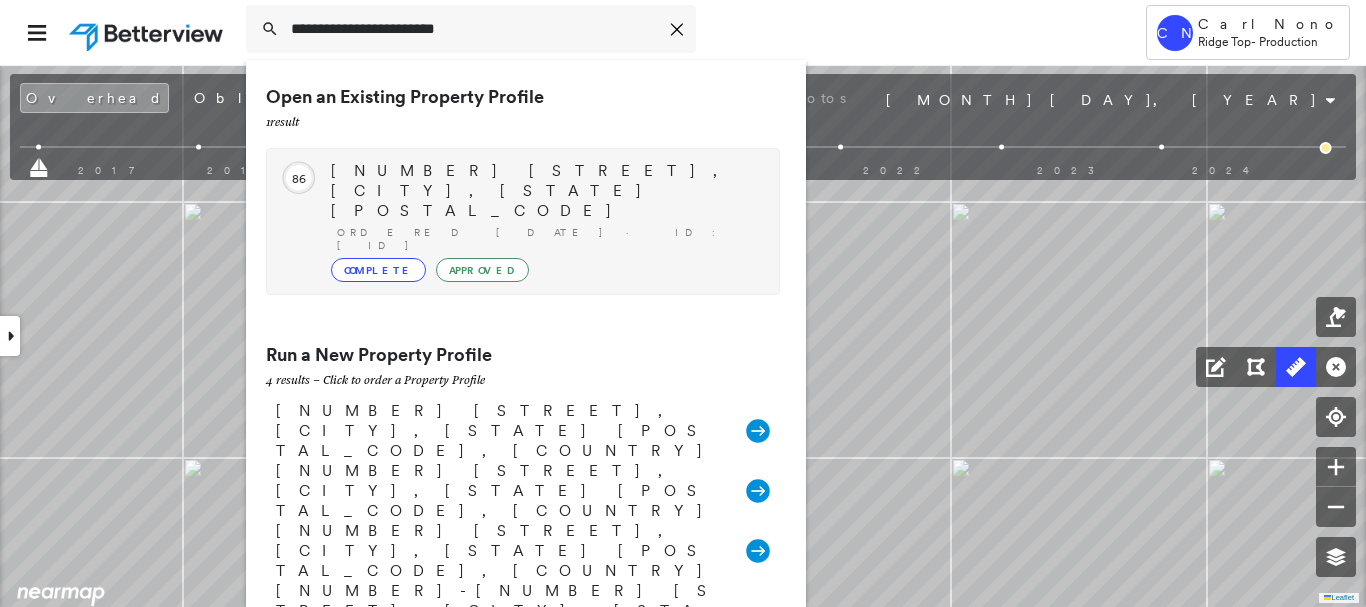 click on "Ordered [DATE] · ID: [ID]" at bounding box center (548, 239) 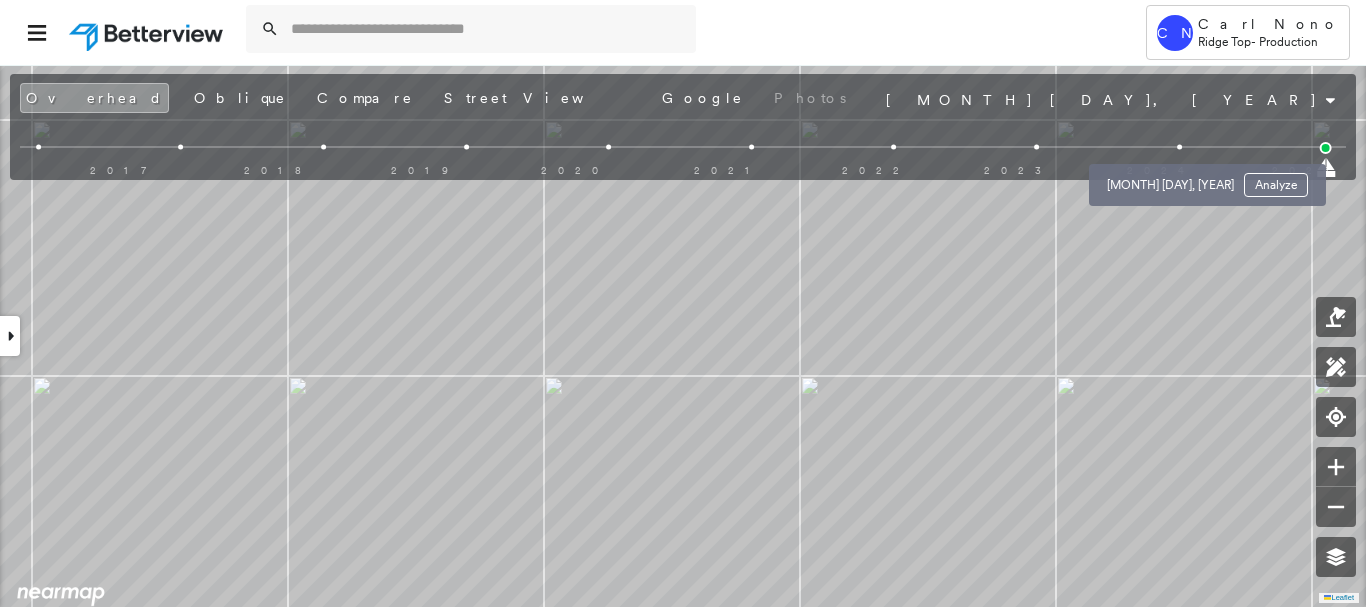 click at bounding box center (1179, 147) 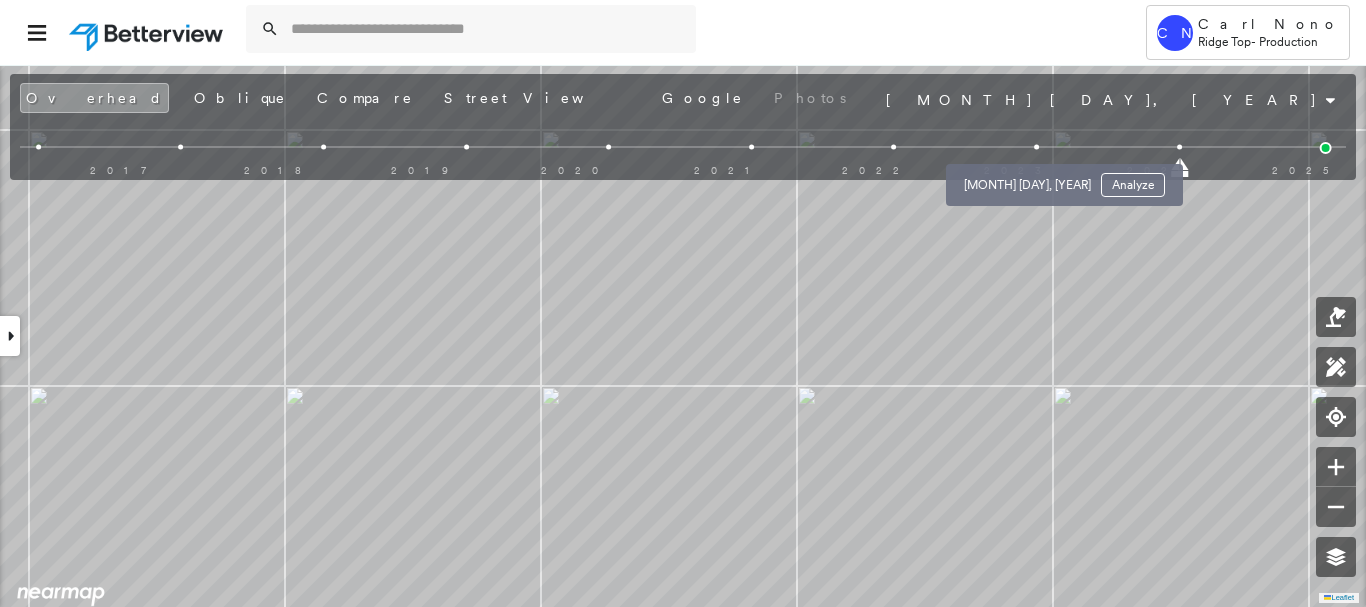 click at bounding box center (1036, 147) 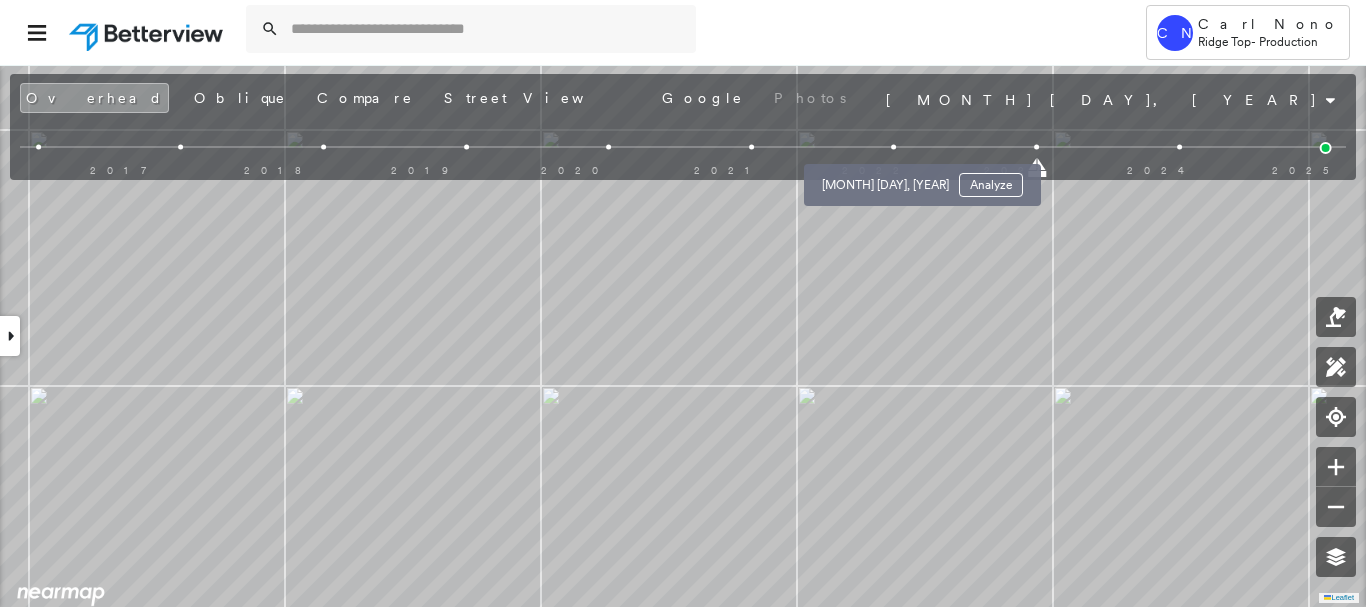 click at bounding box center [894, 147] 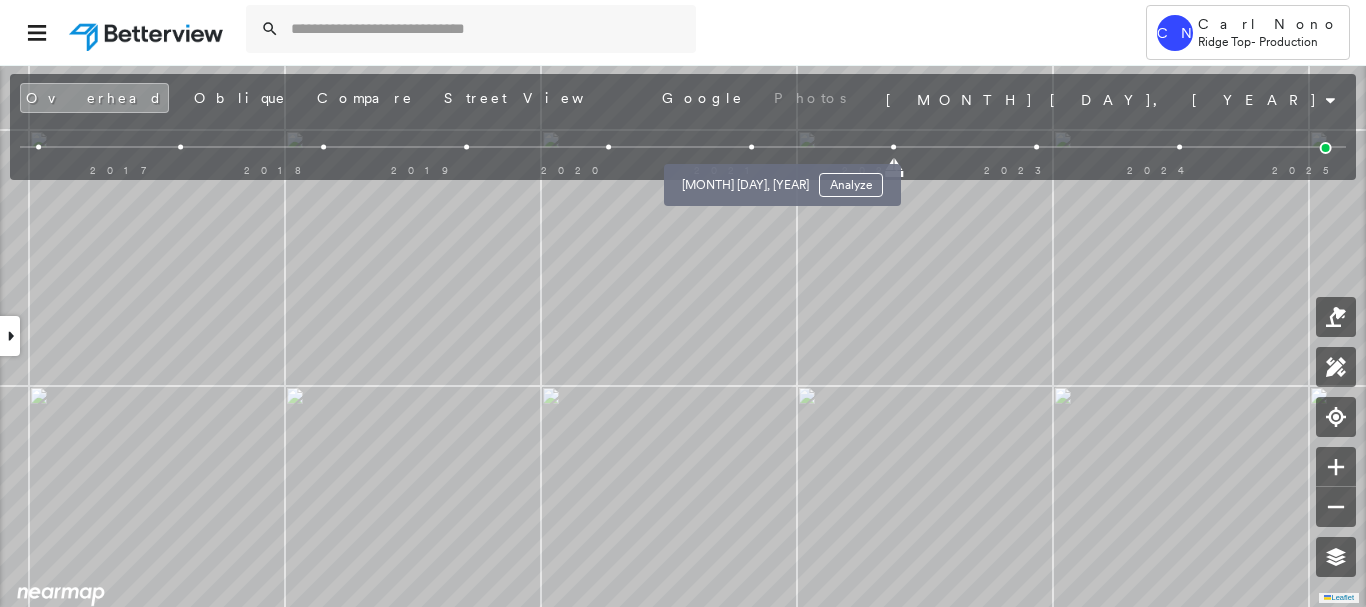 click at bounding box center (751, 147) 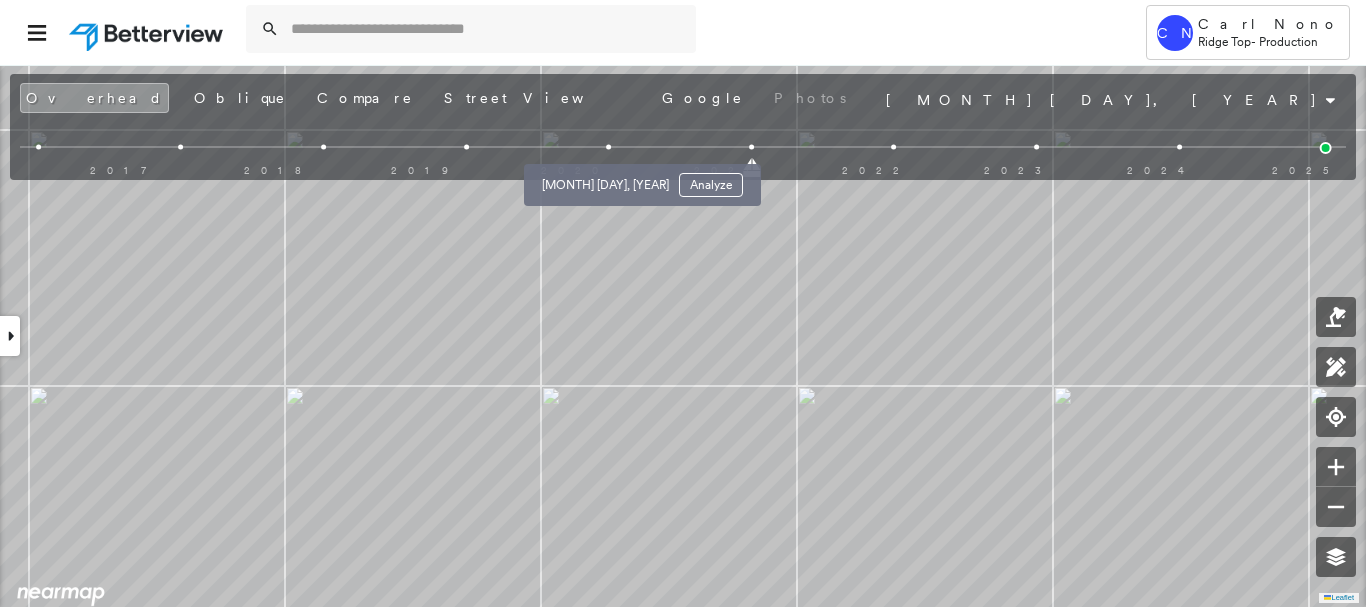 click at bounding box center [608, 147] 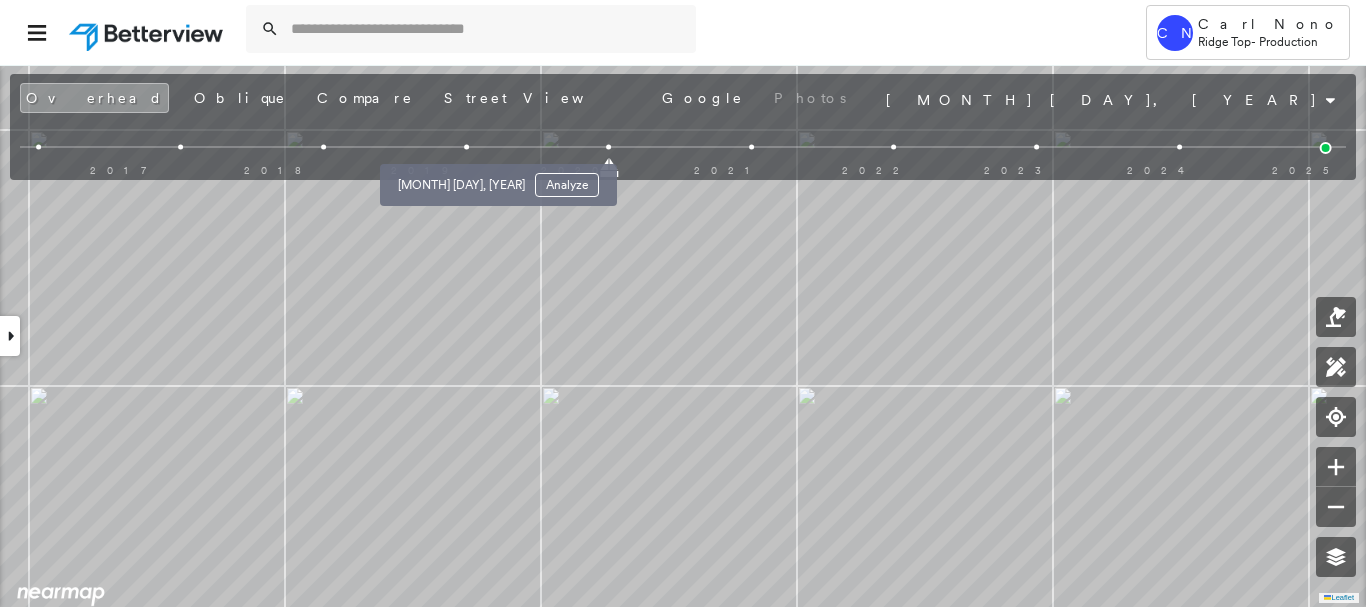click at bounding box center (466, 147) 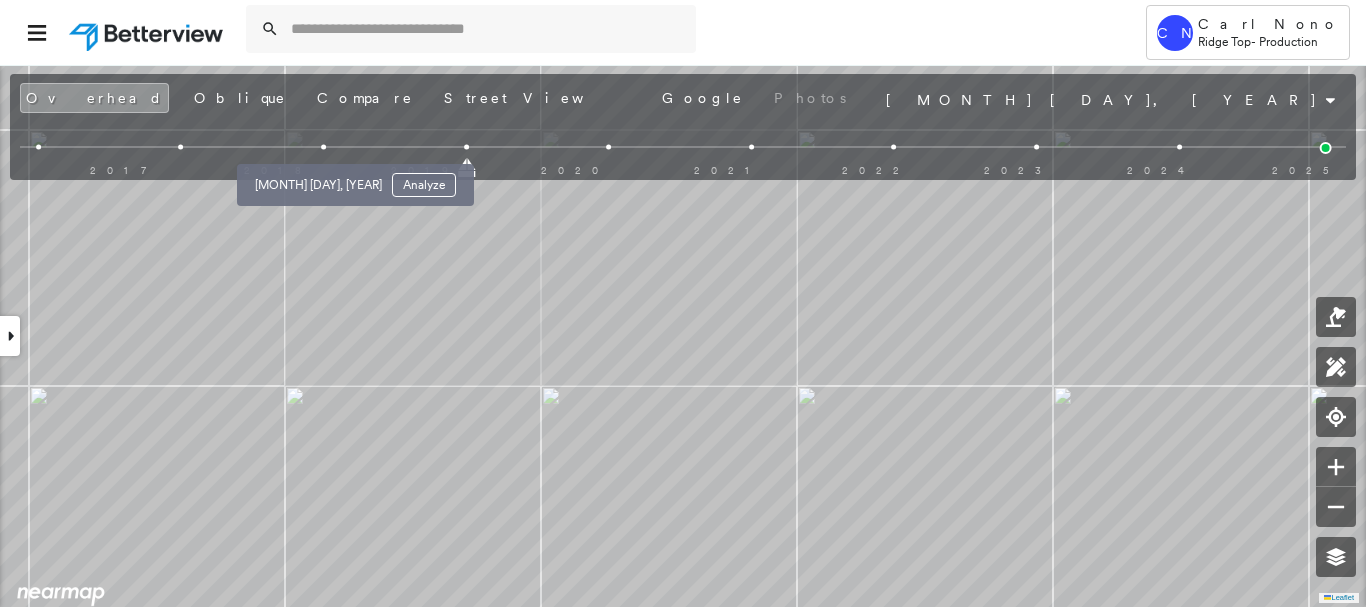 click on "[MONTH] [DAY], [YEAR] Analyze" at bounding box center (355, 179) 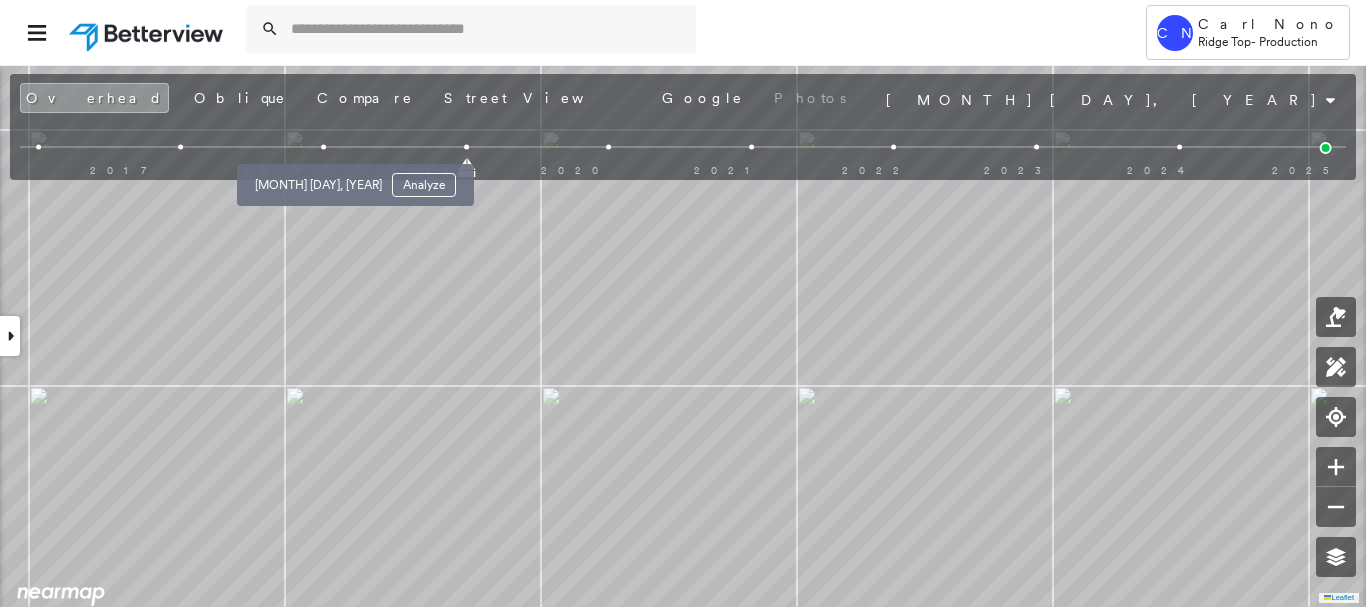 click at bounding box center [323, 147] 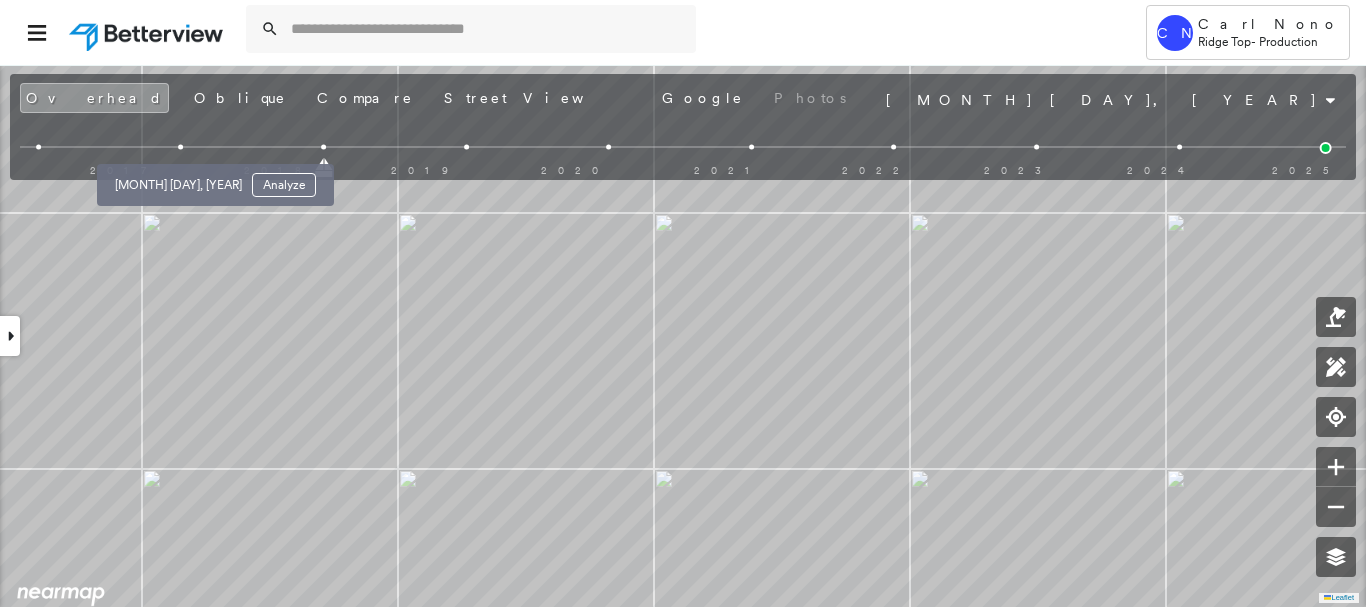 click at bounding box center (180, 147) 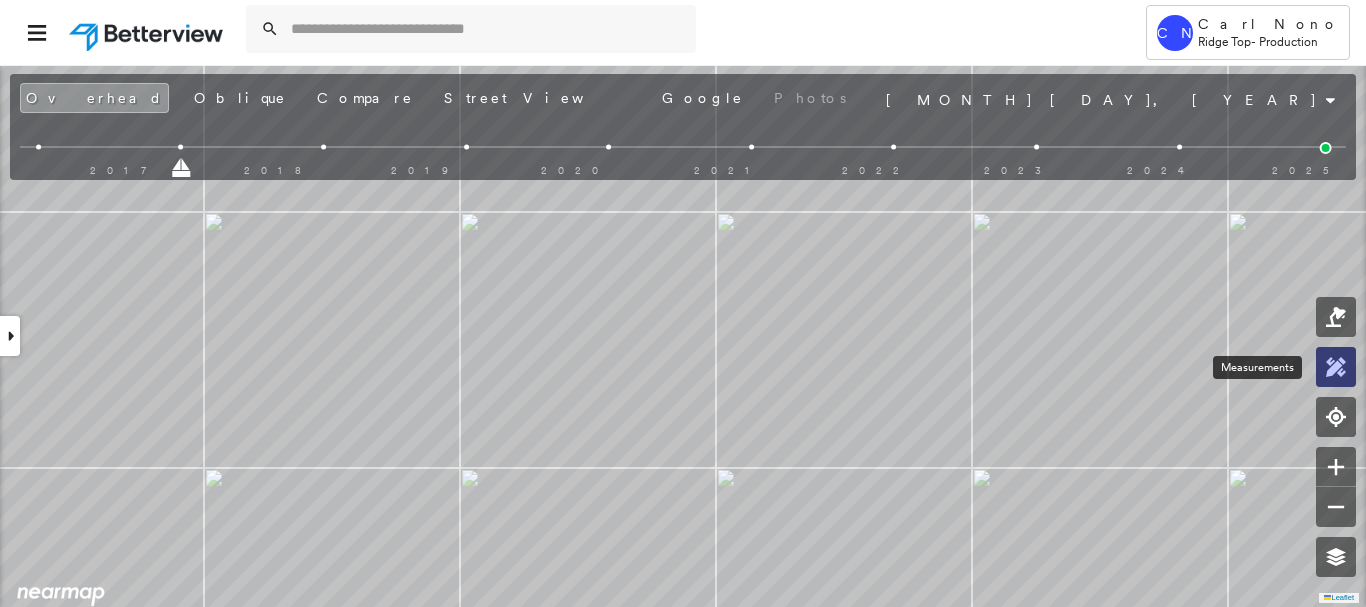 click at bounding box center [1336, 367] 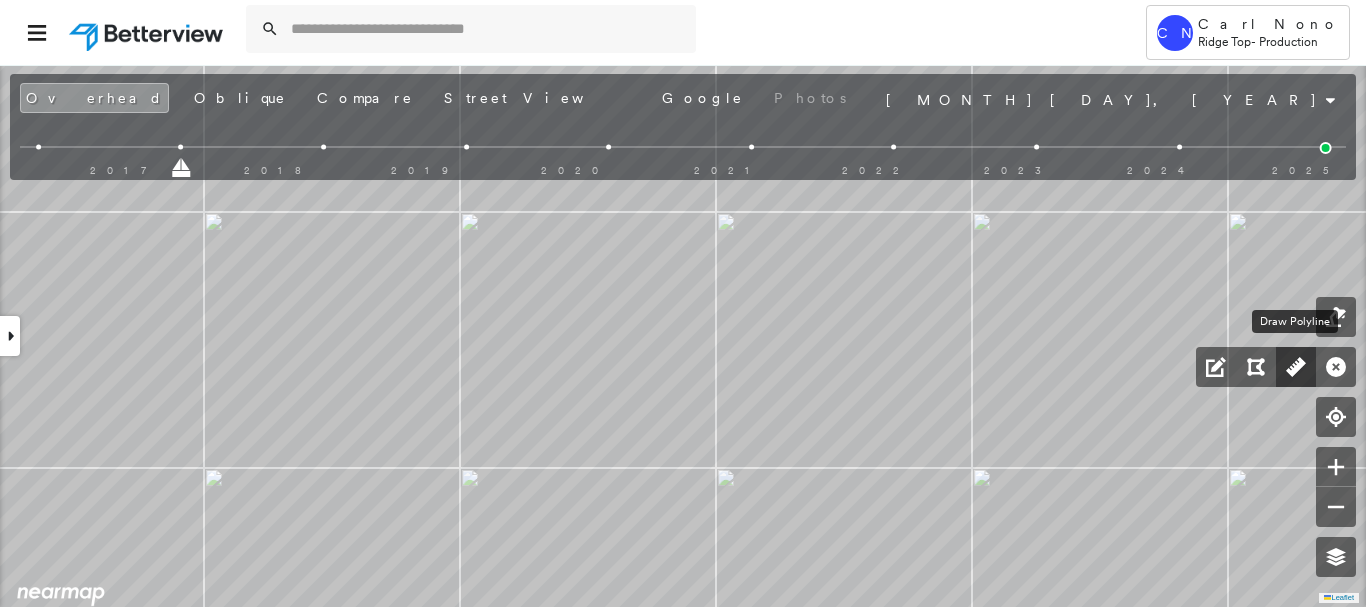 click at bounding box center [1296, 367] 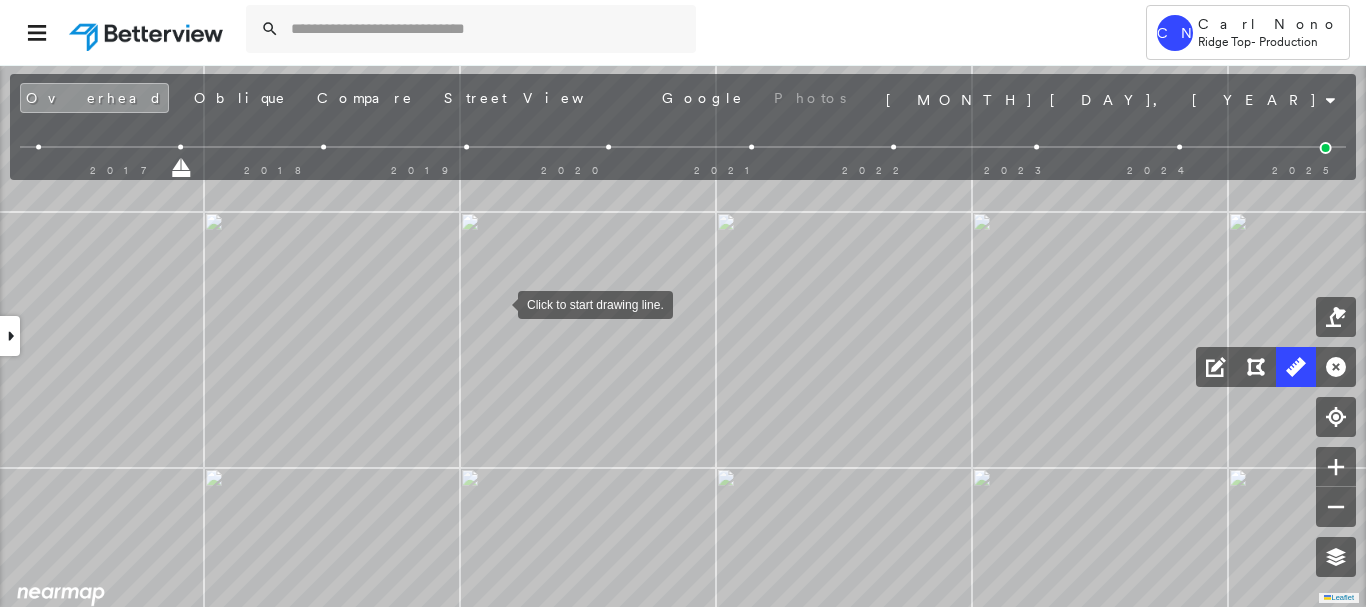 click at bounding box center [498, 303] 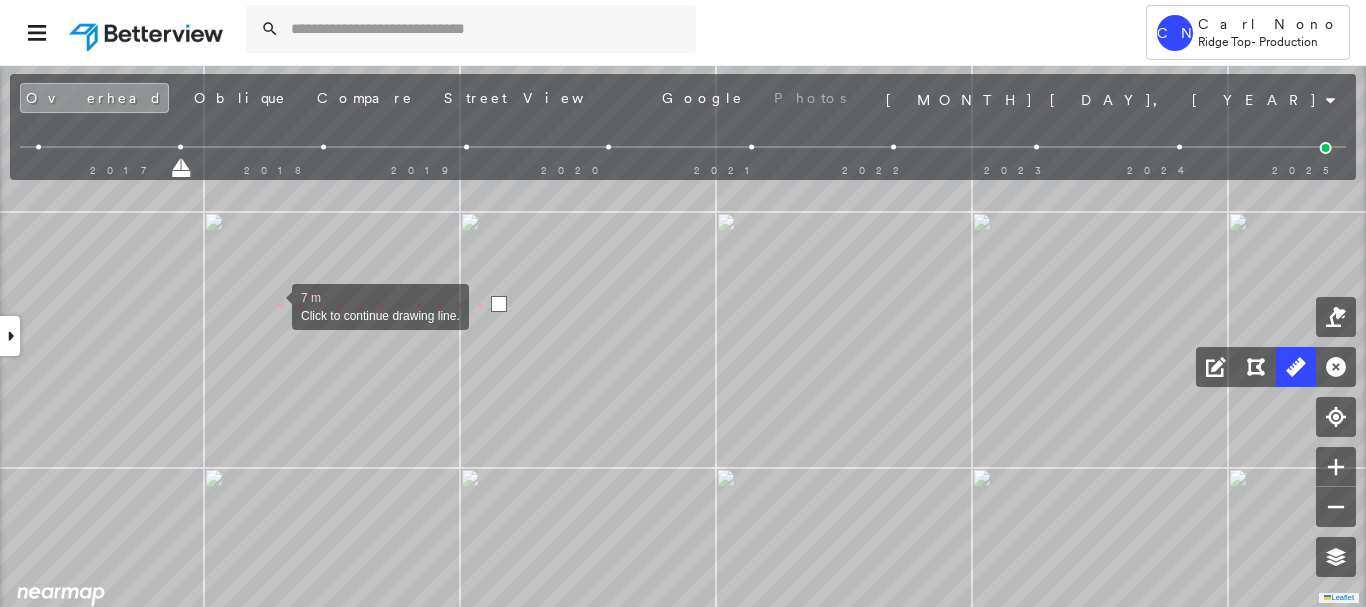 click at bounding box center [272, 305] 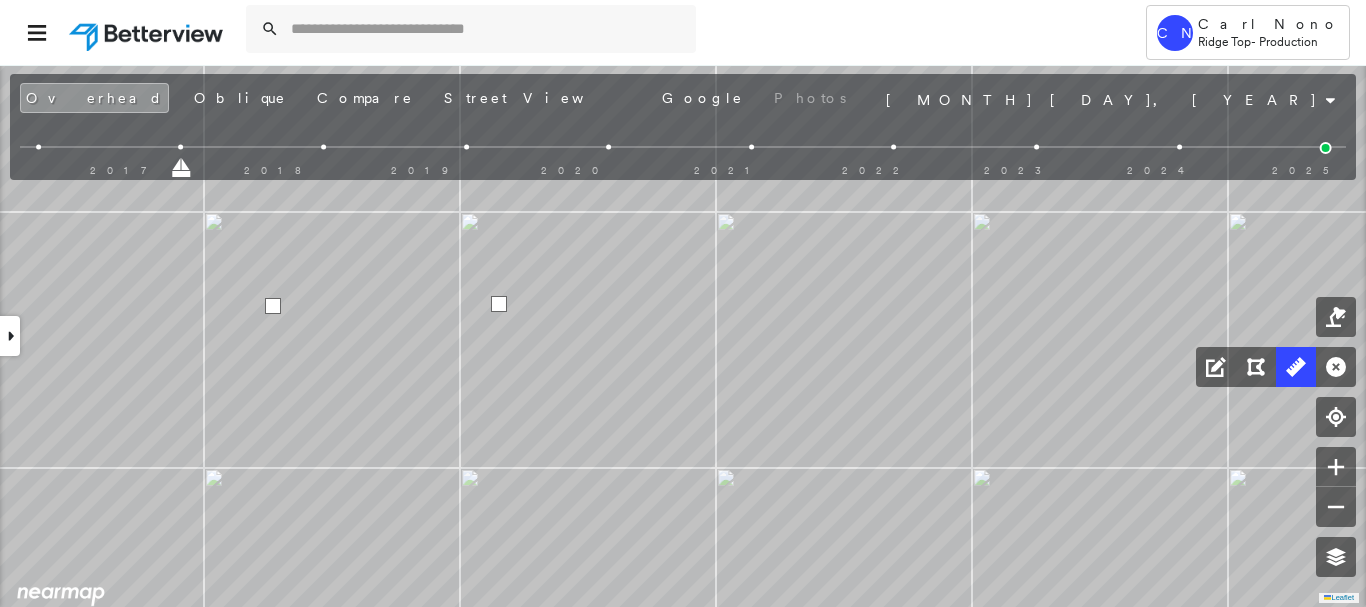click at bounding box center [273, 306] 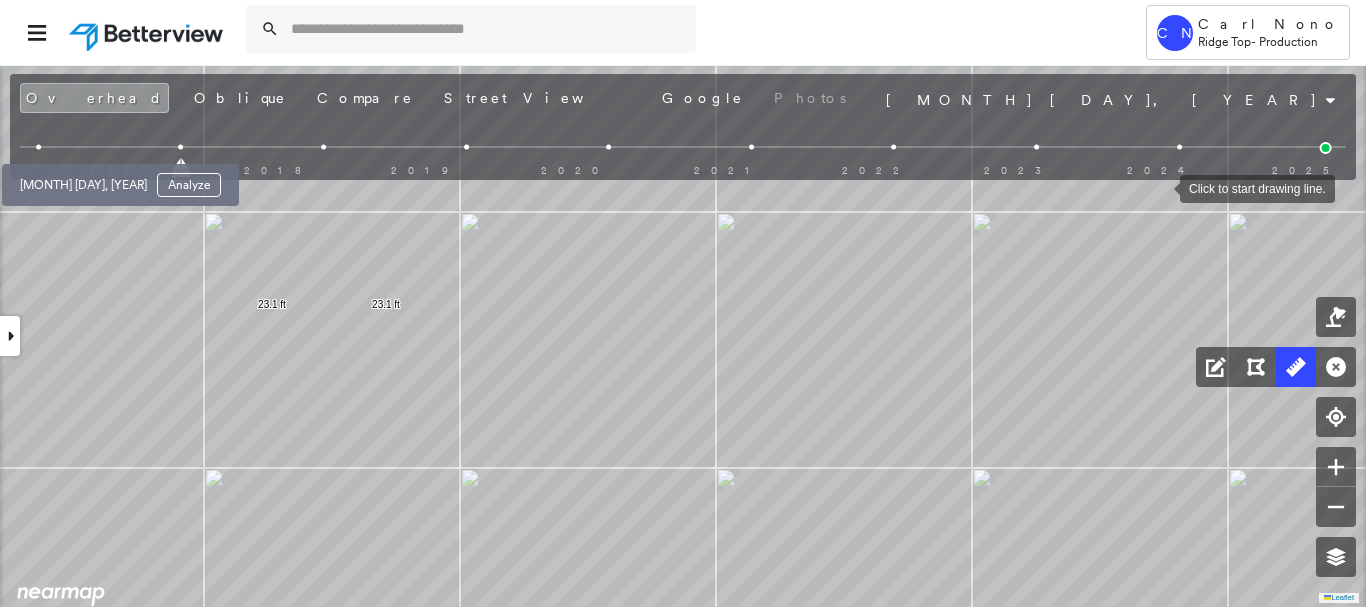 click at bounding box center (38, 147) 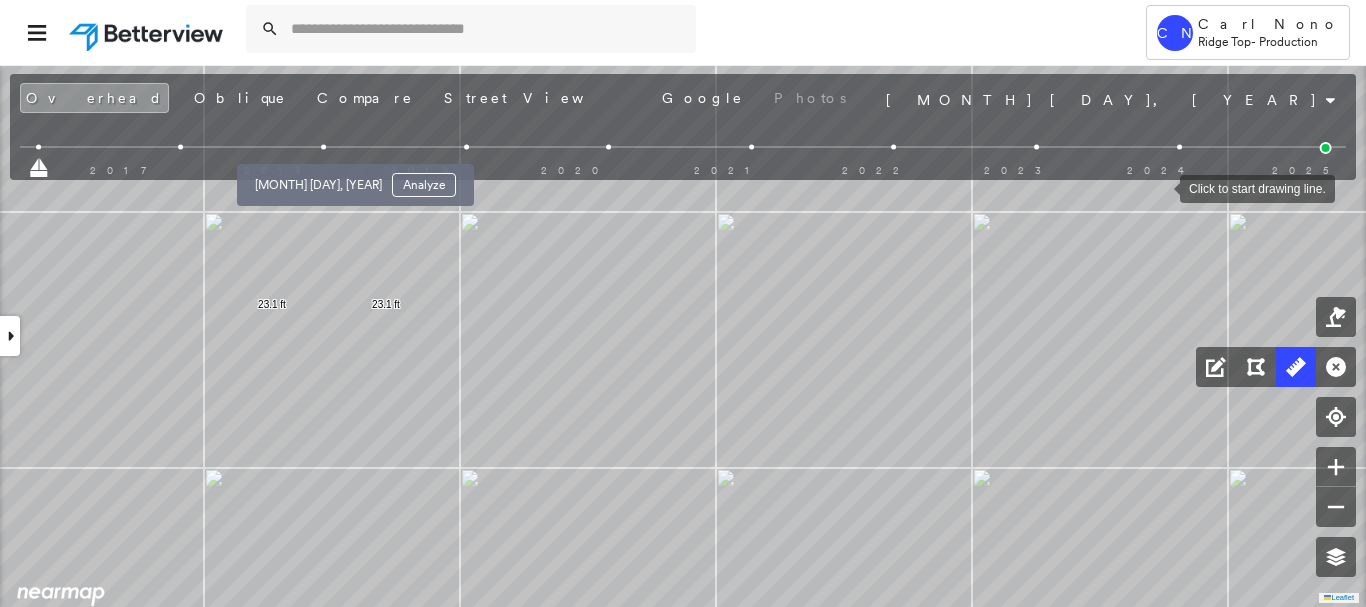 click at bounding box center [323, 147] 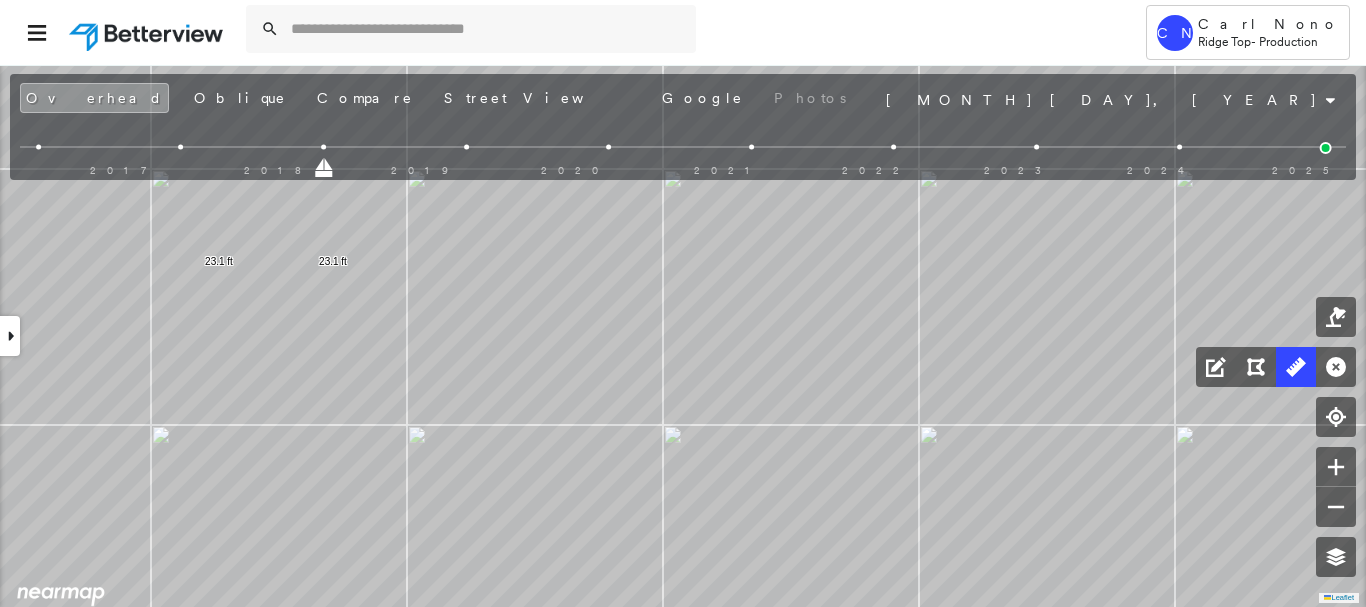 drag, startPoint x: 753, startPoint y: 354, endPoint x: 674, endPoint y: 292, distance: 100.4241 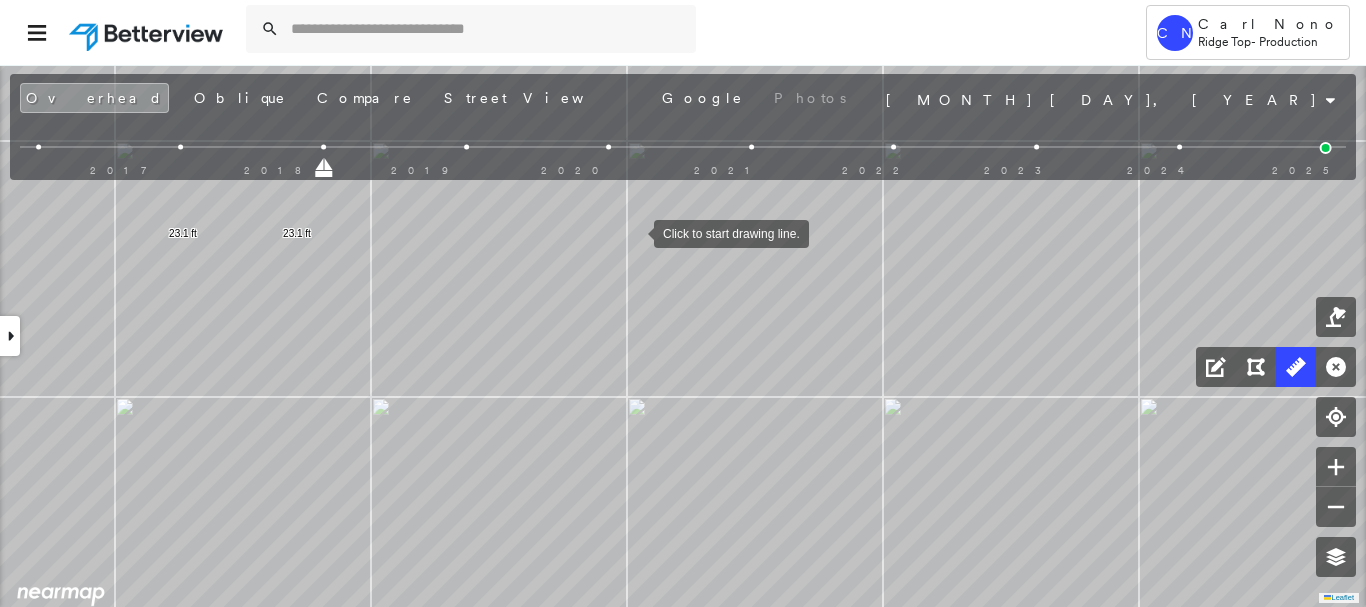 click at bounding box center (634, 232) 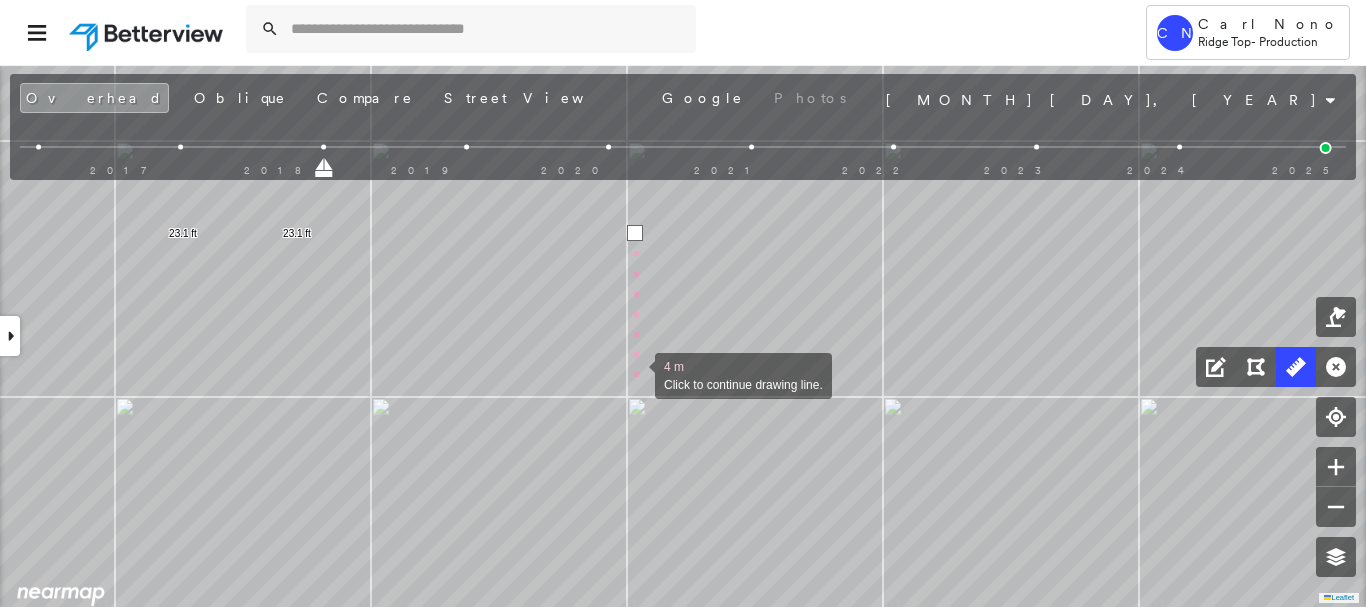 click at bounding box center (635, 374) 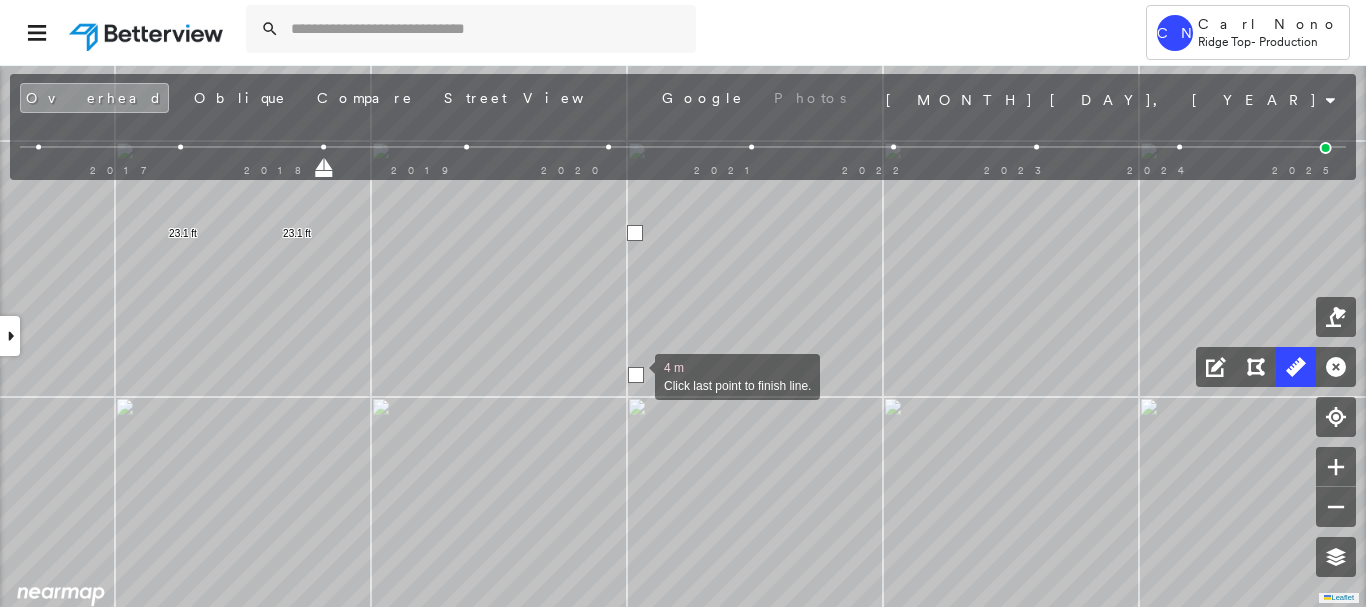 click at bounding box center [636, 375] 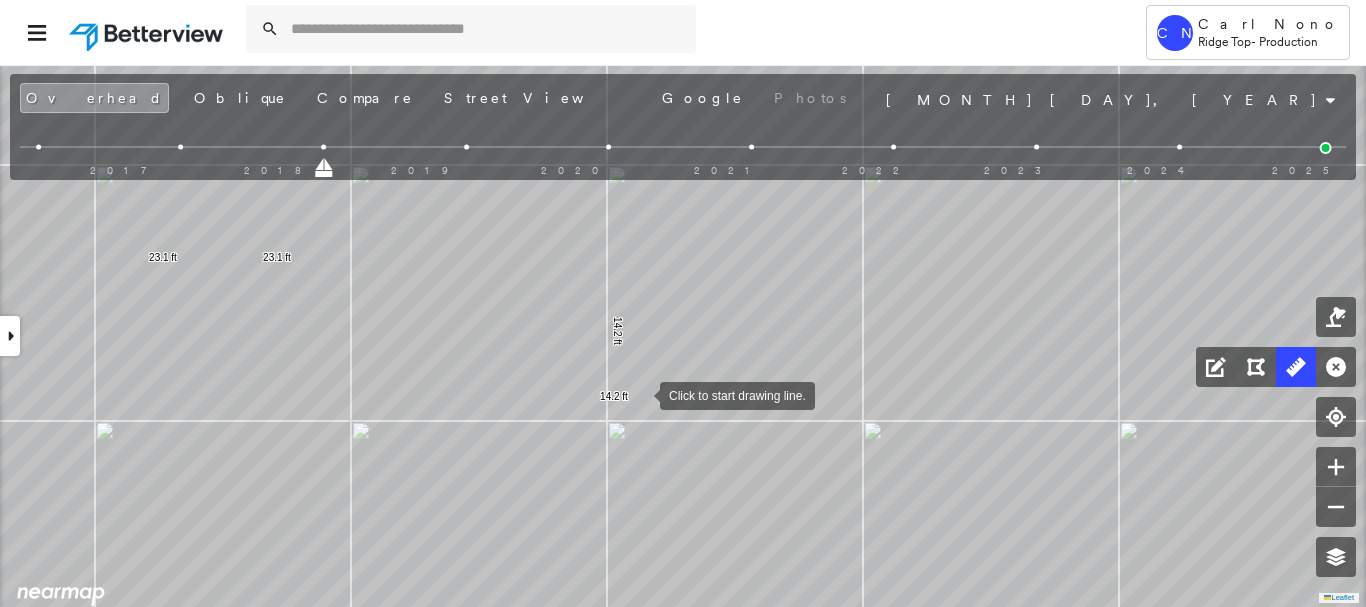 drag, startPoint x: 661, startPoint y: 370, endPoint x: 641, endPoint y: 394, distance: 31.241 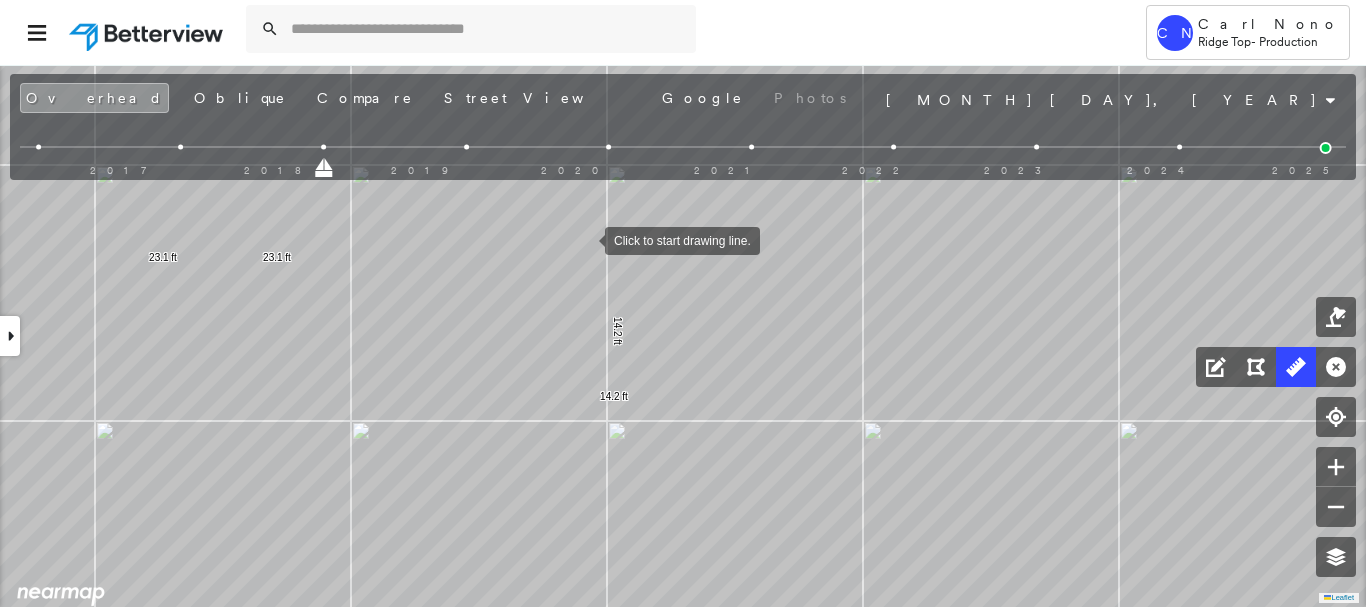 click at bounding box center [585, 239] 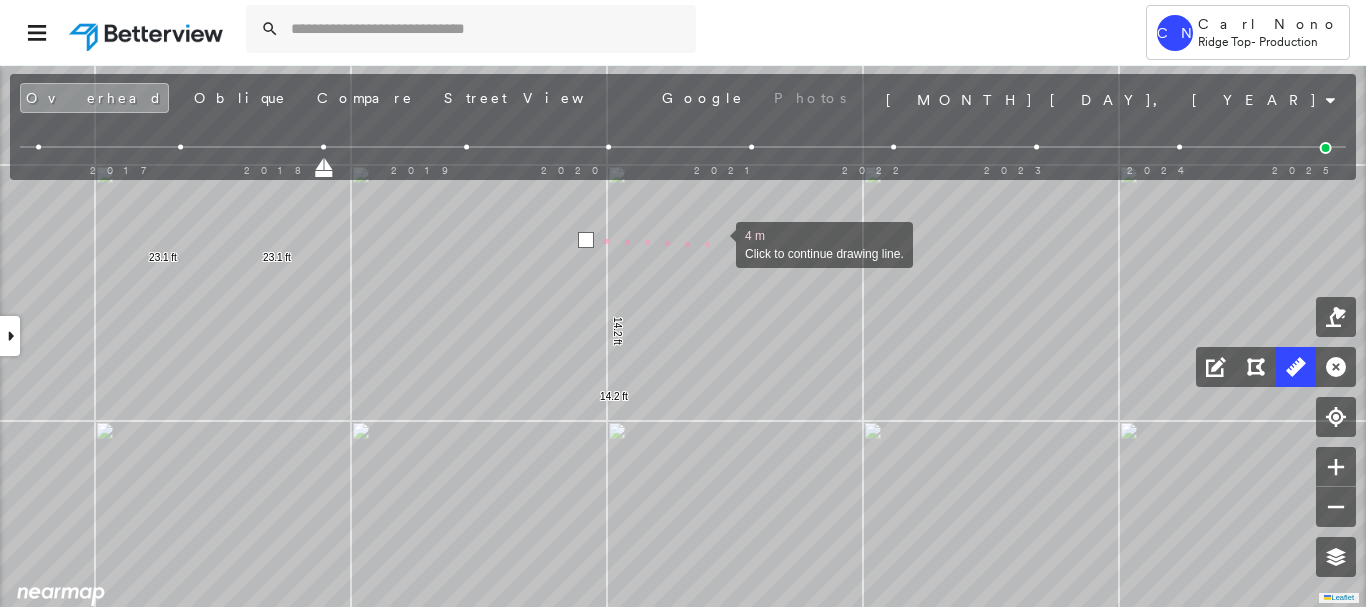click at bounding box center (716, 243) 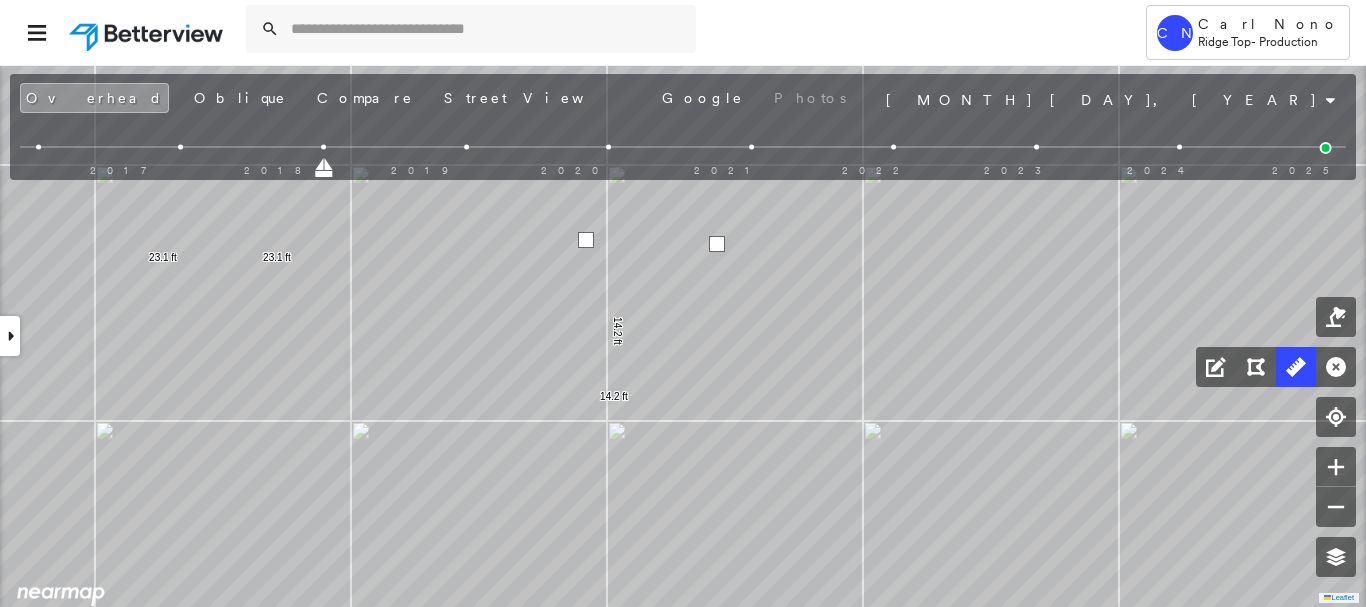 click at bounding box center (717, 244) 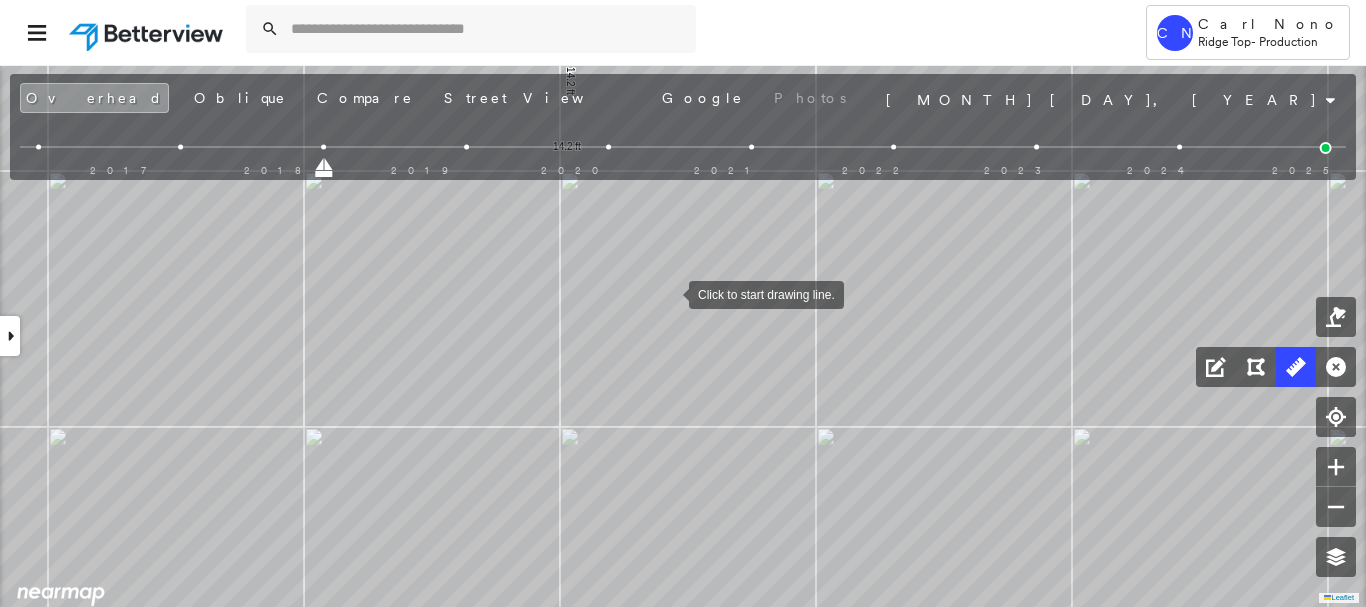 click at bounding box center (669, 293) 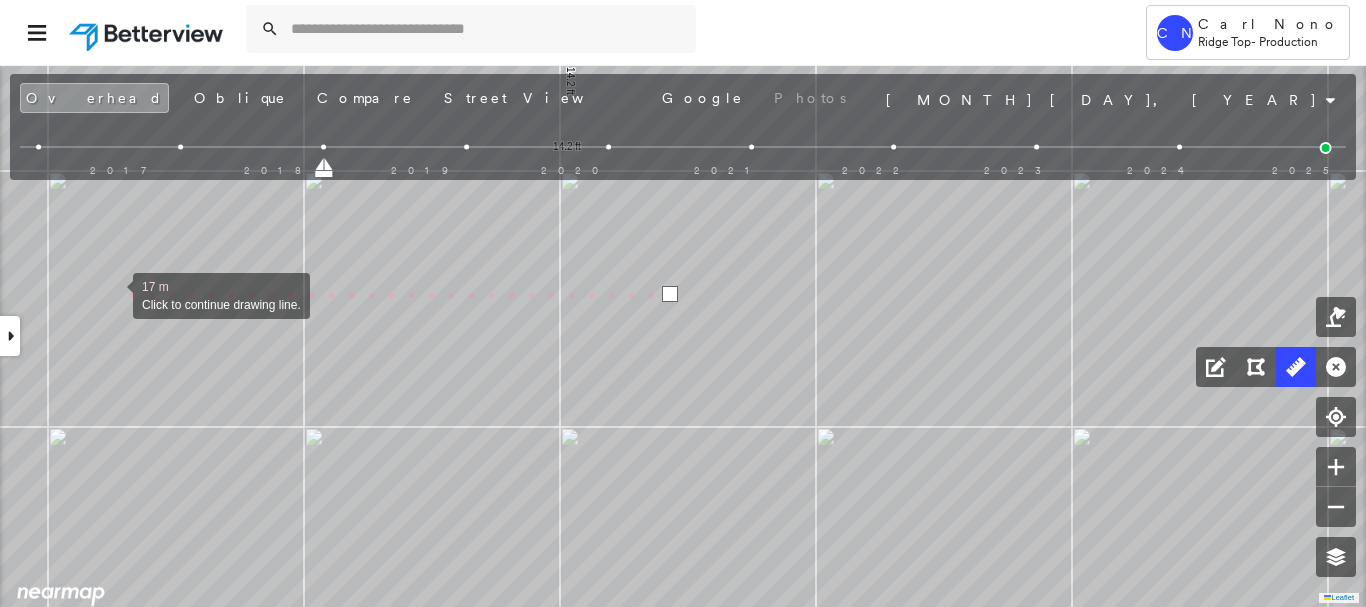 click at bounding box center [113, 294] 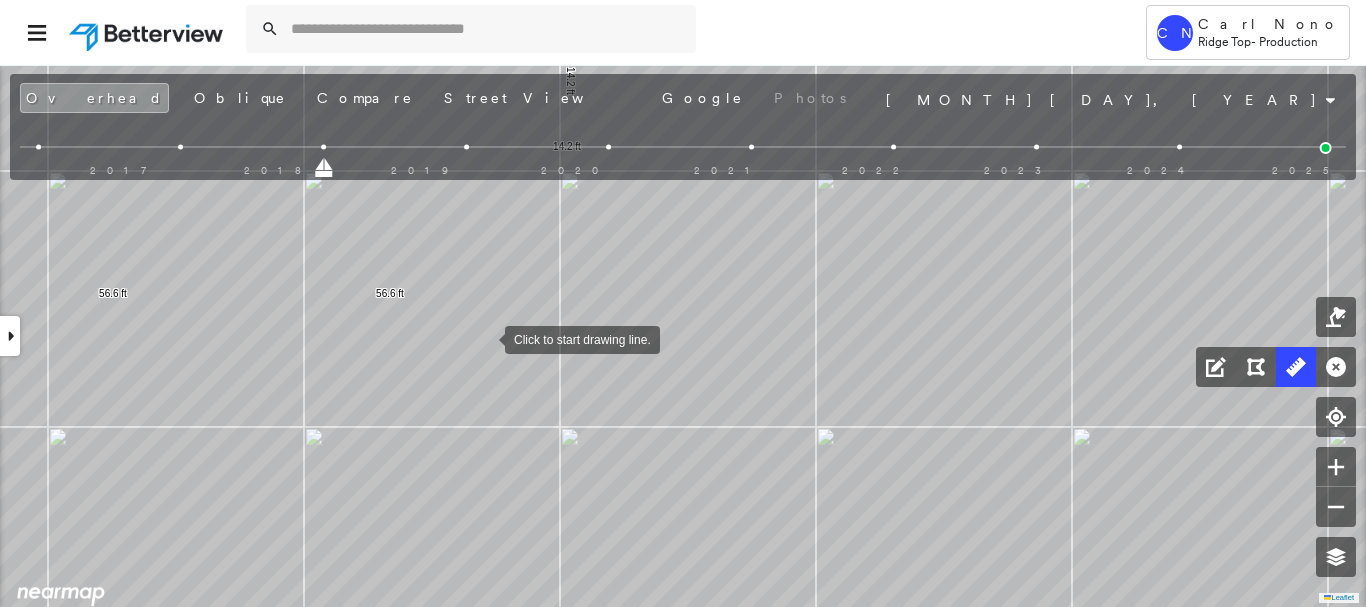 drag, startPoint x: 485, startPoint y: 338, endPoint x: 651, endPoint y: 309, distance: 168.5141 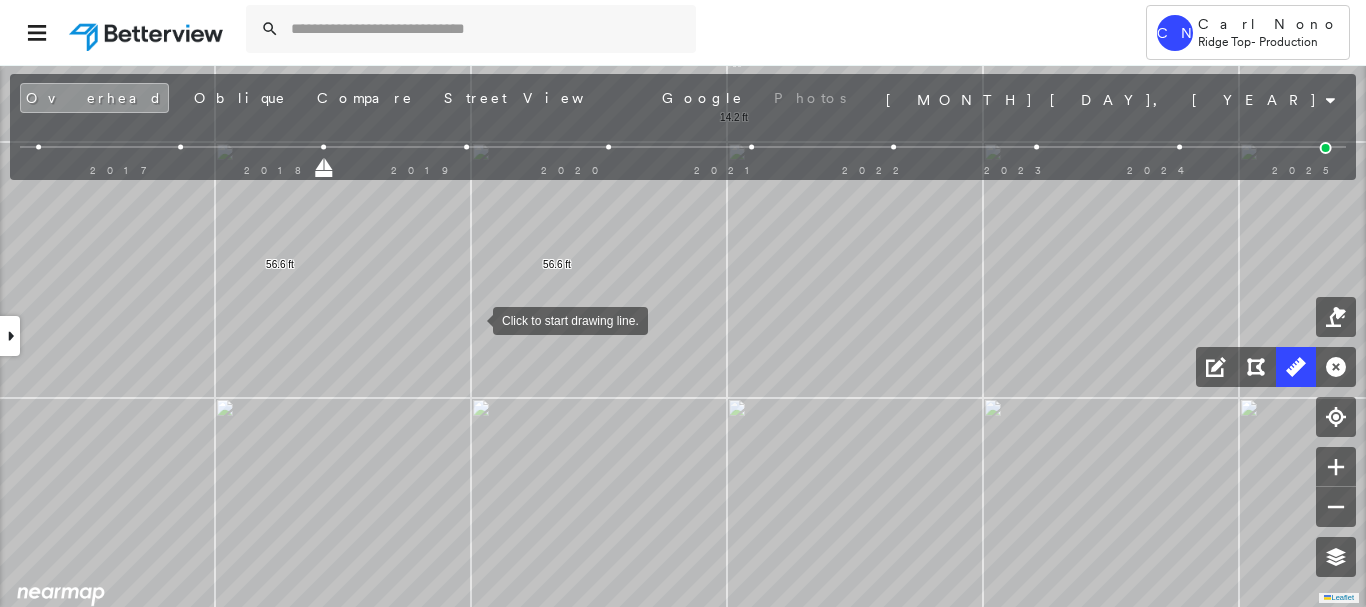 click at bounding box center [473, 319] 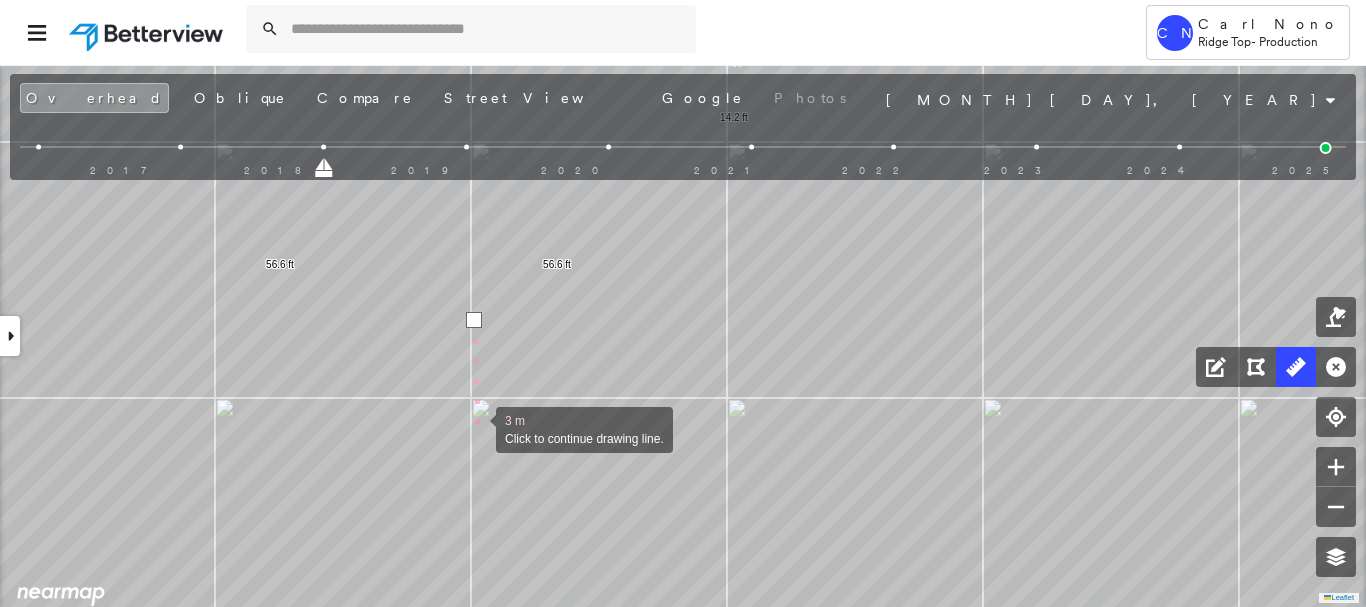 click at bounding box center (476, 428) 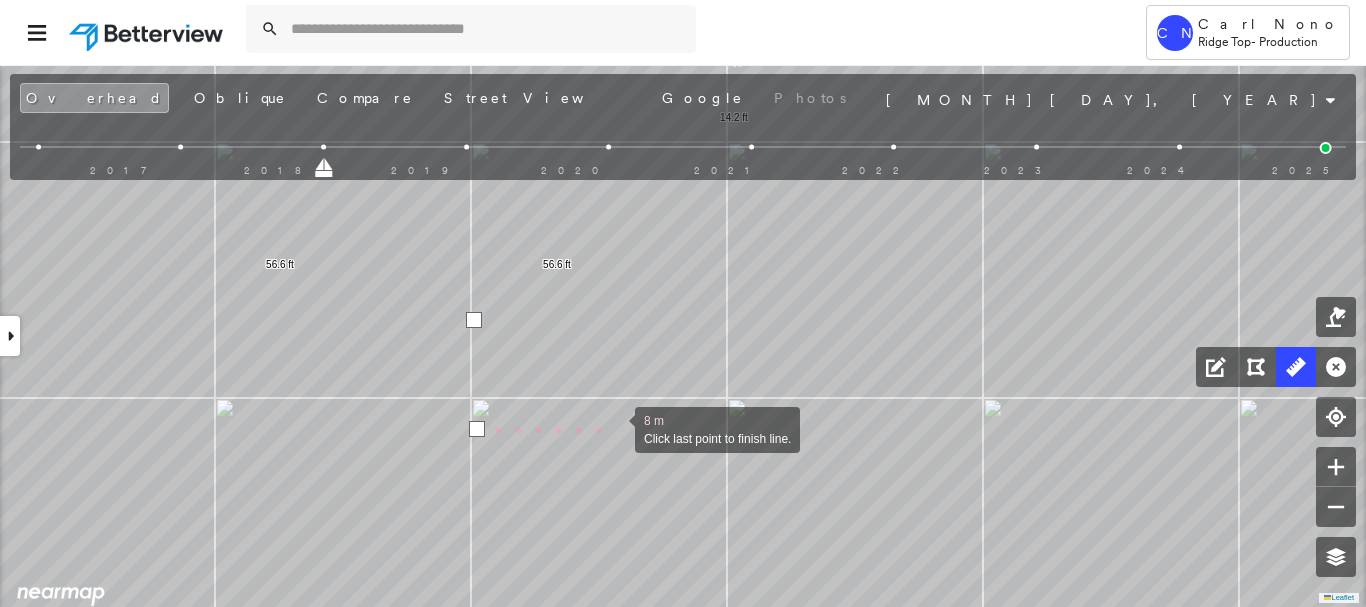 click at bounding box center (615, 428) 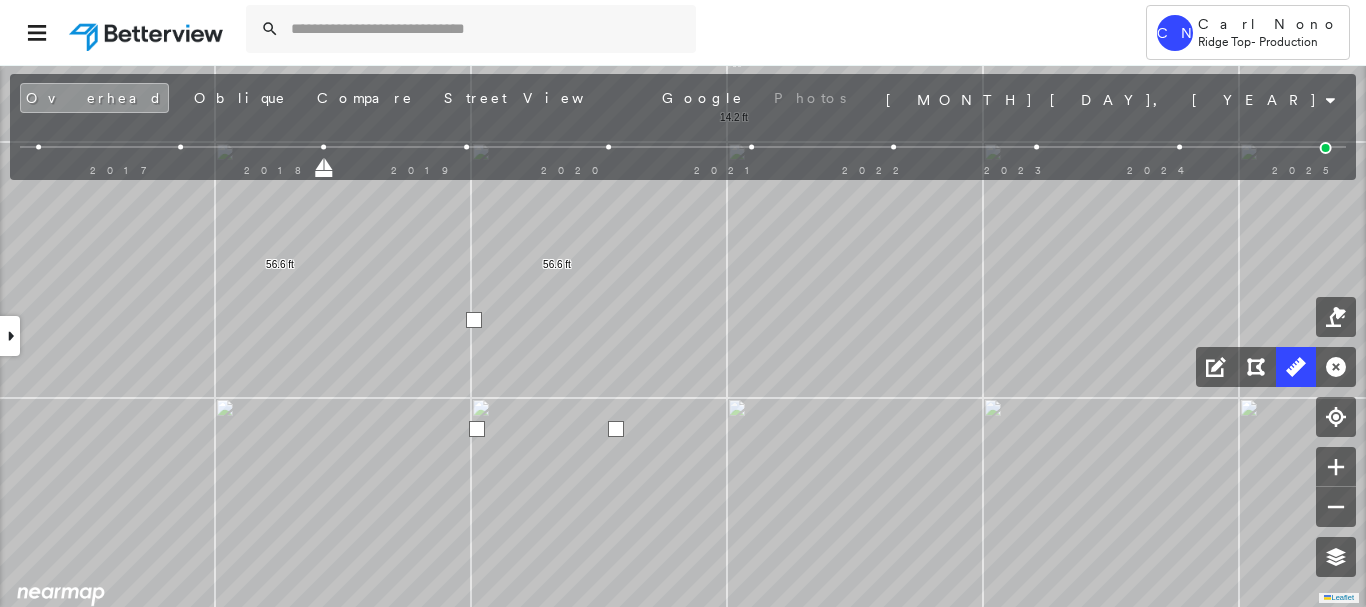 click at bounding box center (616, 429) 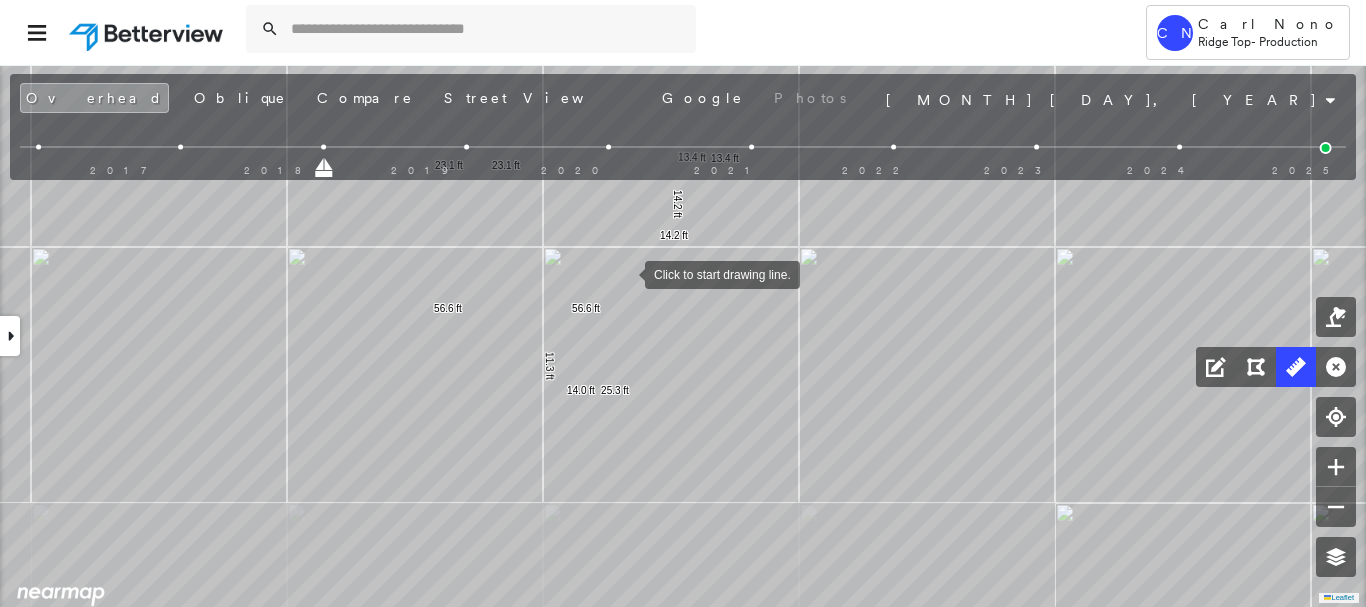 drag, startPoint x: 638, startPoint y: 253, endPoint x: 589, endPoint y: 307, distance: 72.91776 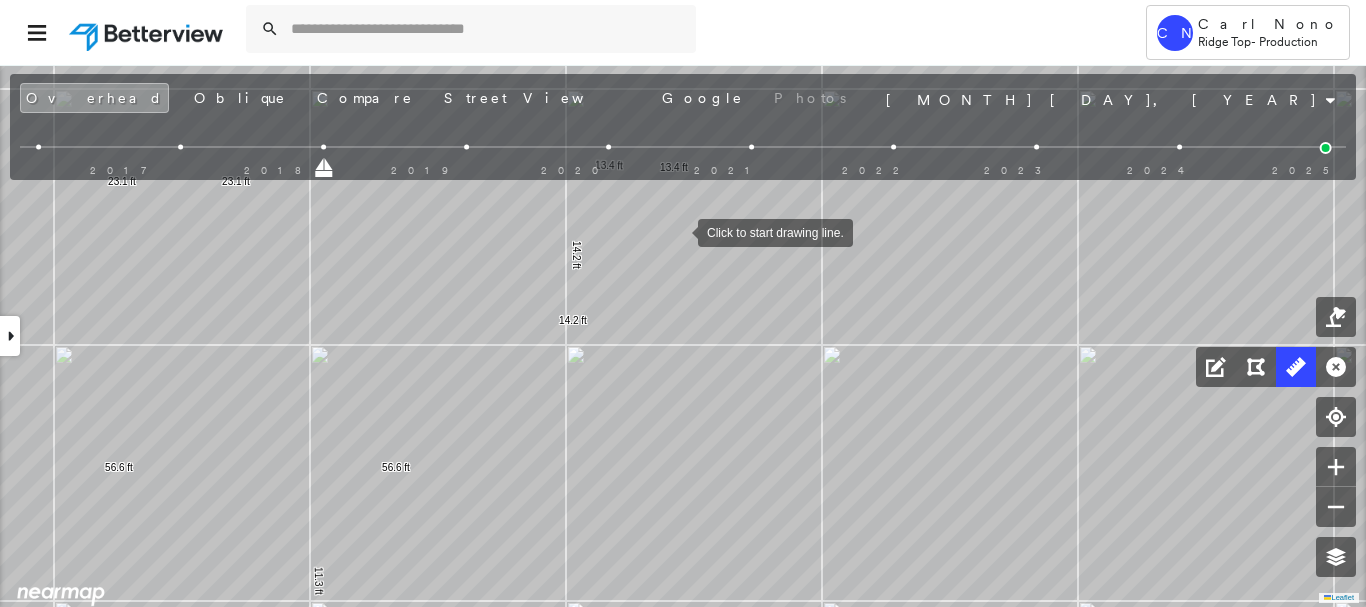 click at bounding box center [678, 231] 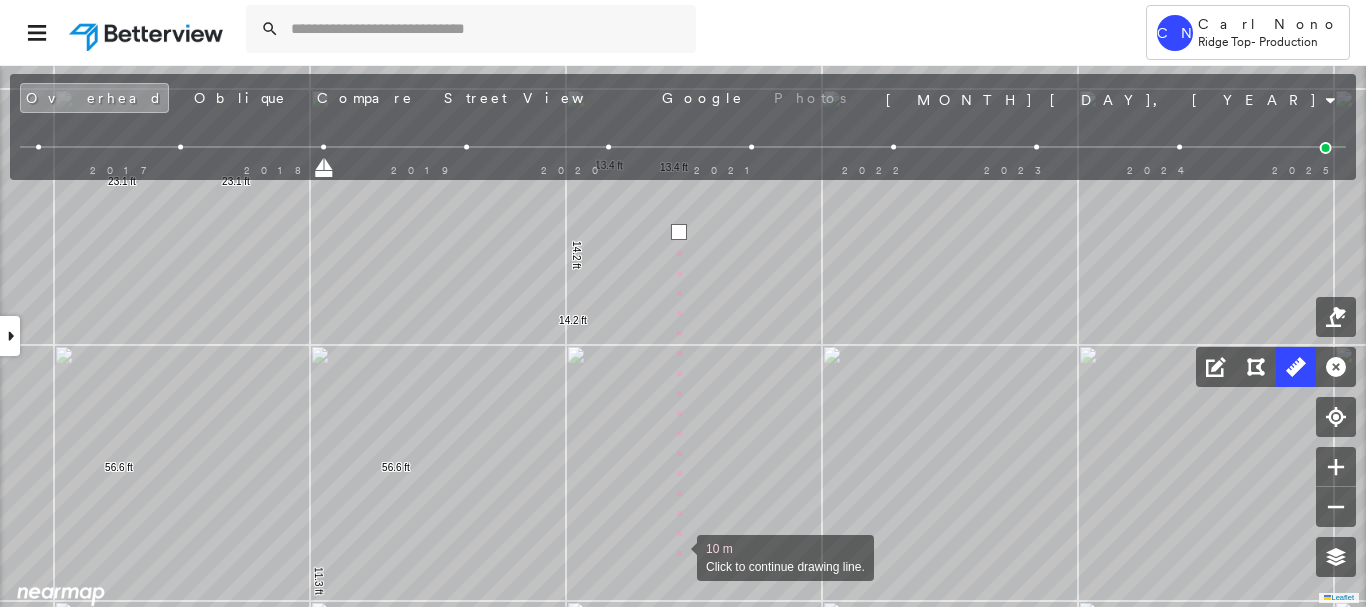 click at bounding box center [677, 556] 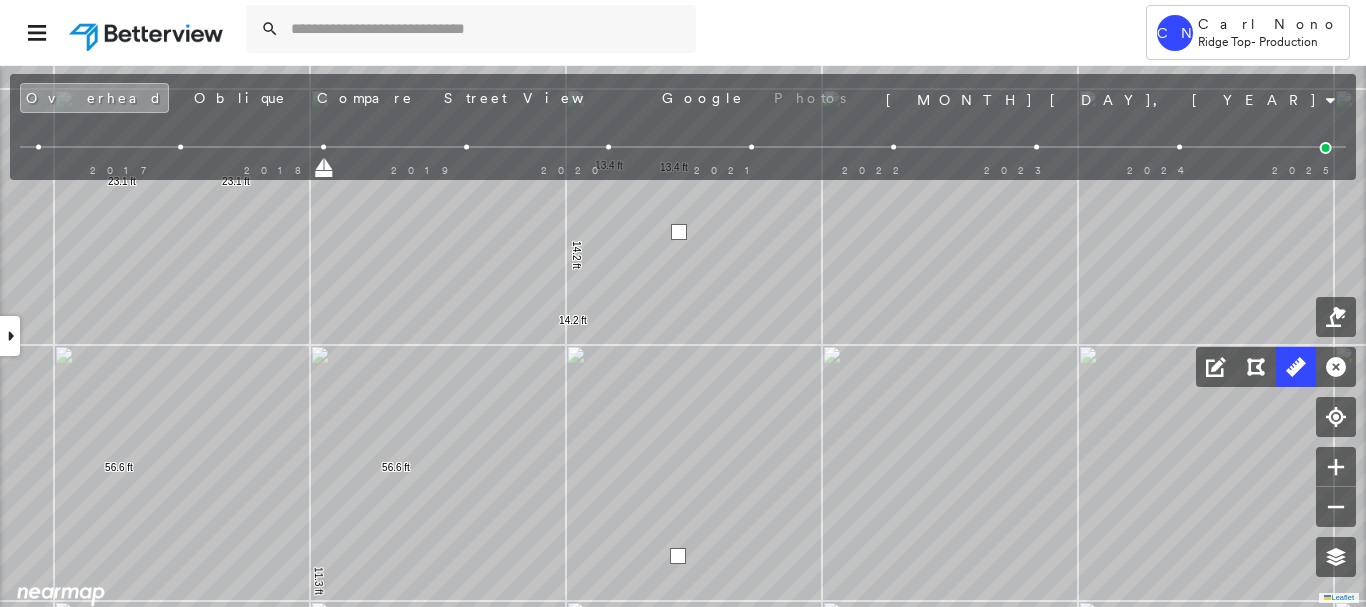 click at bounding box center (678, 556) 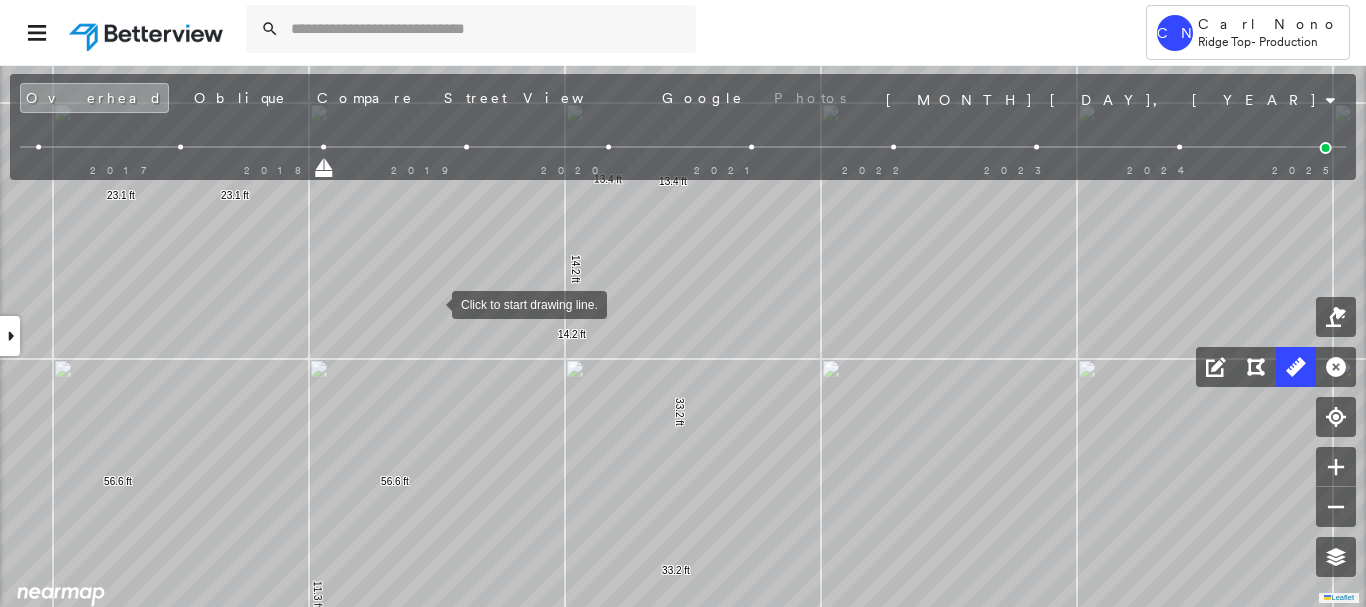 drag, startPoint x: 432, startPoint y: 296, endPoint x: 443, endPoint y: 331, distance: 36.687874 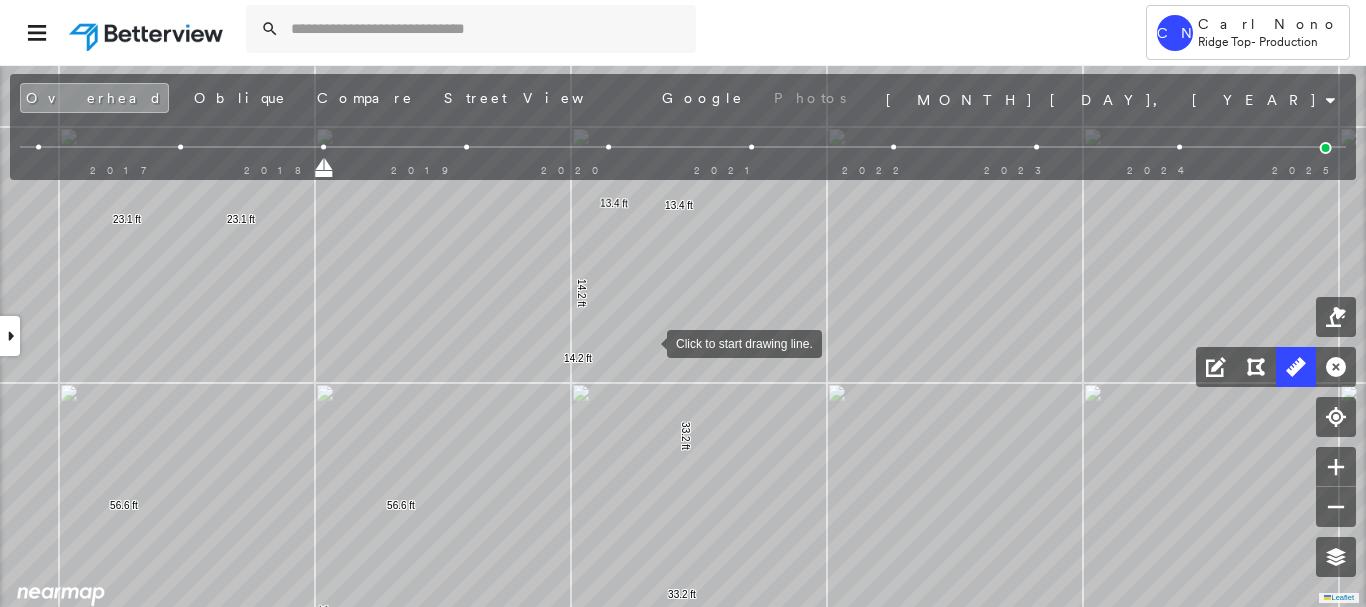 drag, startPoint x: 644, startPoint y: 345, endPoint x: 651, endPoint y: 334, distance: 13.038404 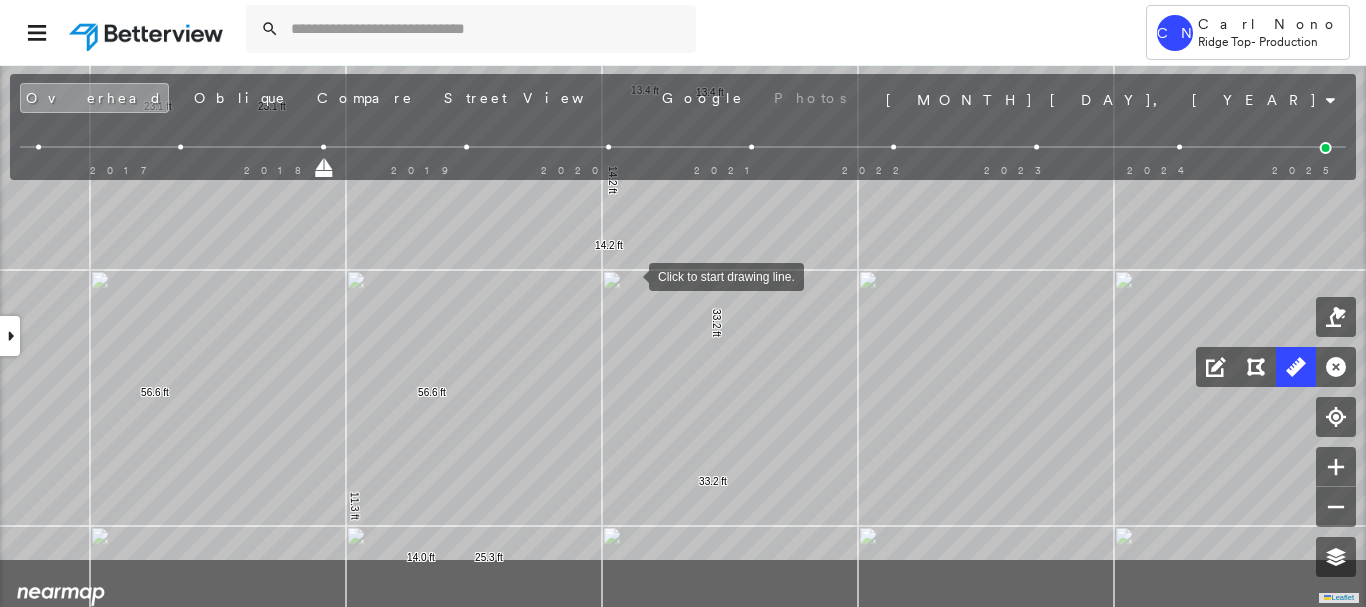 drag, startPoint x: 605, startPoint y: 339, endPoint x: 630, endPoint y: 270, distance: 73.38937 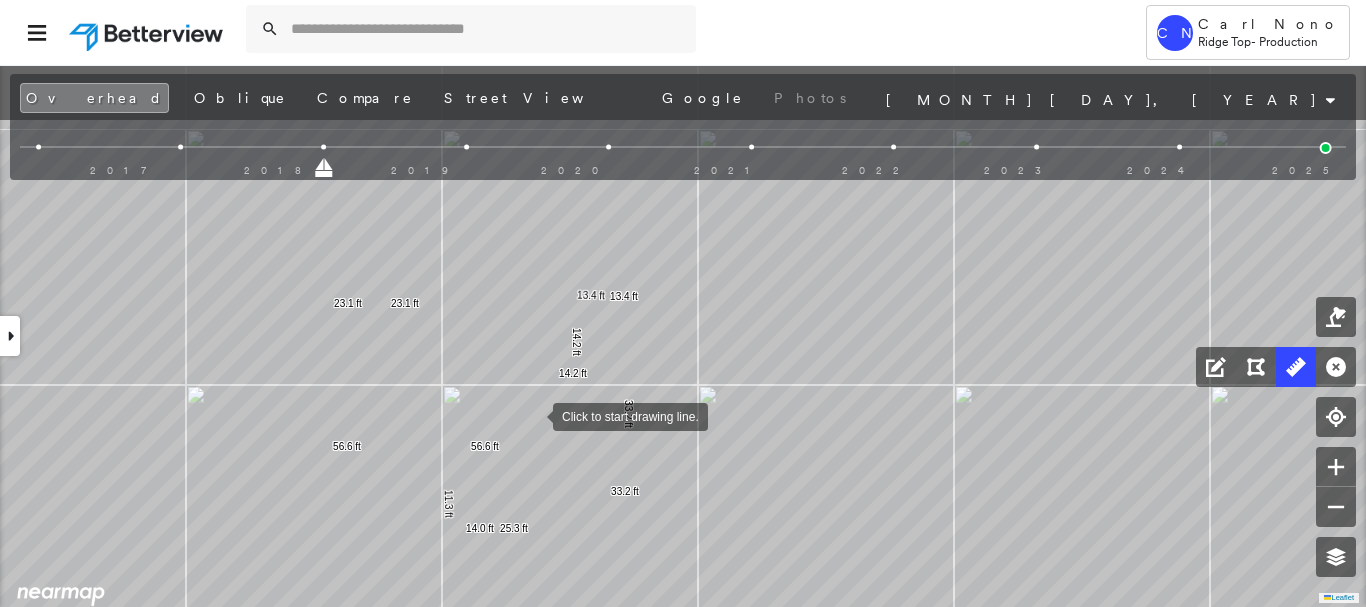 click at bounding box center (533, 415) 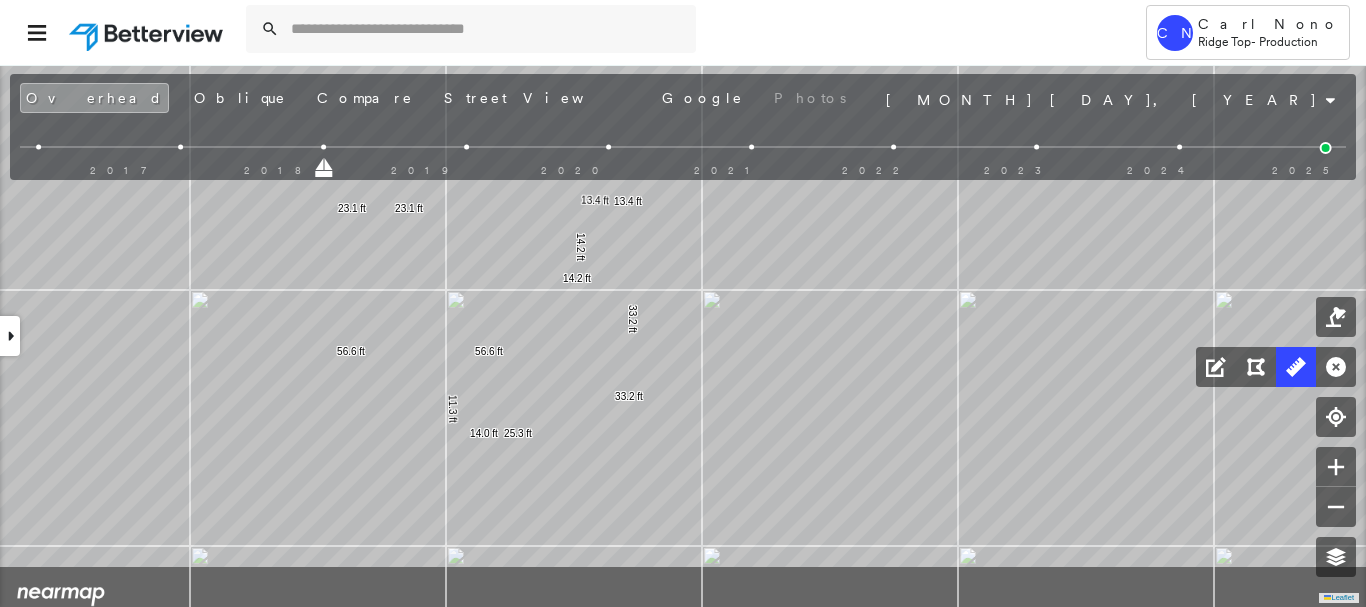 drag, startPoint x: 566, startPoint y: 437, endPoint x: 570, endPoint y: 294, distance: 143.05594 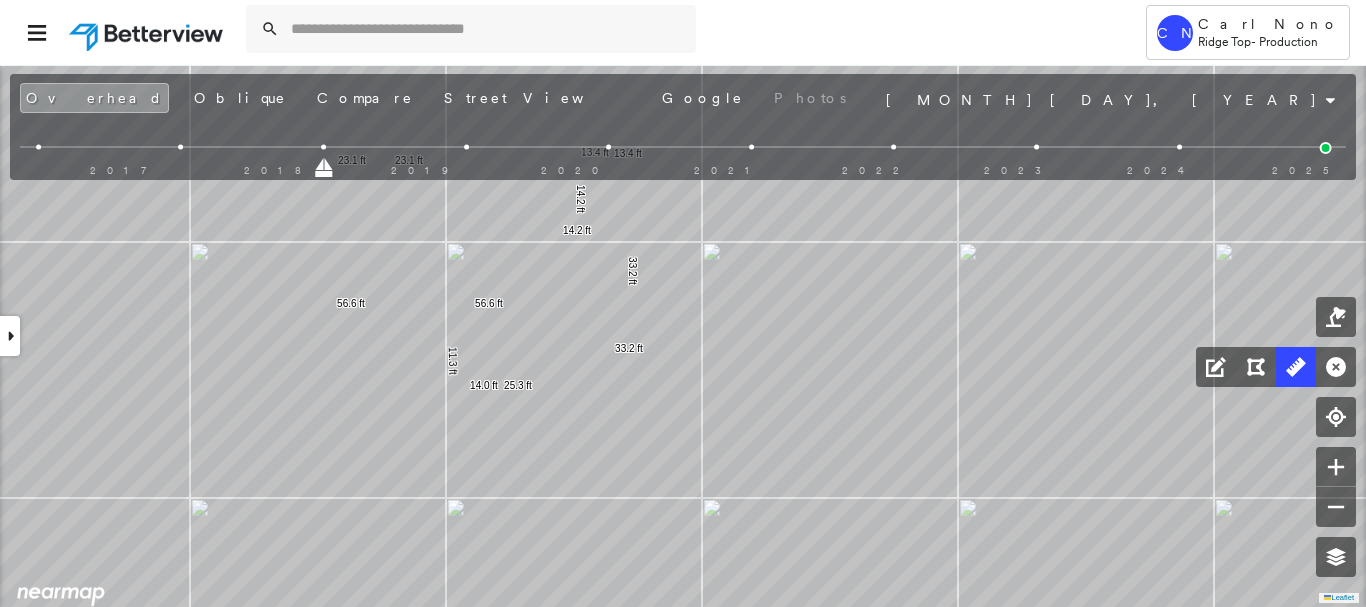 click at bounding box center (1326, 148) 